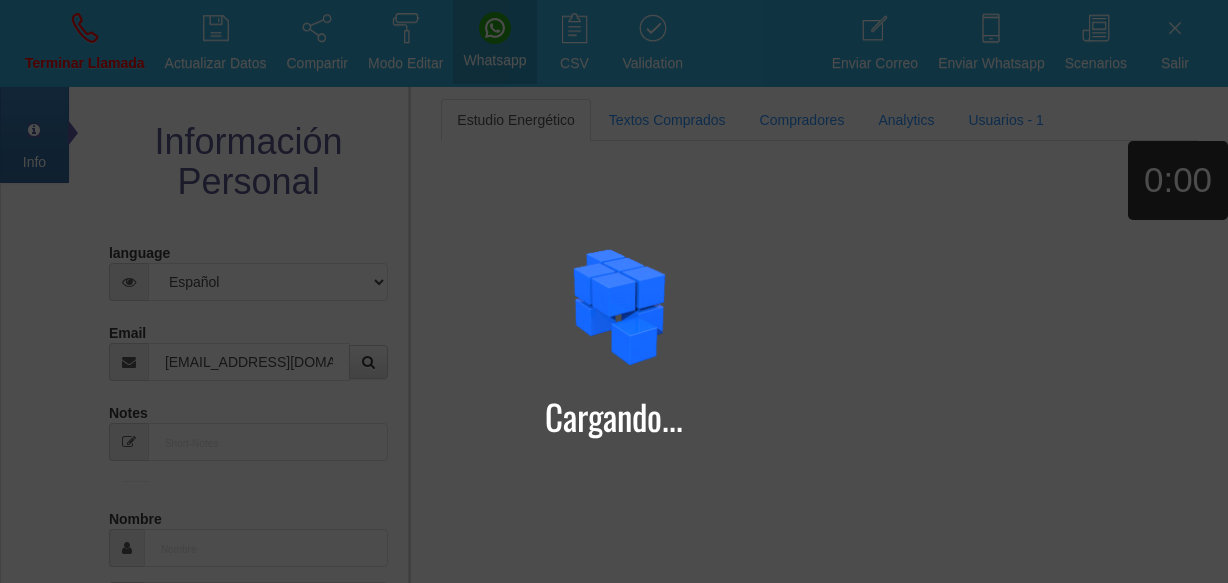 scroll, scrollTop: 0, scrollLeft: 0, axis: both 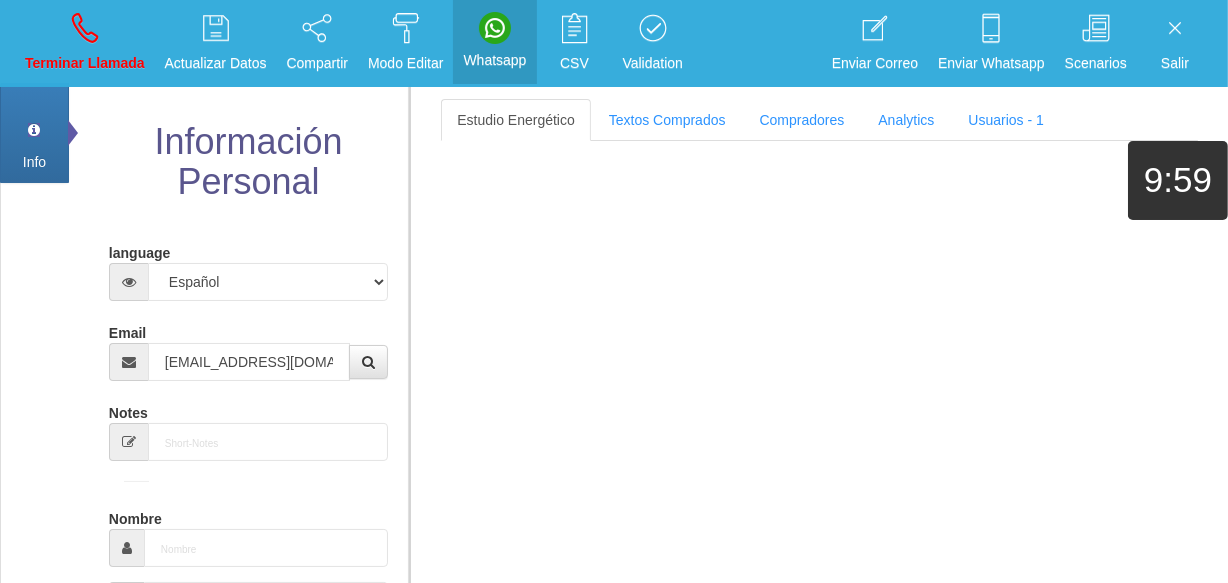 type on "[DATE]" 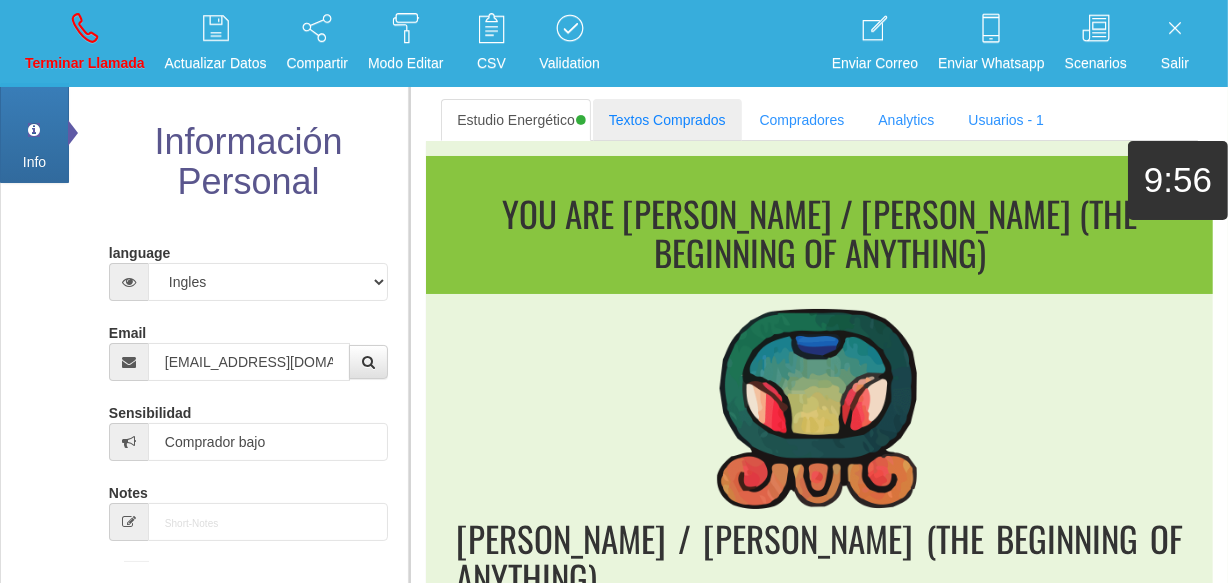 type on "[EMAIL_ADDRESS][DOMAIN_NAME]" 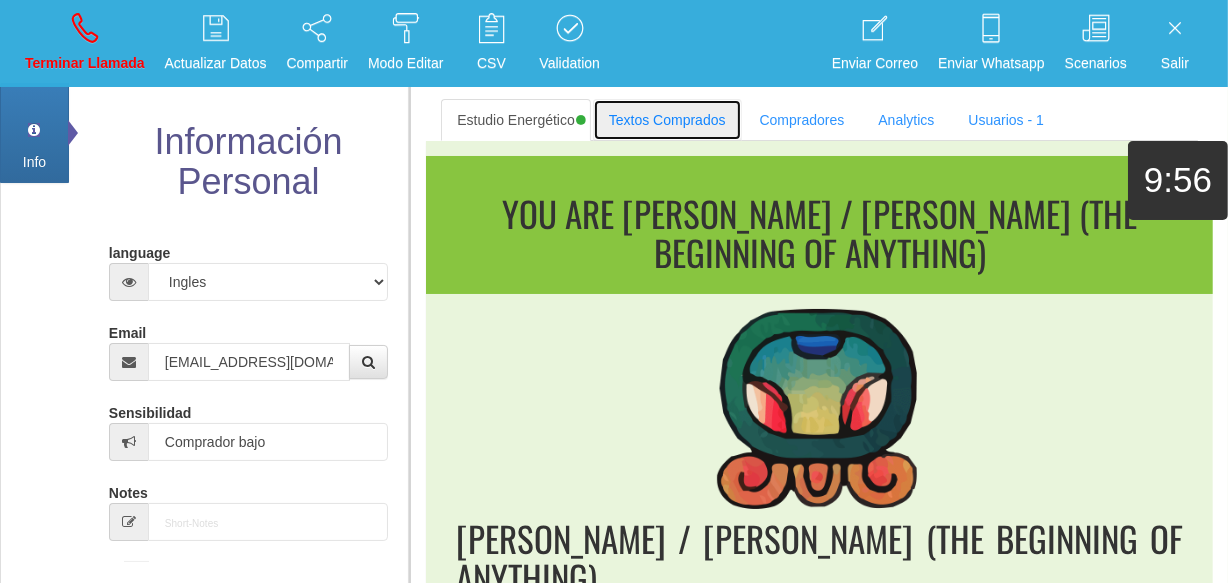 click on "Textos Comprados" at bounding box center (667, 120) 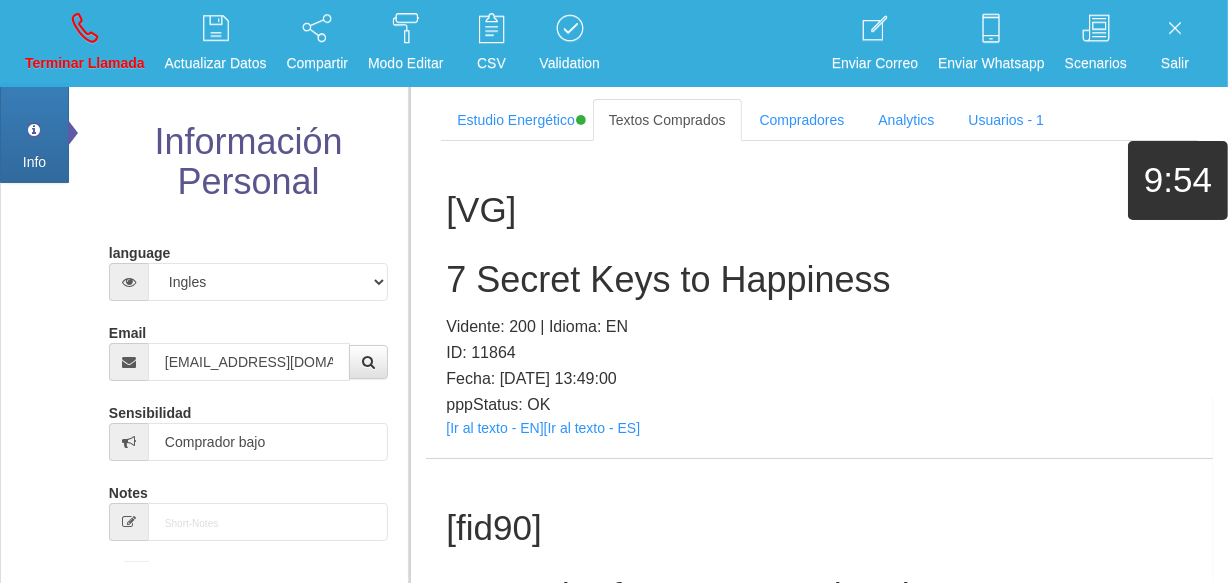 scroll, scrollTop: 11, scrollLeft: 0, axis: vertical 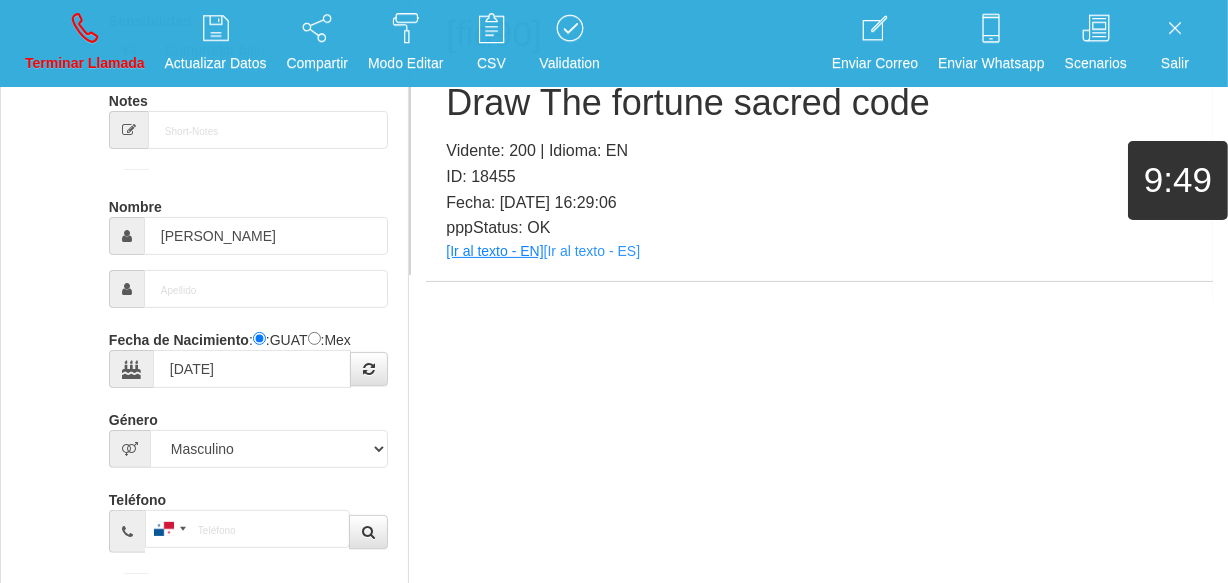 drag, startPoint x: 527, startPoint y: 260, endPoint x: 516, endPoint y: 249, distance: 15.556349 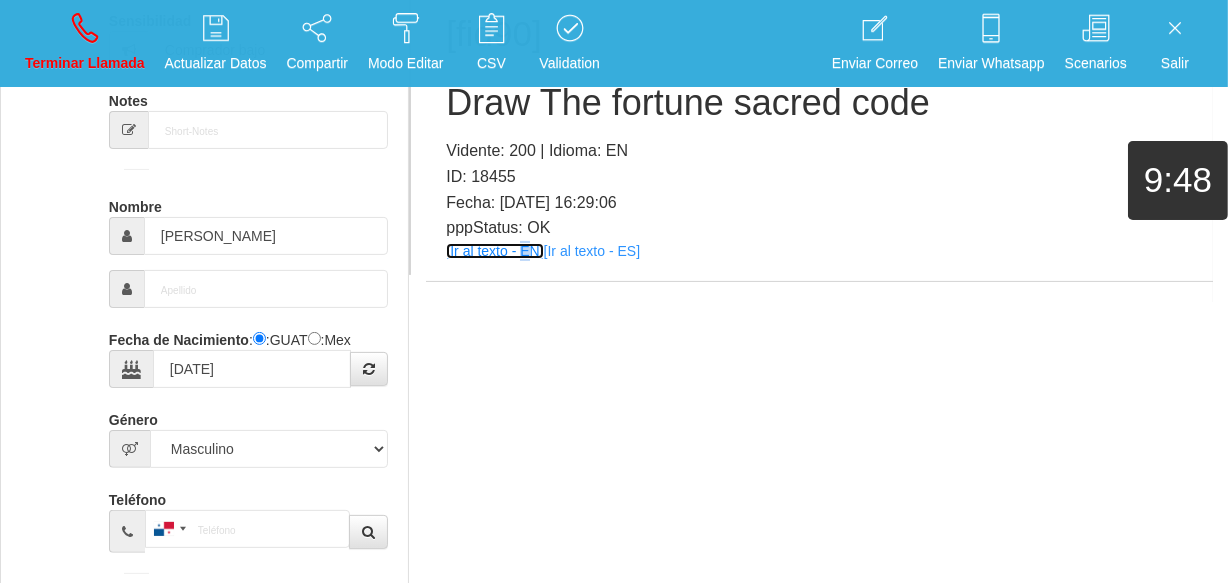 click on "[Ir al texto - EN]" at bounding box center [494, 251] 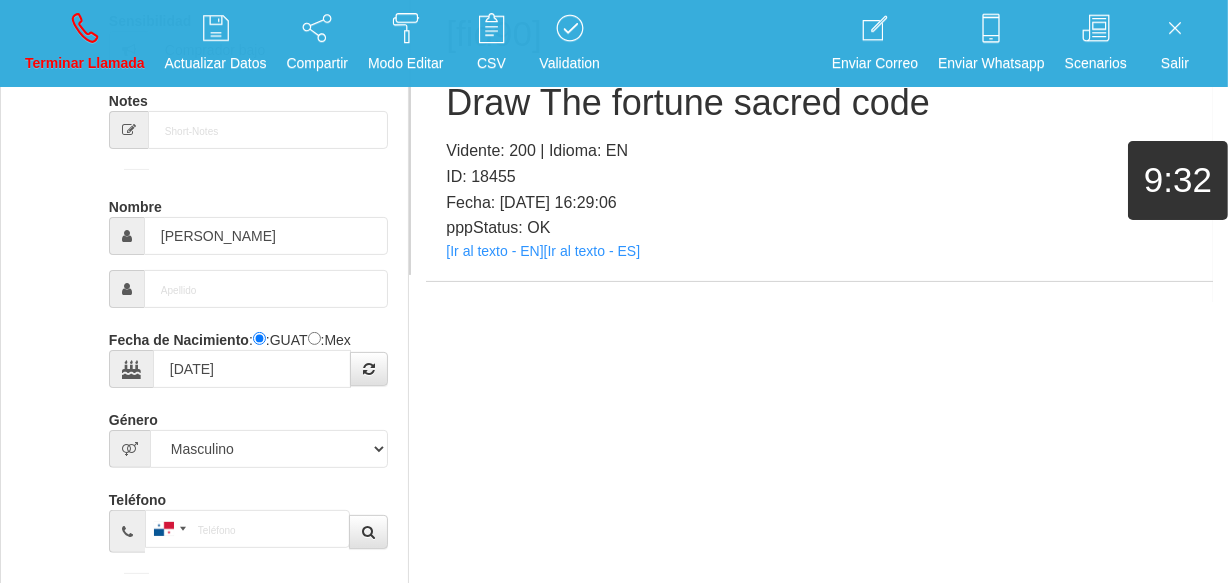click on "Draw The fortune sacred code" at bounding box center [819, 103] 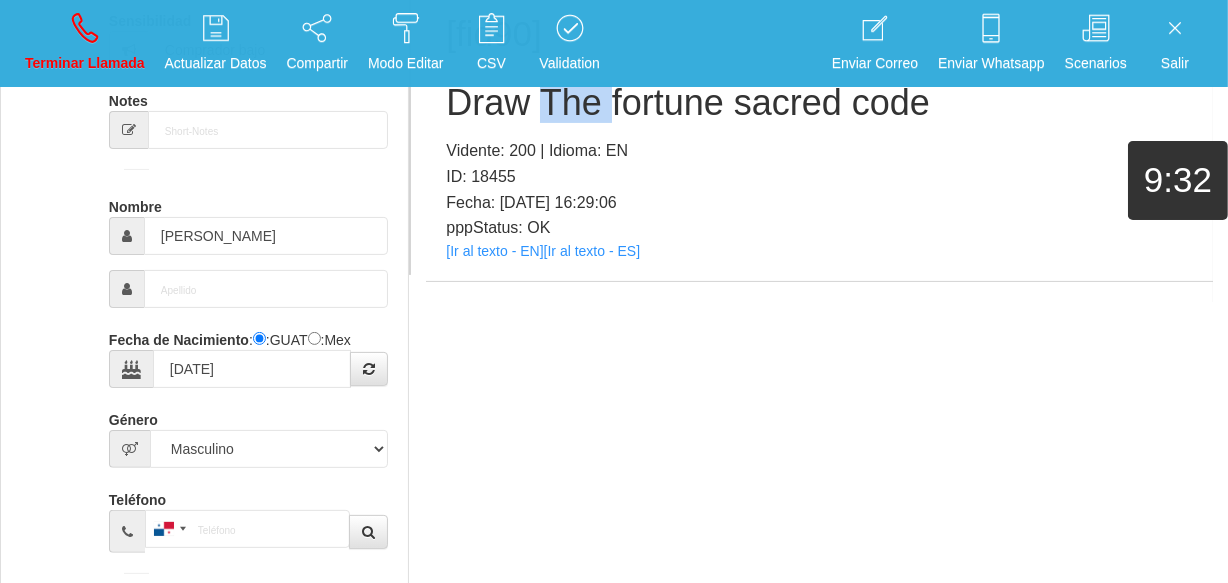 click on "Draw The fortune sacred code" at bounding box center [819, 103] 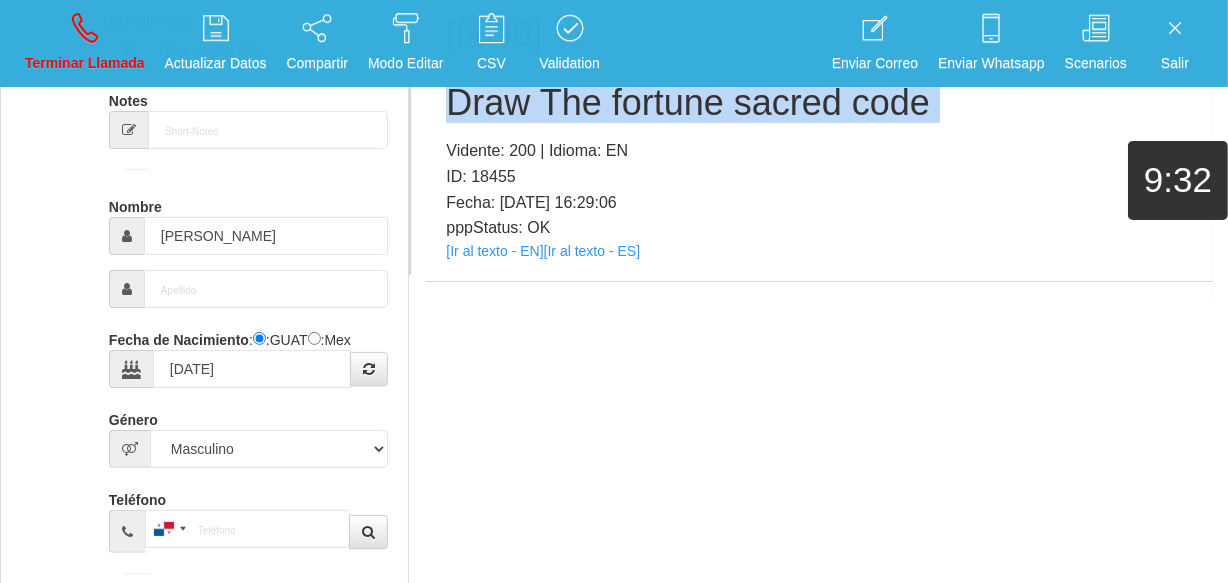 click on "Draw The fortune sacred code" at bounding box center (819, 103) 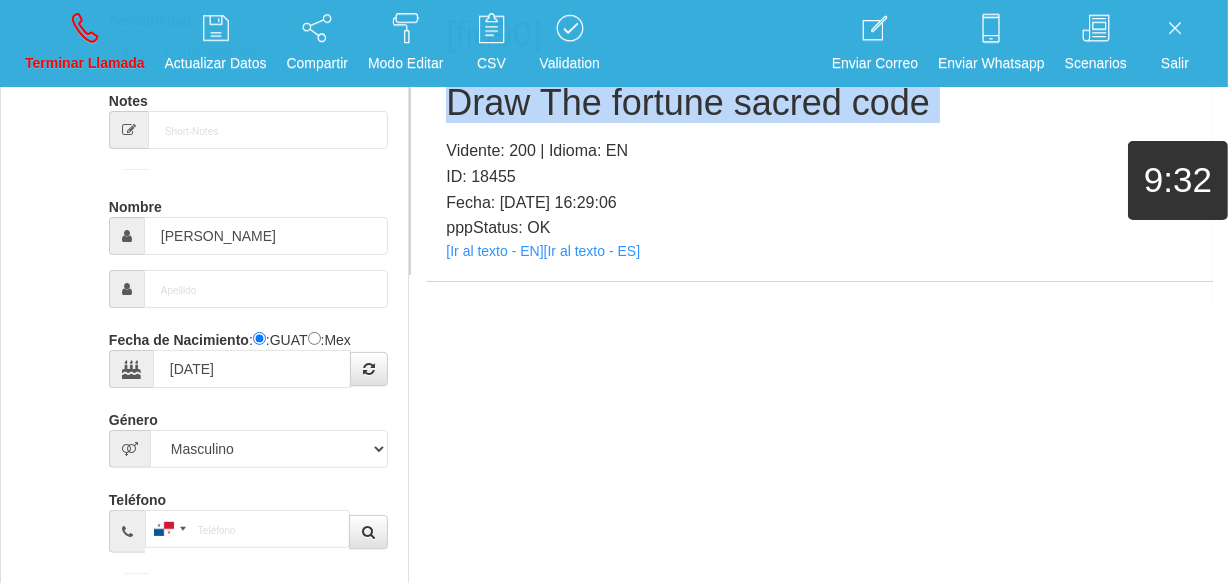 copy on "Draw The fortune sacred code" 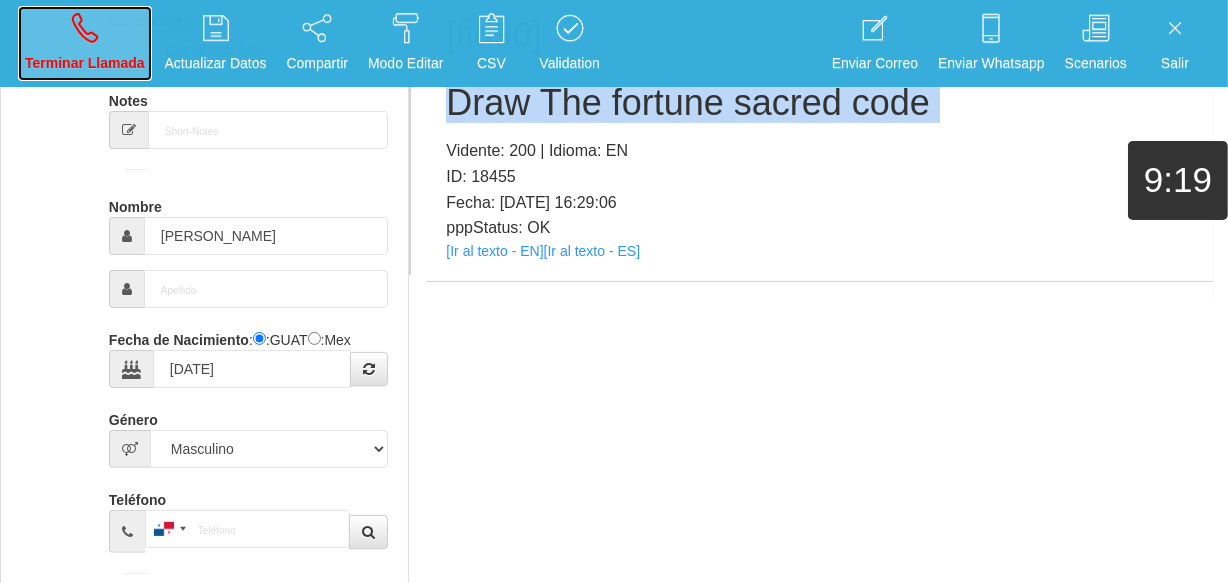 click on "Terminar Llamada" at bounding box center [85, 63] 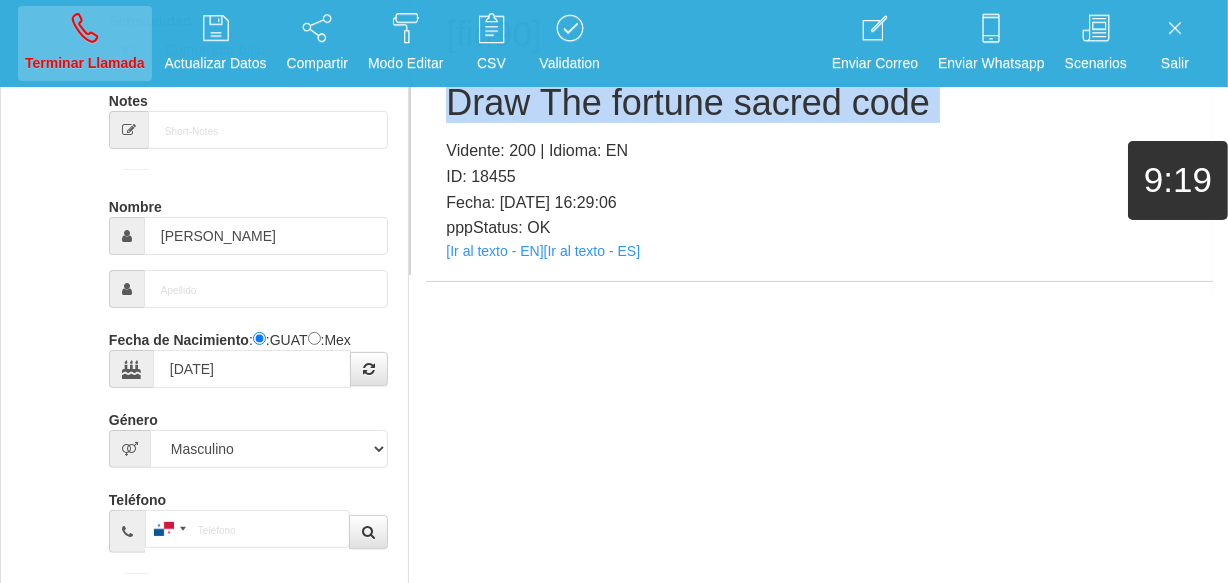 type 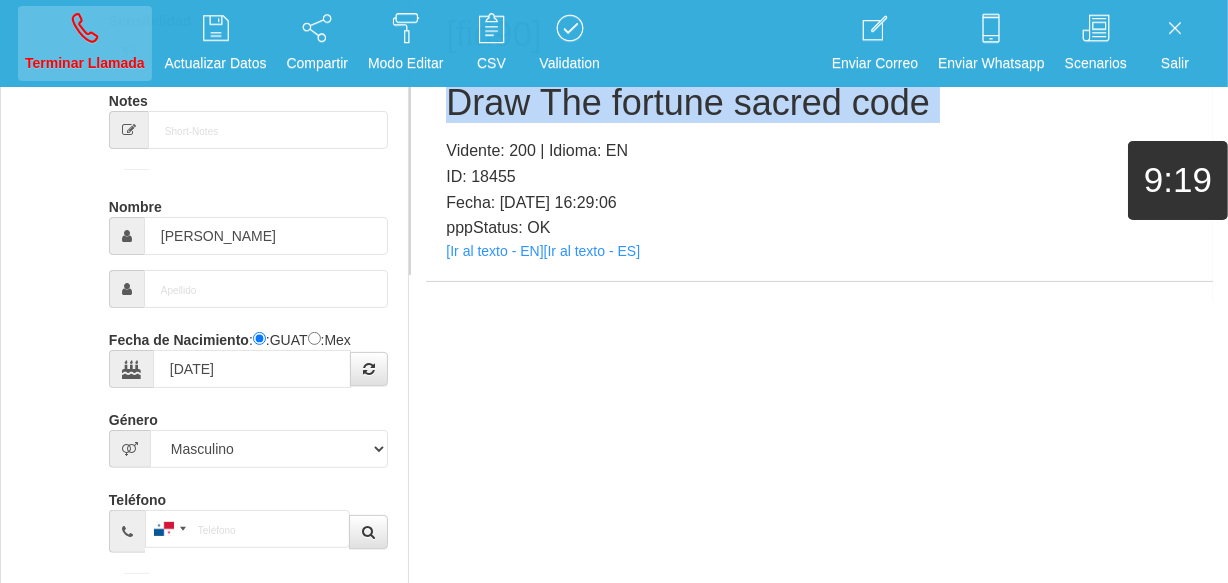type 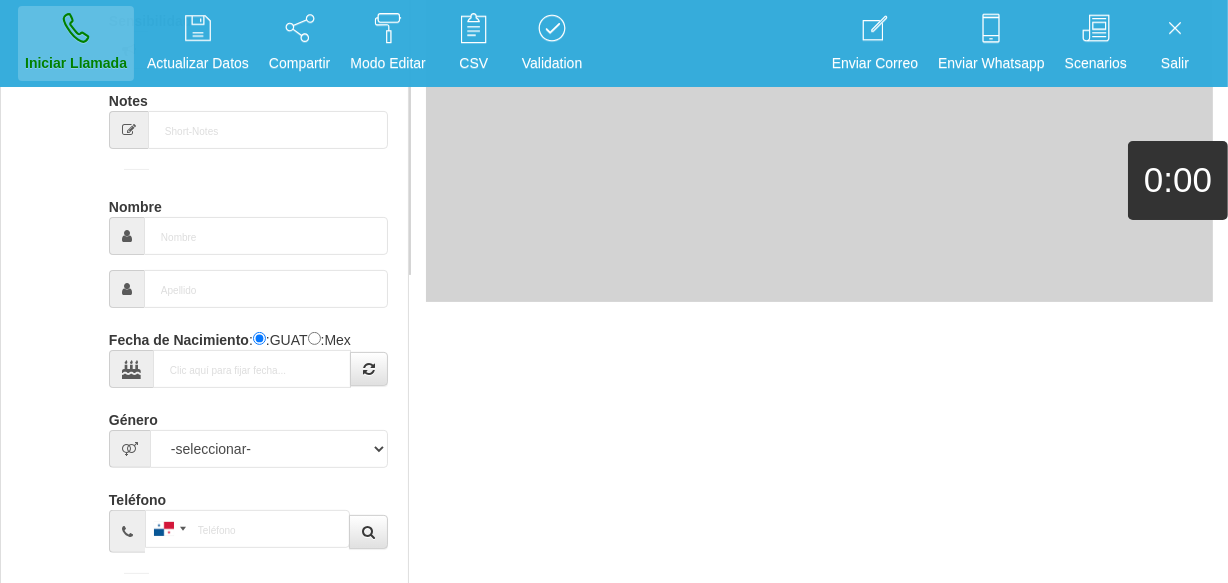 scroll, scrollTop: 0, scrollLeft: 0, axis: both 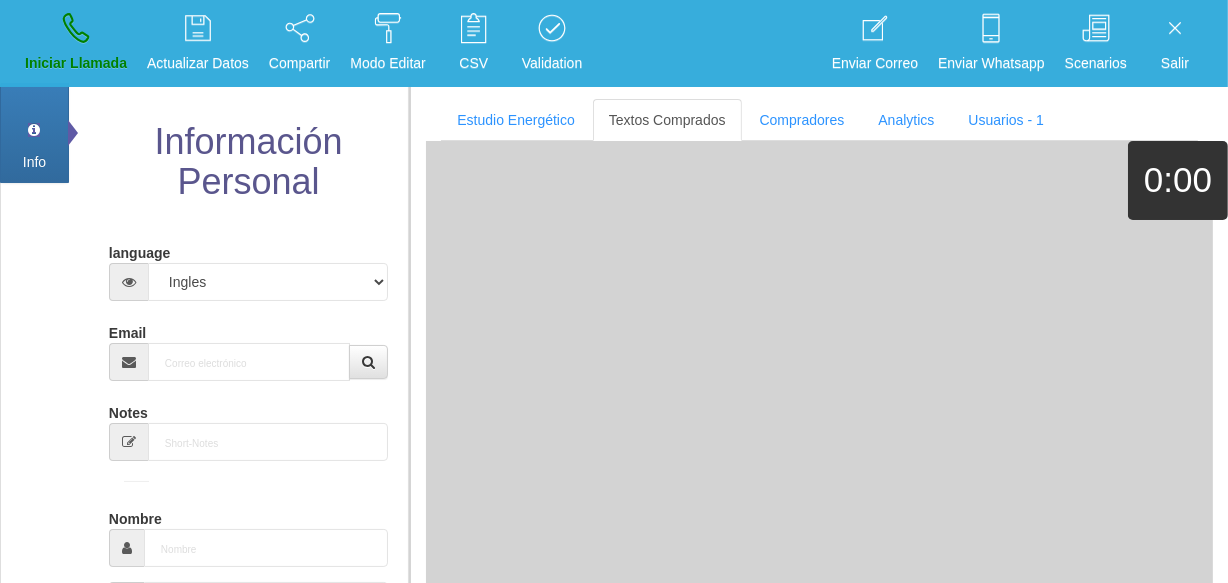 click on "Email" at bounding box center (248, 348) 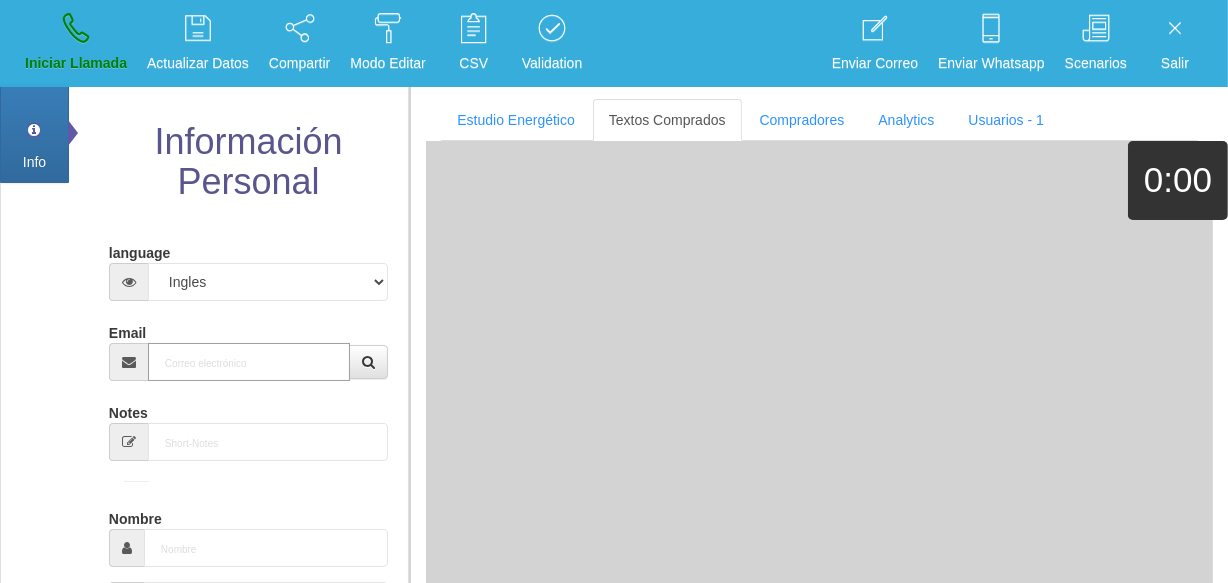 click on "Email" at bounding box center (249, 362) 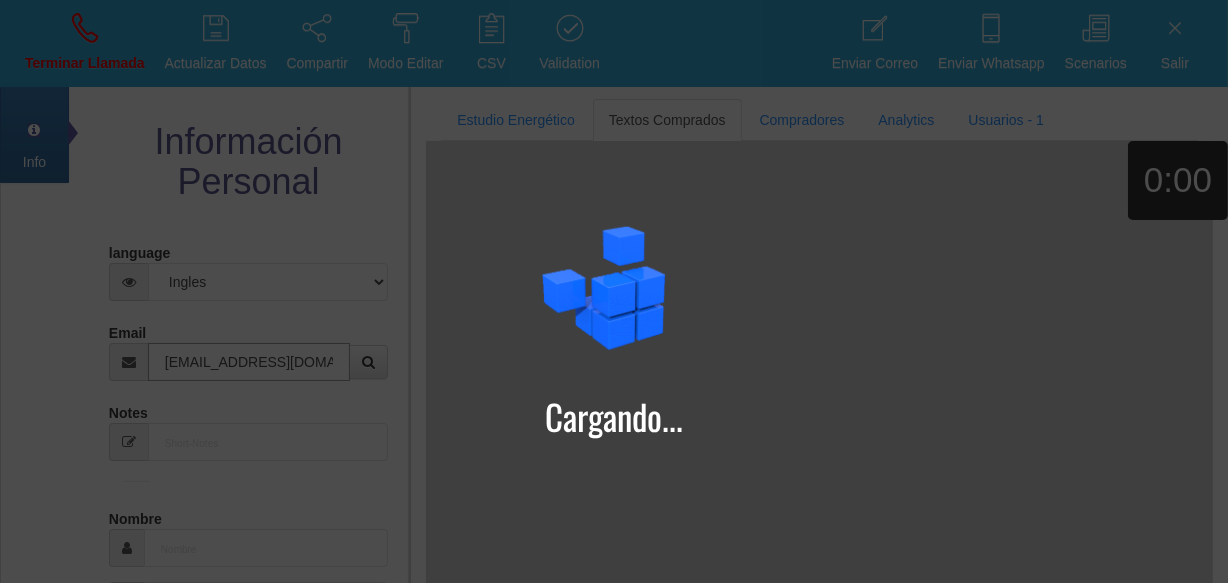 type on "[EMAIL_ADDRESS][DOMAIN_NAME]" 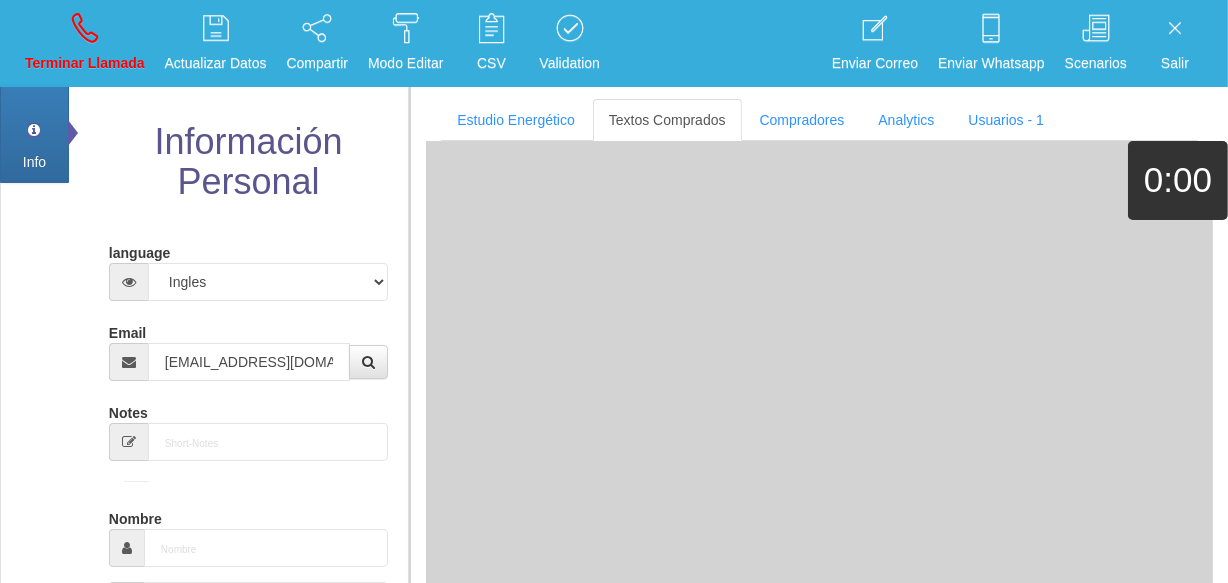 type on "[DATE]" 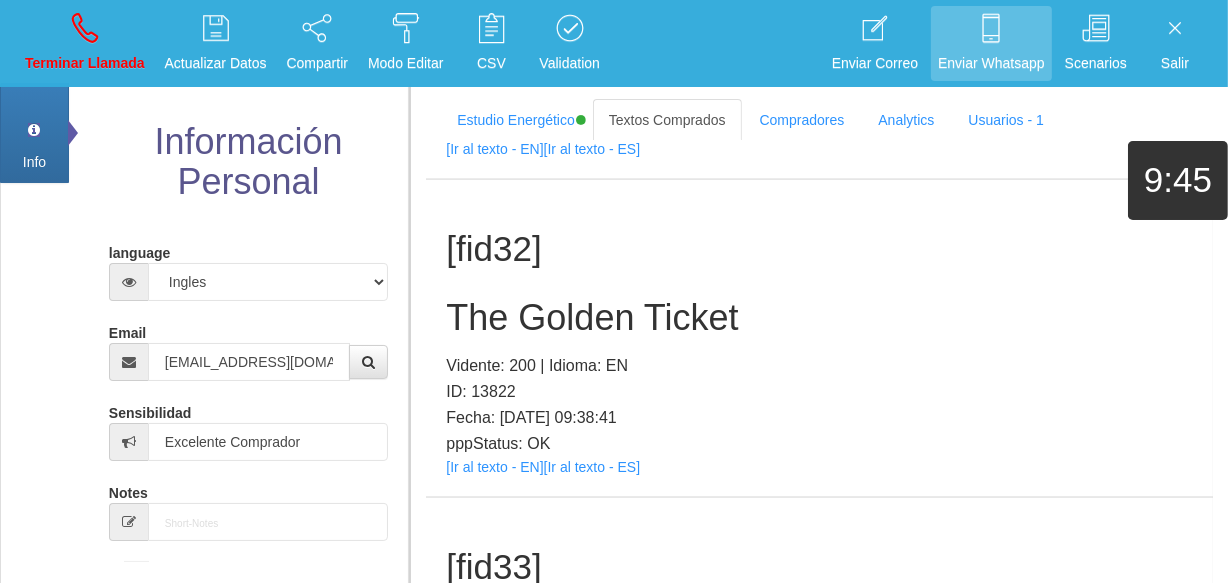 scroll, scrollTop: 3138, scrollLeft: 0, axis: vertical 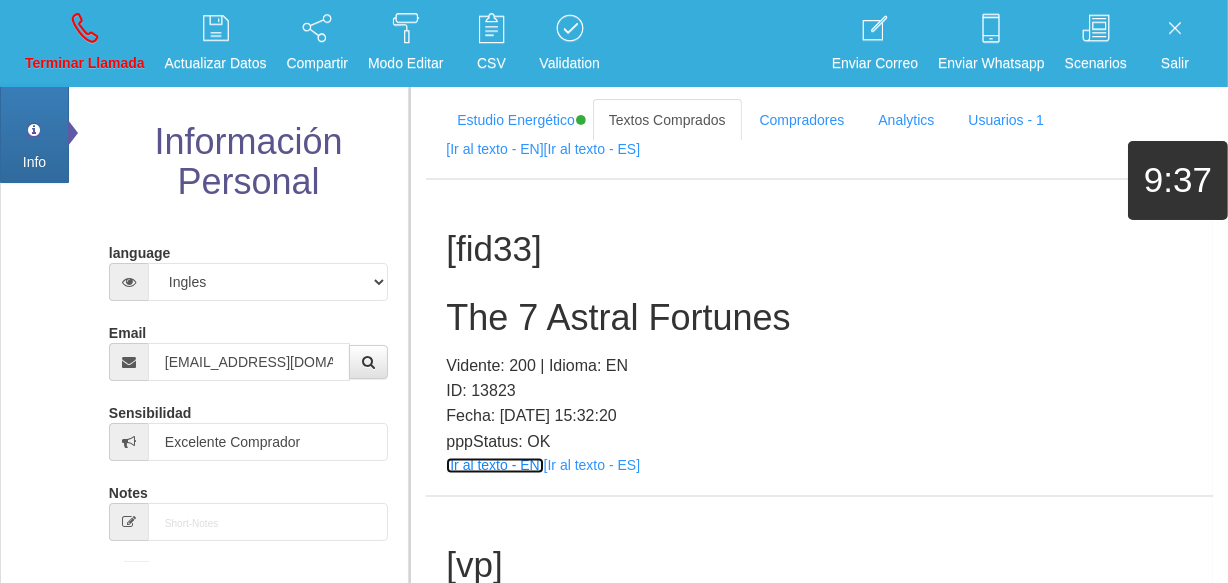 click on "[Ir al texto - EN]" at bounding box center [494, 466] 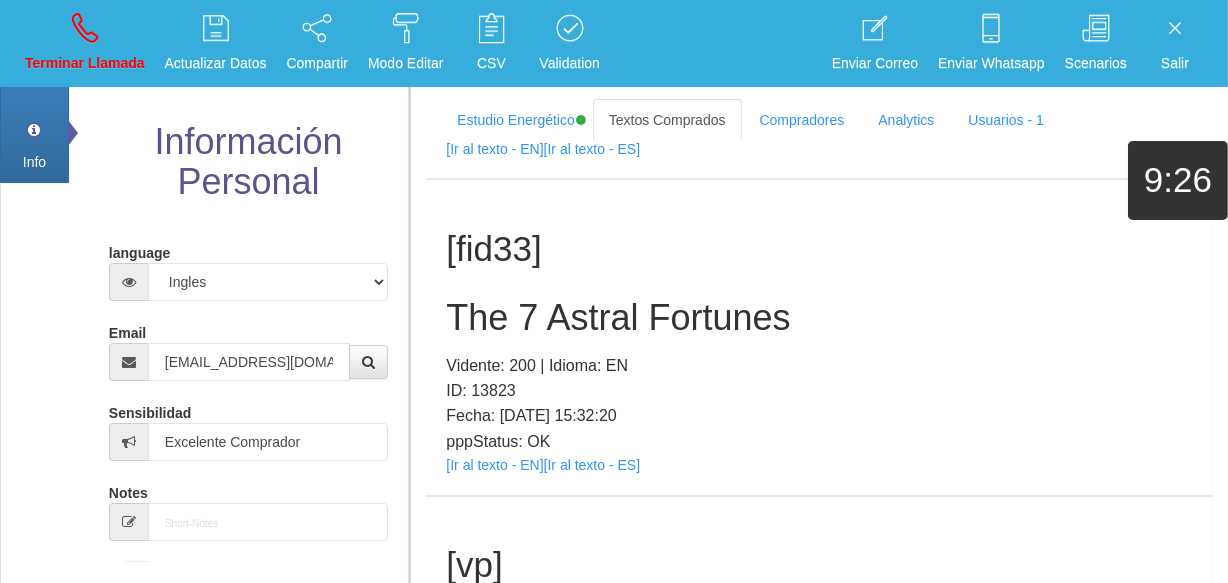 drag, startPoint x: 730, startPoint y: 339, endPoint x: 711, endPoint y: 324, distance: 24.207438 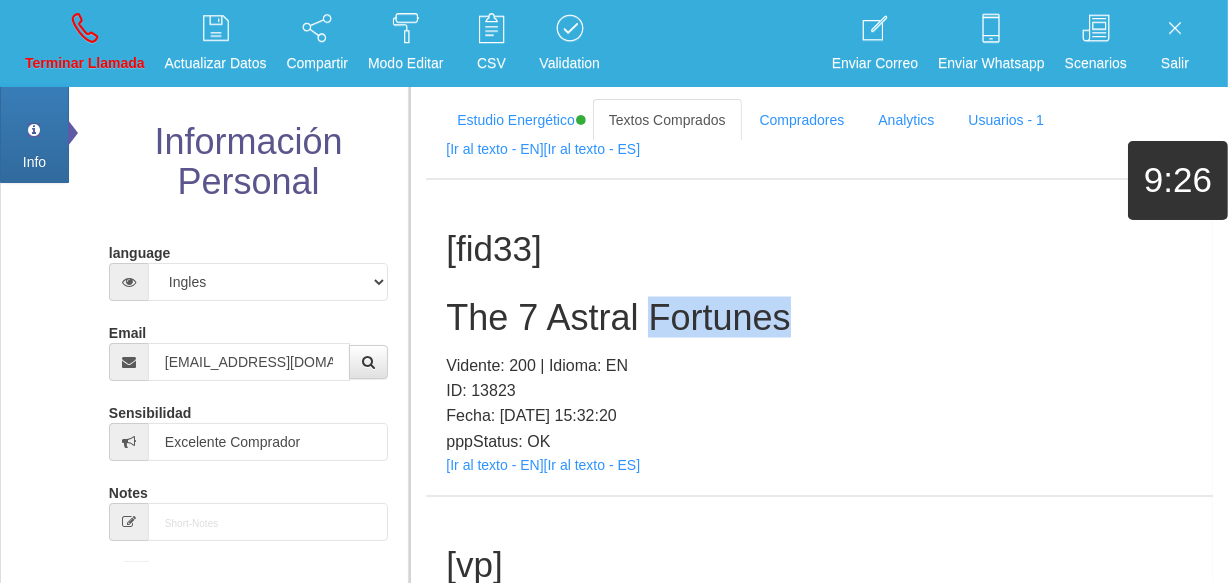 click on "The 7 Astral Fortunes" at bounding box center (819, 318) 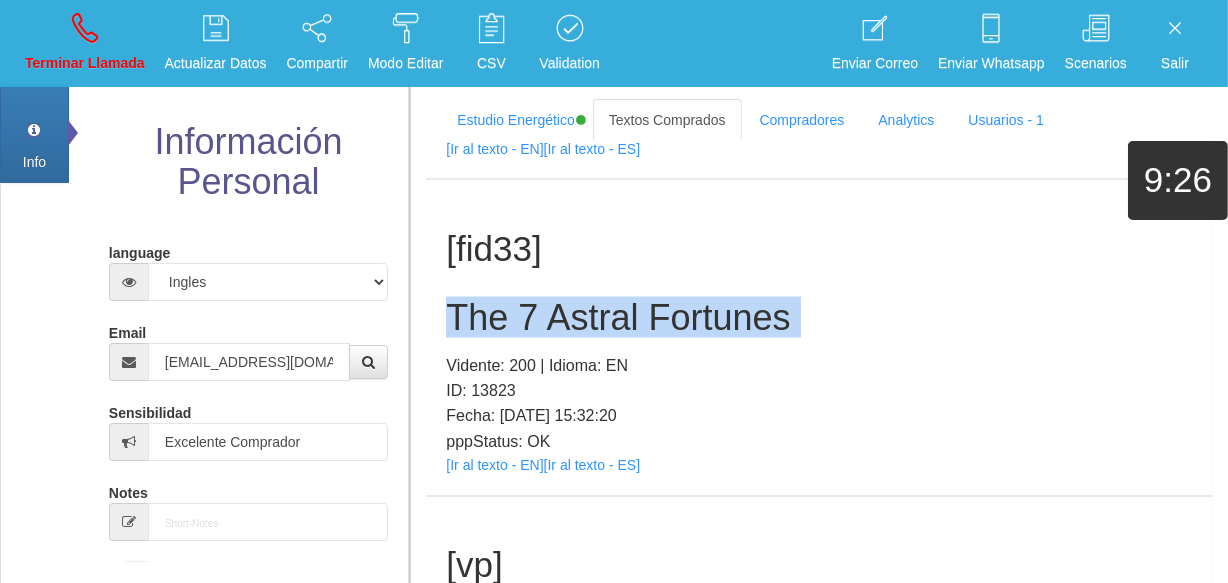 click on "The 7 Astral Fortunes" at bounding box center [819, 318] 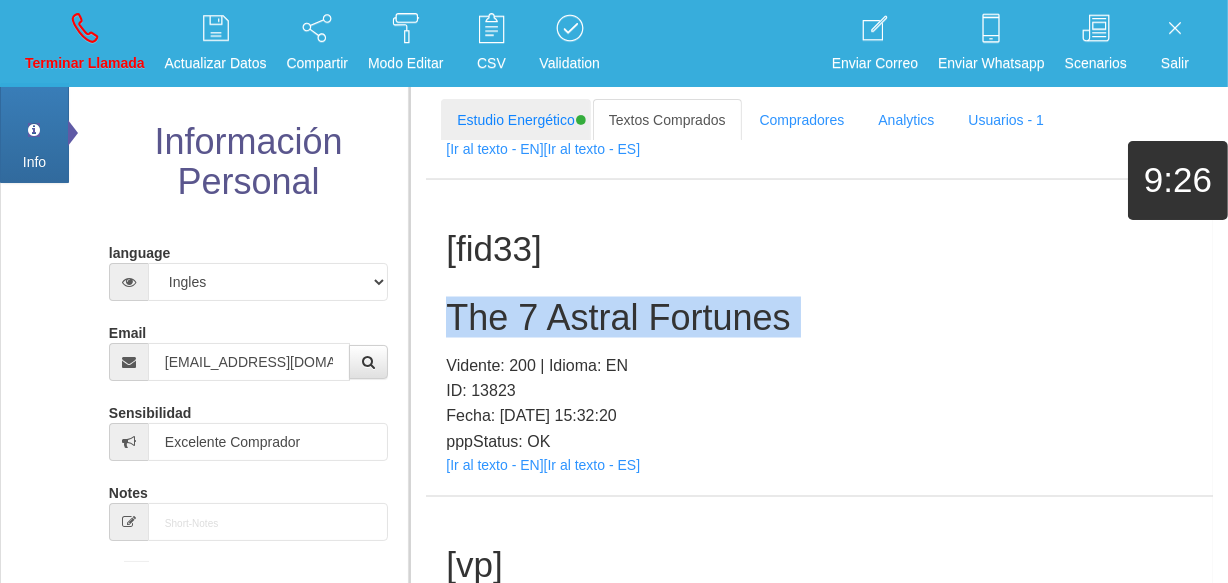 copy on "The 7 Astral Fortunes" 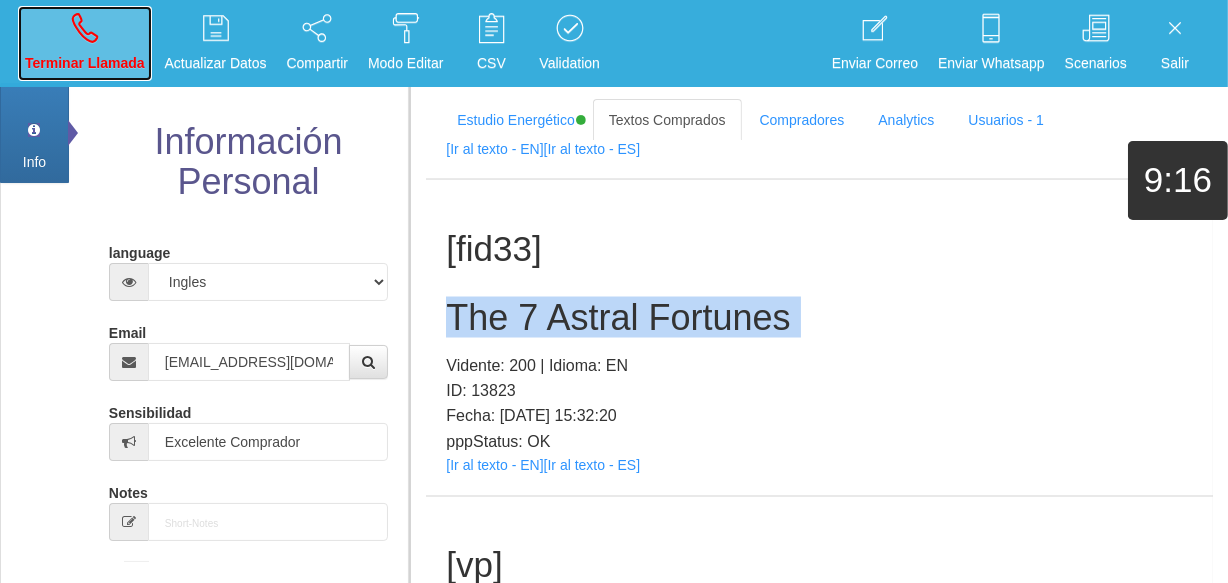 click on "Terminar Llamada" at bounding box center [85, 43] 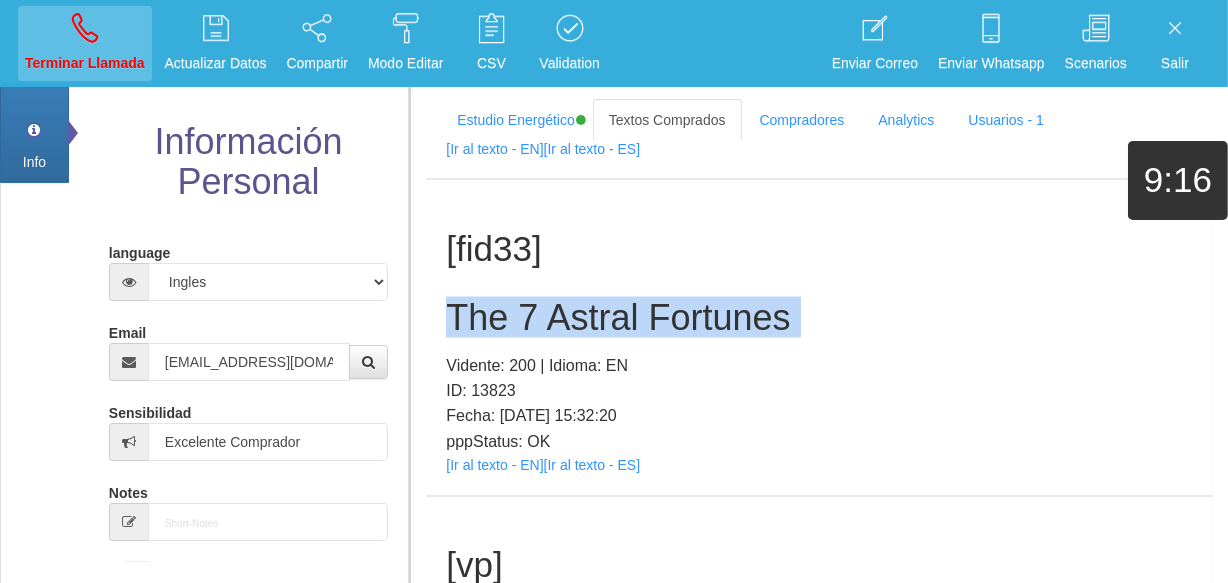 type 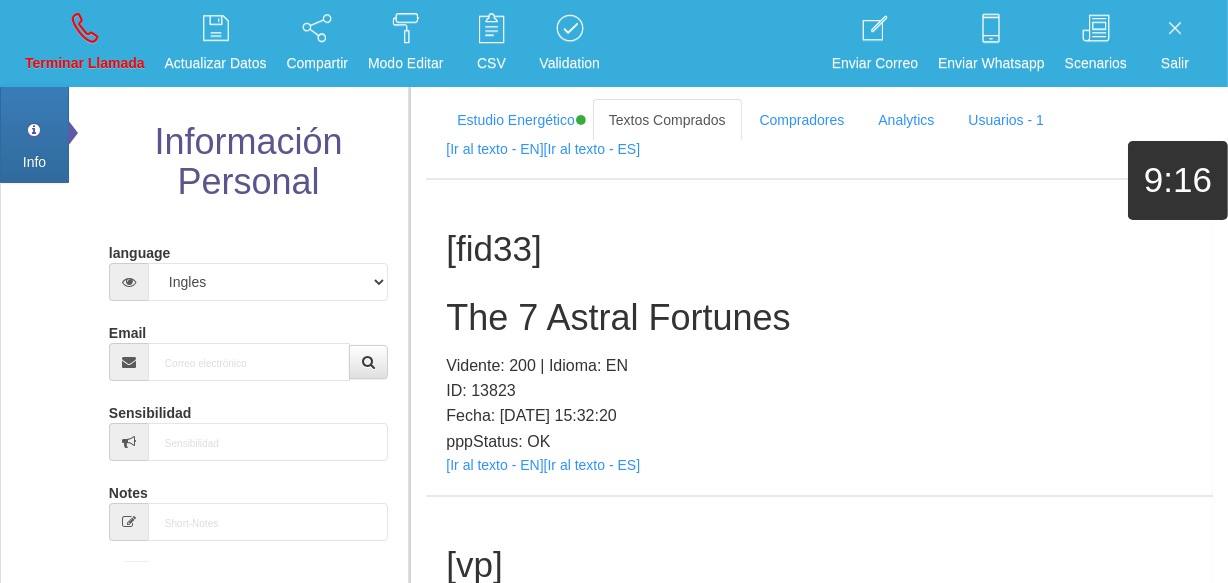 scroll, scrollTop: 0, scrollLeft: 0, axis: both 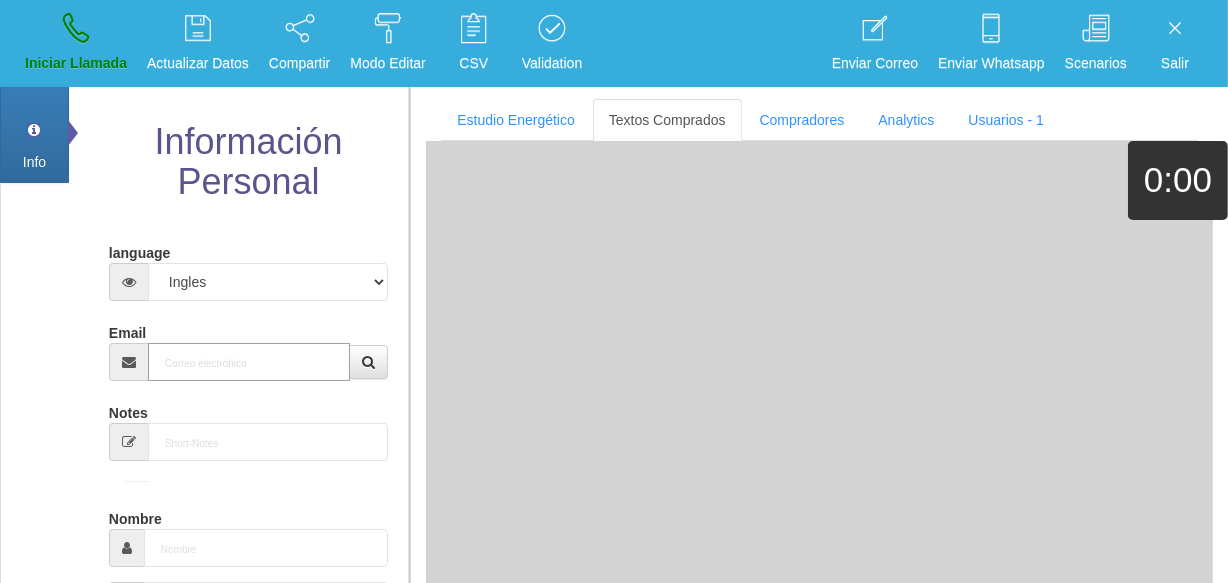 click on "Email" at bounding box center [249, 362] 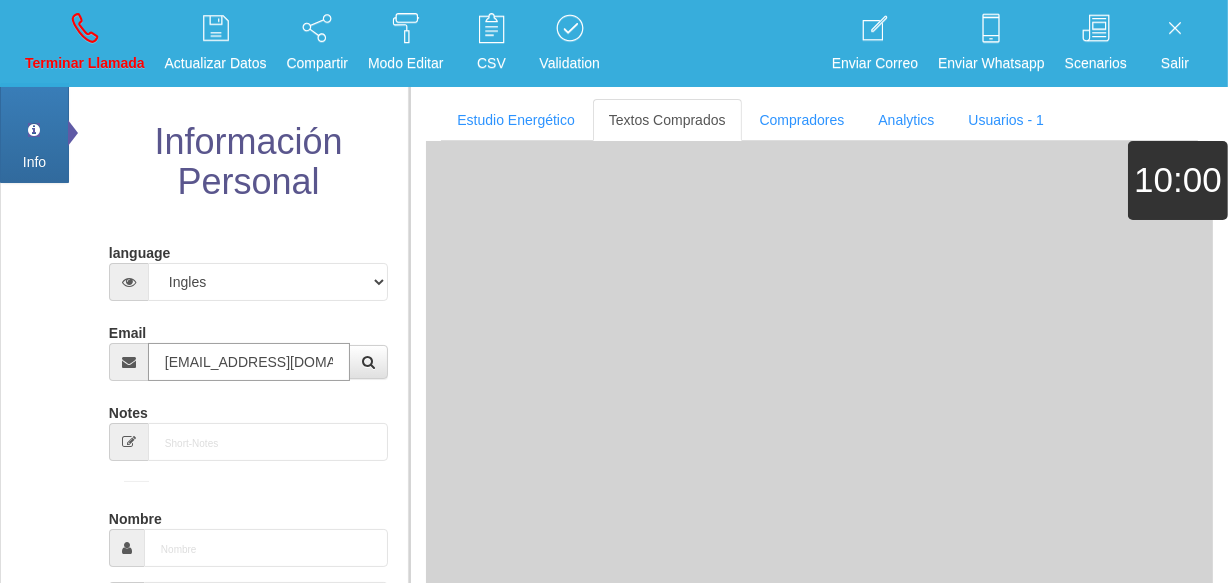 type on "[EMAIL_ADDRESS][DOMAIN_NAME]" 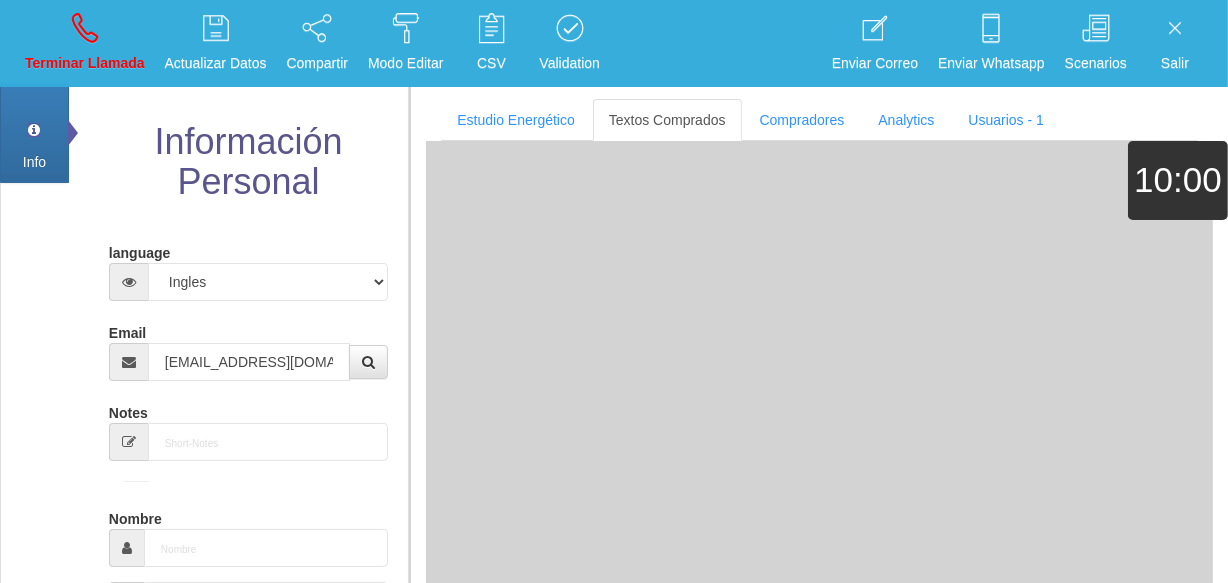 type on "11 Mayo 1956" 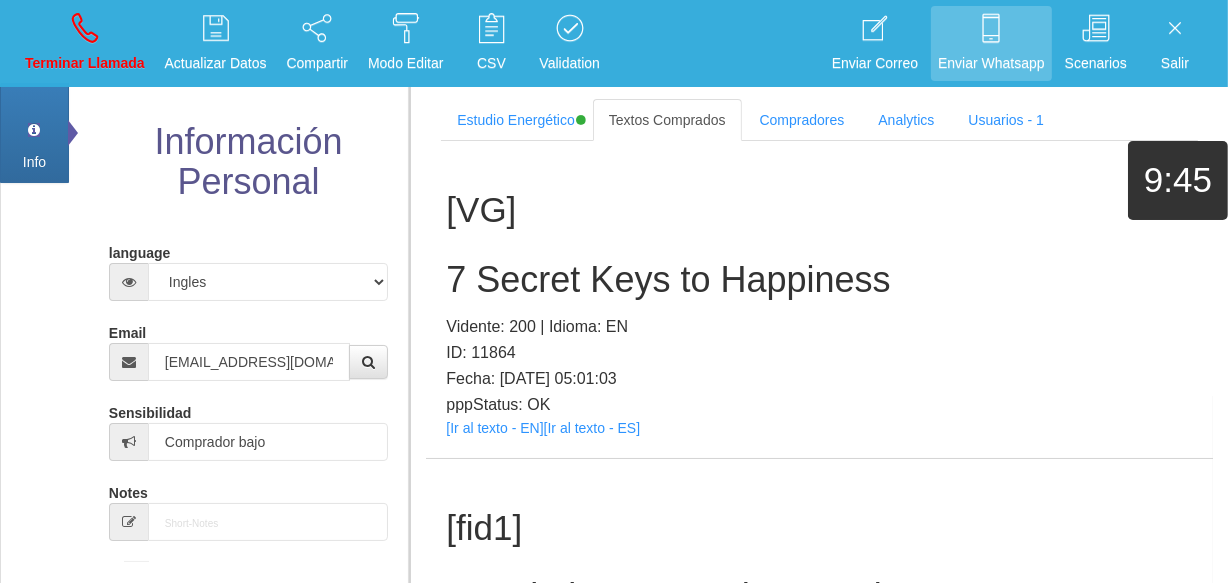 scroll, scrollTop: 1035, scrollLeft: 0, axis: vertical 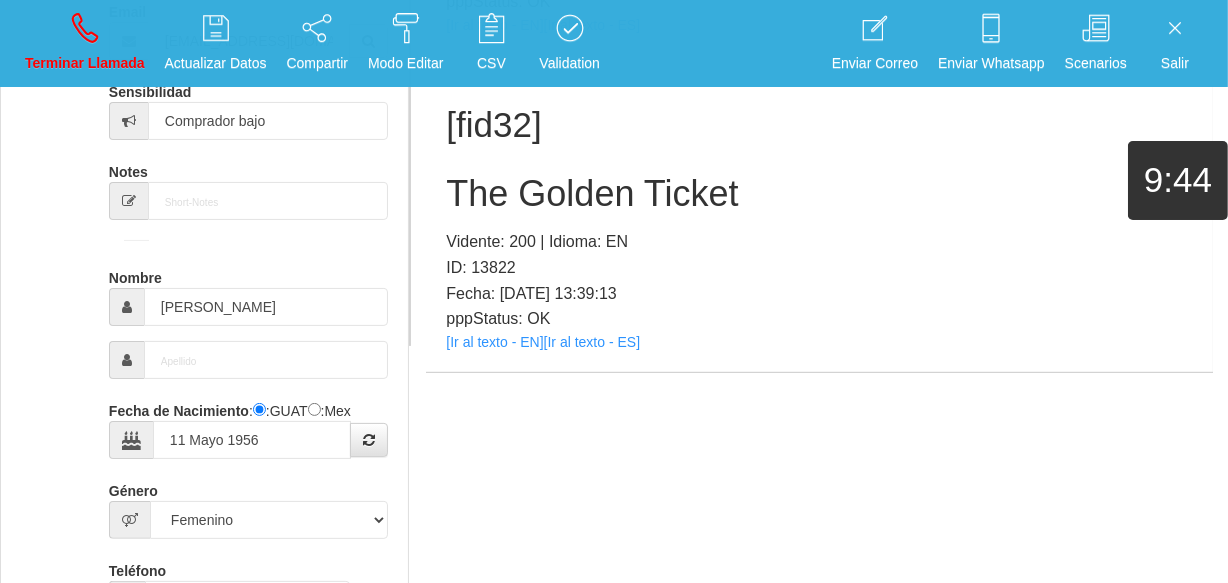 drag, startPoint x: 508, startPoint y: 355, endPoint x: 498, endPoint y: 349, distance: 11.661903 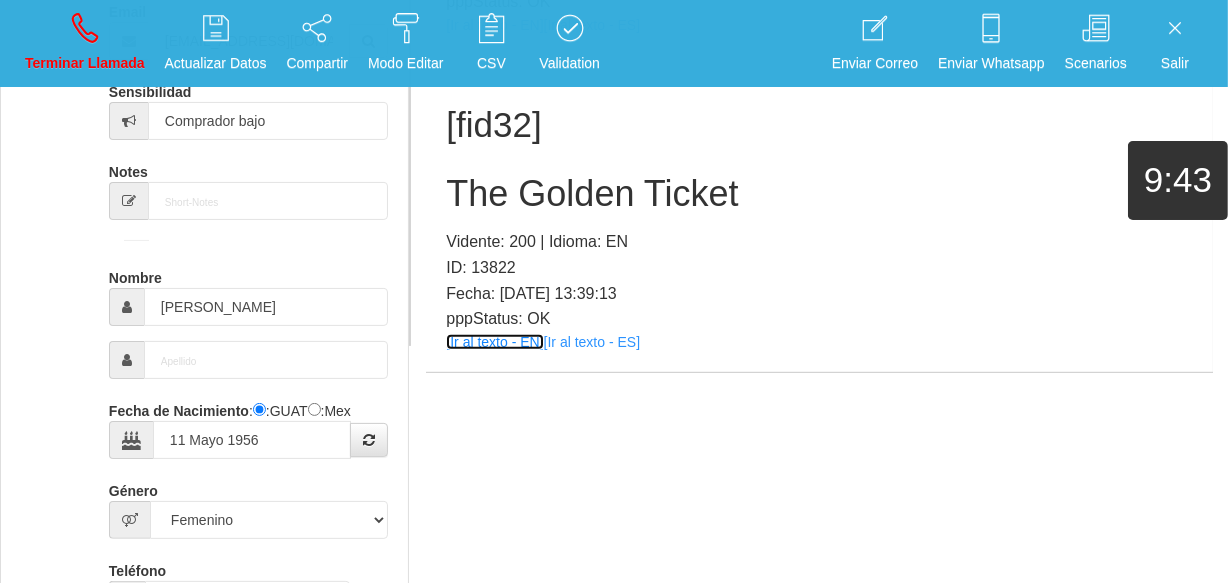 click on "[Ir al texto - EN]" at bounding box center (494, 342) 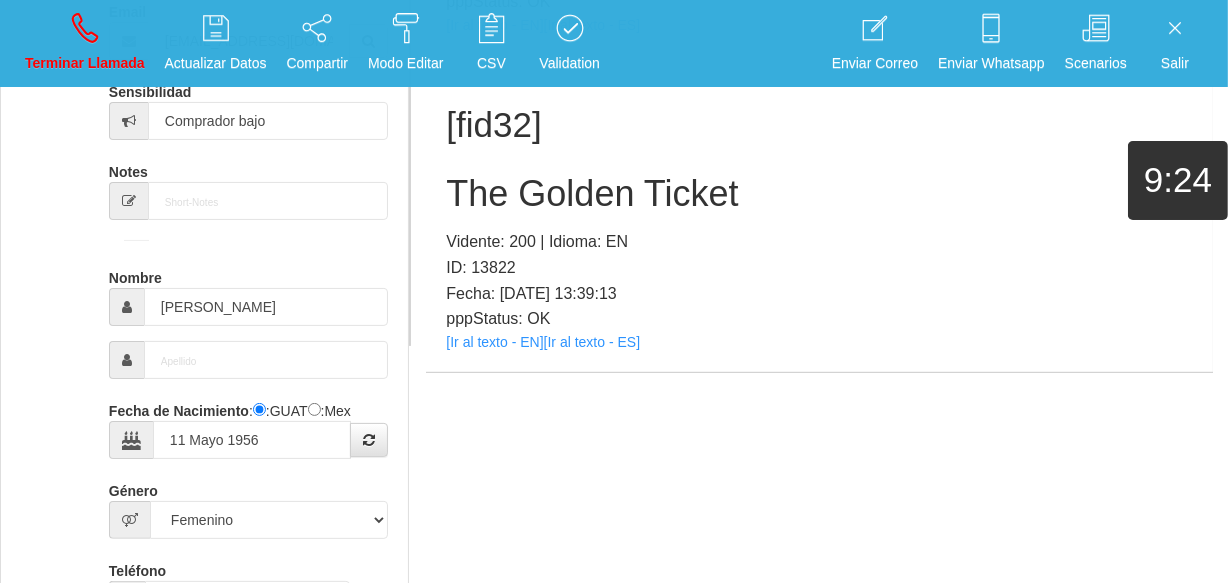 drag, startPoint x: 567, startPoint y: 223, endPoint x: 543, endPoint y: 212, distance: 26.400757 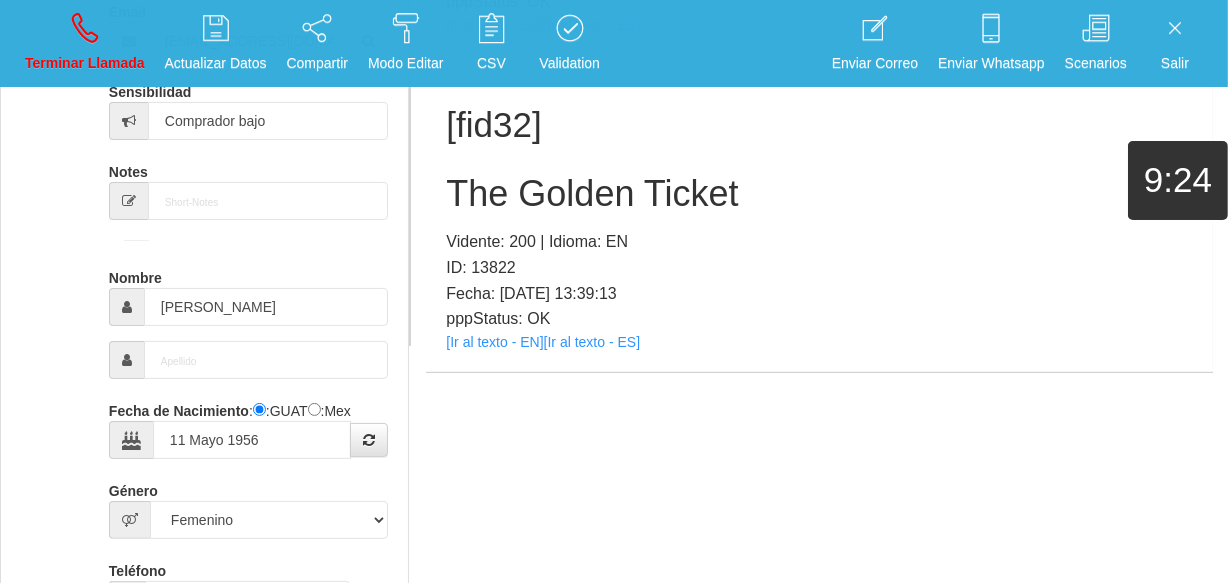 click on "[fid32] The Golden Ticket Vidente: 200 | Idioma: EN ID: 13822 Fecha: [DATE] 13:39:13 pppStatus: OK [Ir al texto - EN] [Ir al texto - ES]" at bounding box center [819, 214] 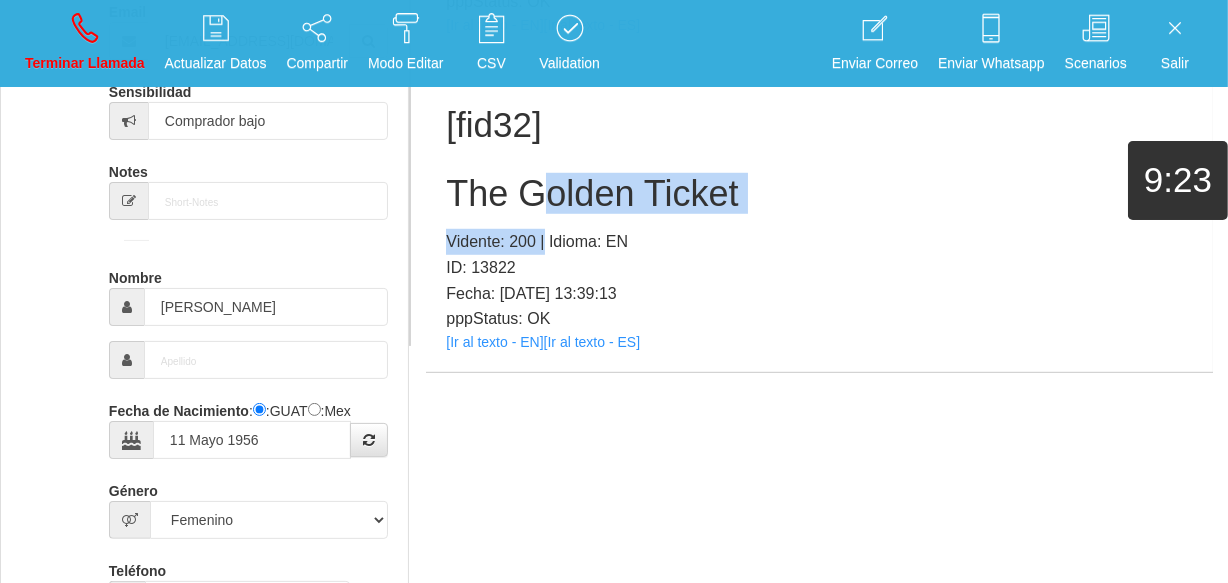 click on "The Golden Ticket" at bounding box center (819, 194) 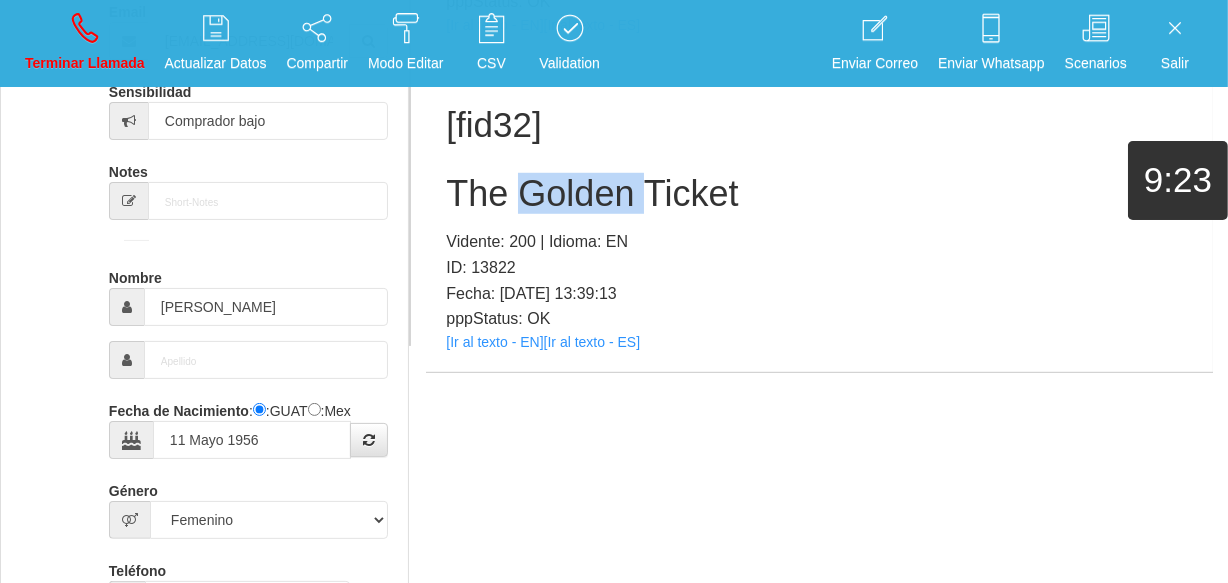 click on "The Golden Ticket" at bounding box center [819, 194] 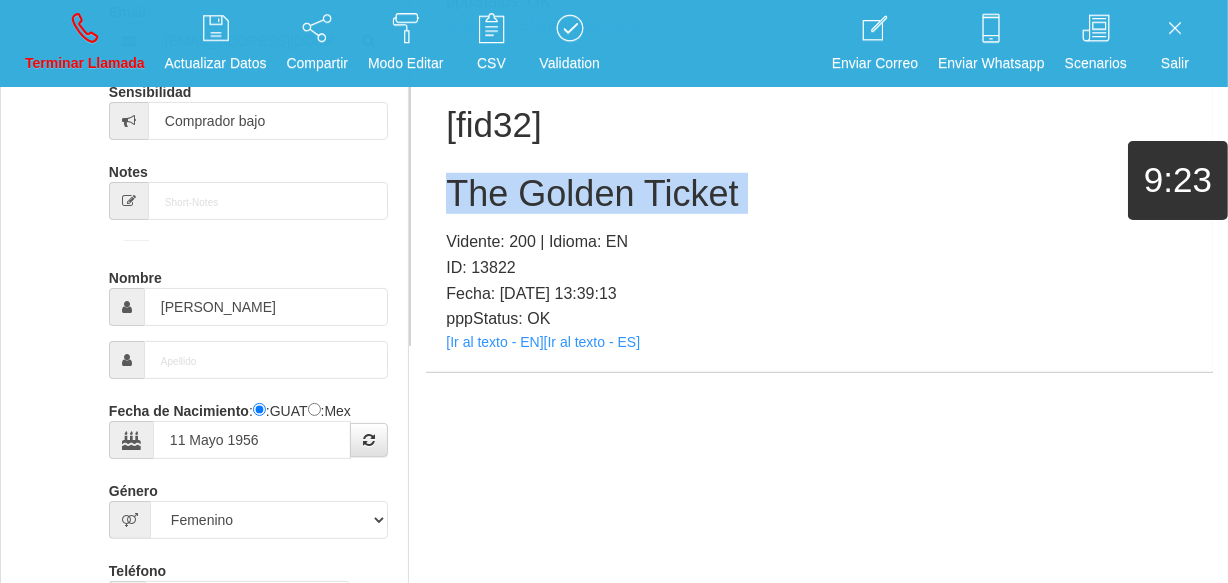click on "The Golden Ticket" at bounding box center [819, 194] 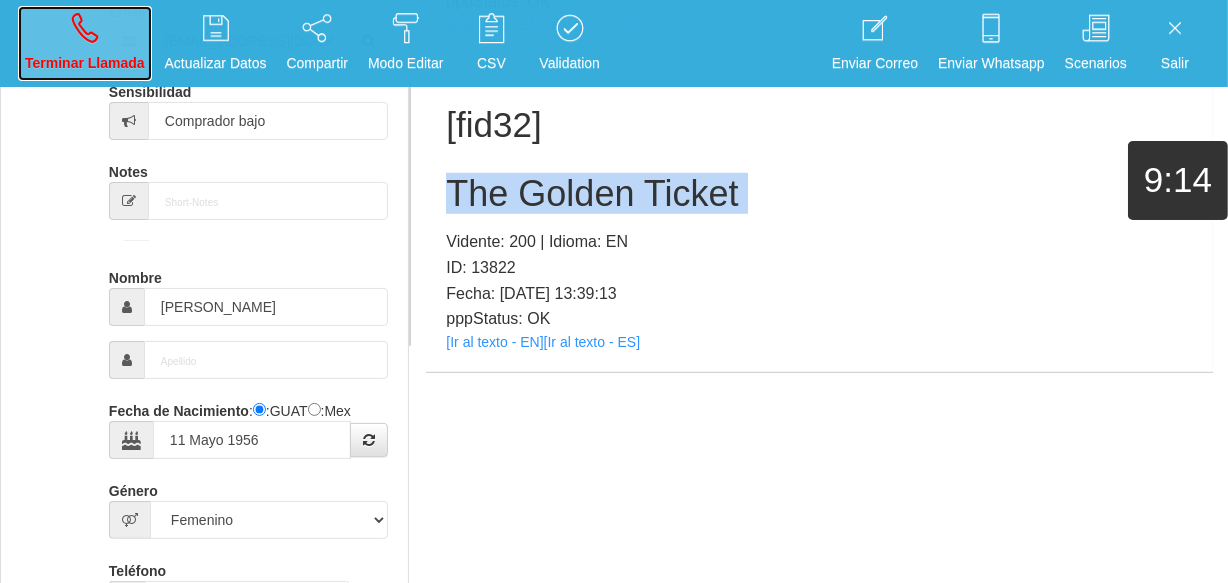 click on "Terminar Llamada" at bounding box center (85, 43) 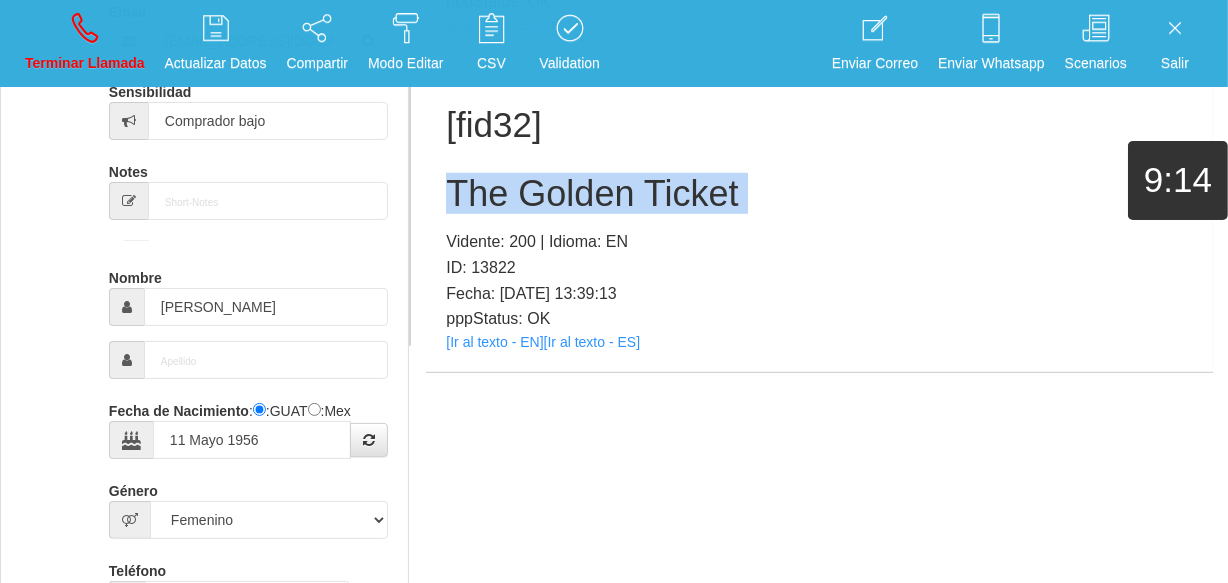 type 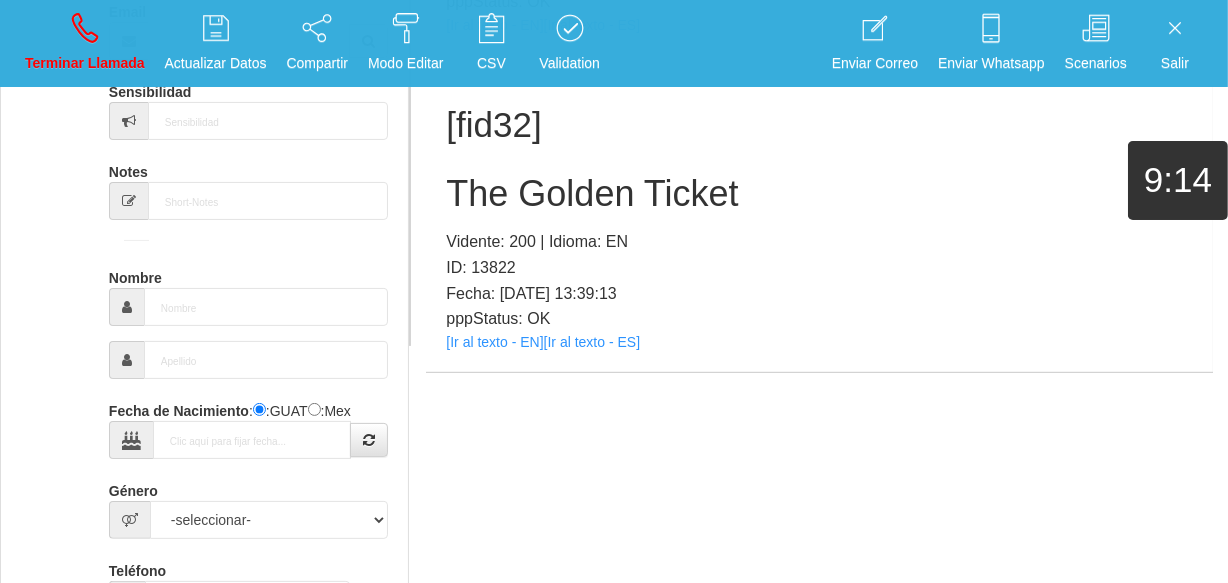scroll, scrollTop: 0, scrollLeft: 0, axis: both 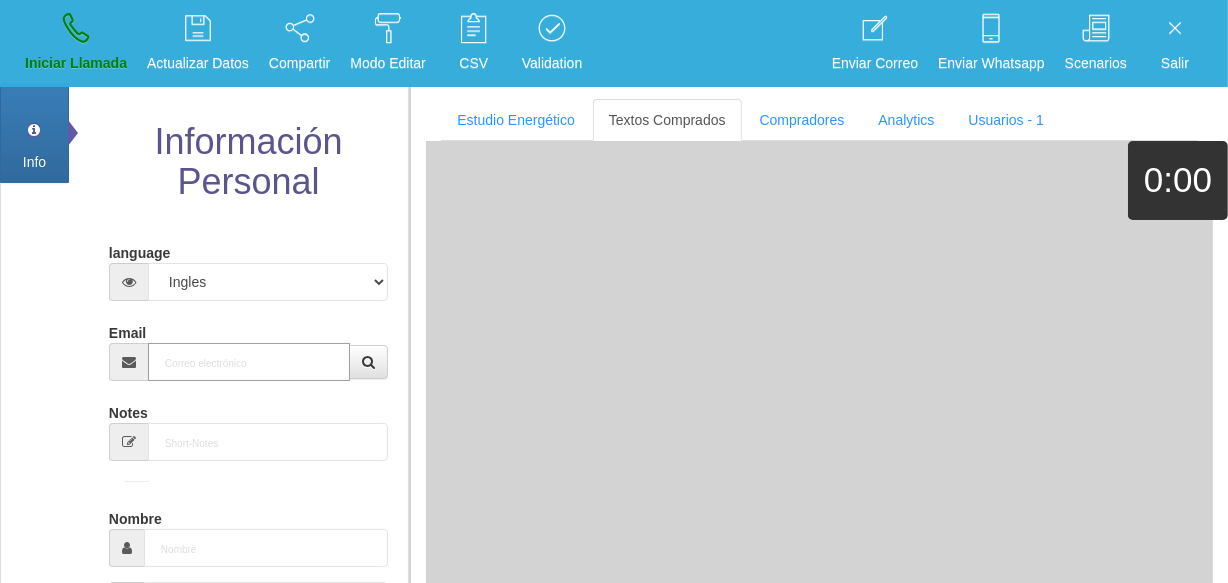 click on "Email" at bounding box center [249, 362] 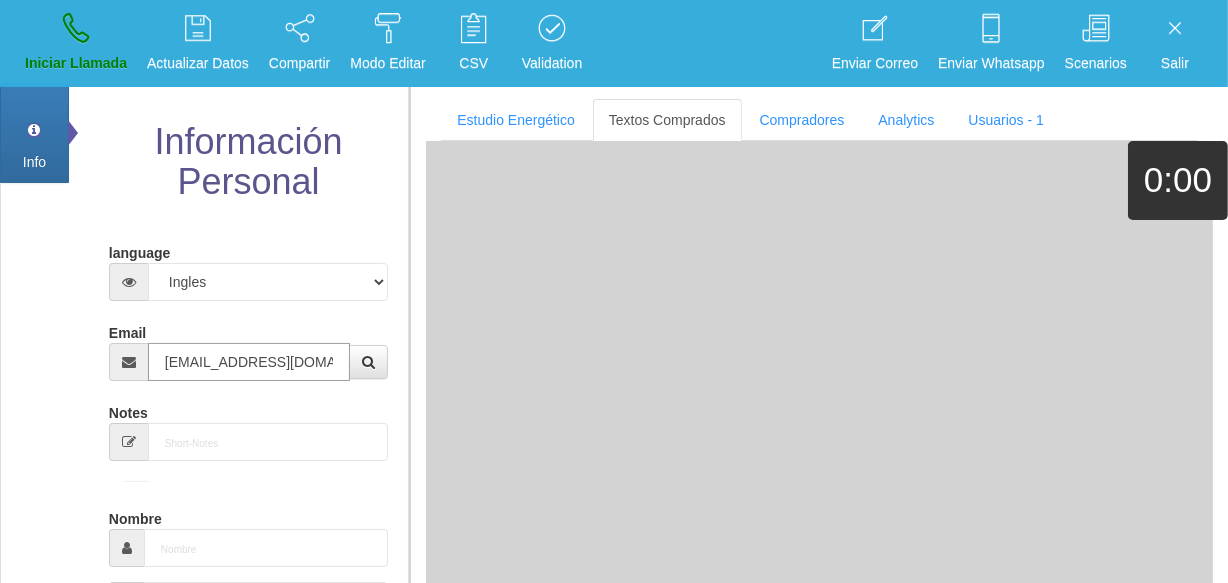 scroll, scrollTop: 0, scrollLeft: 19, axis: horizontal 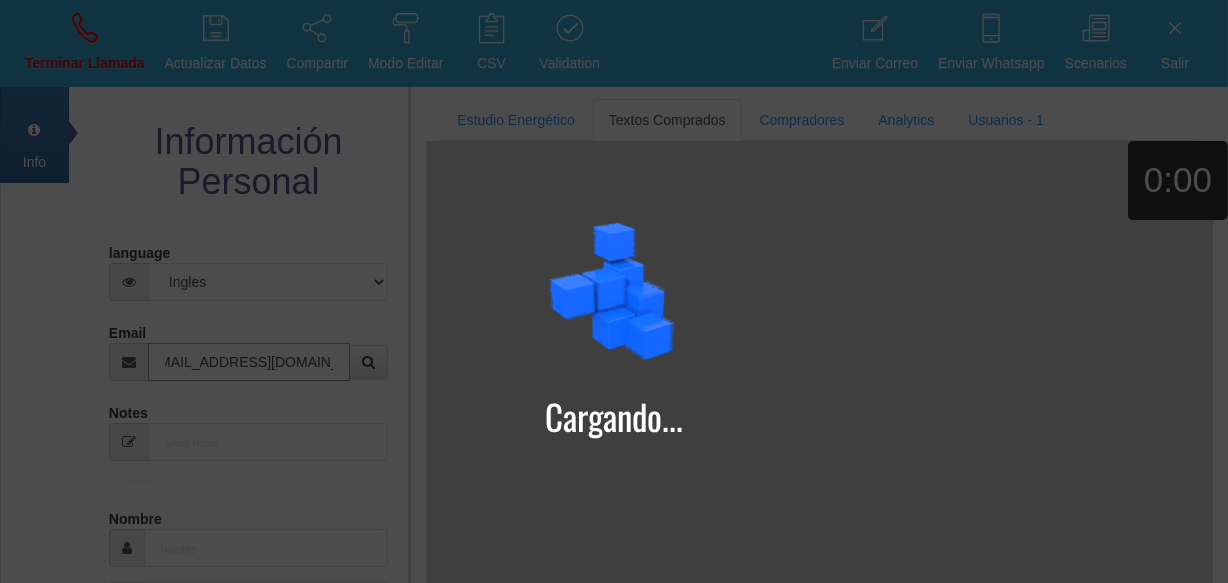 type on "[EMAIL_ADDRESS][DOMAIN_NAME]" 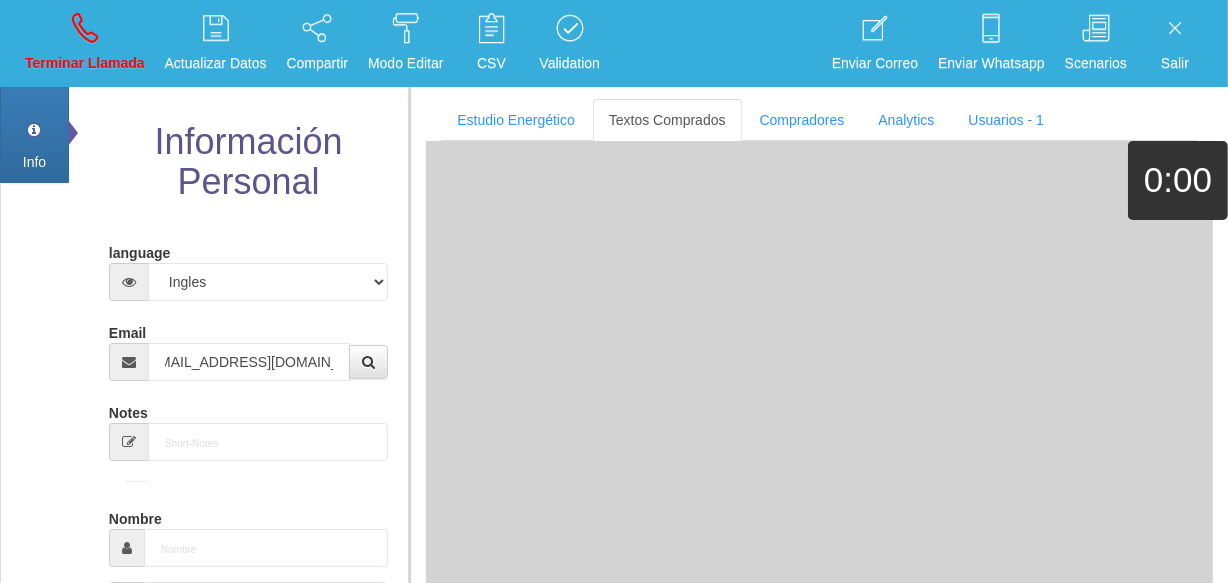 type on "25 Dic 1959" 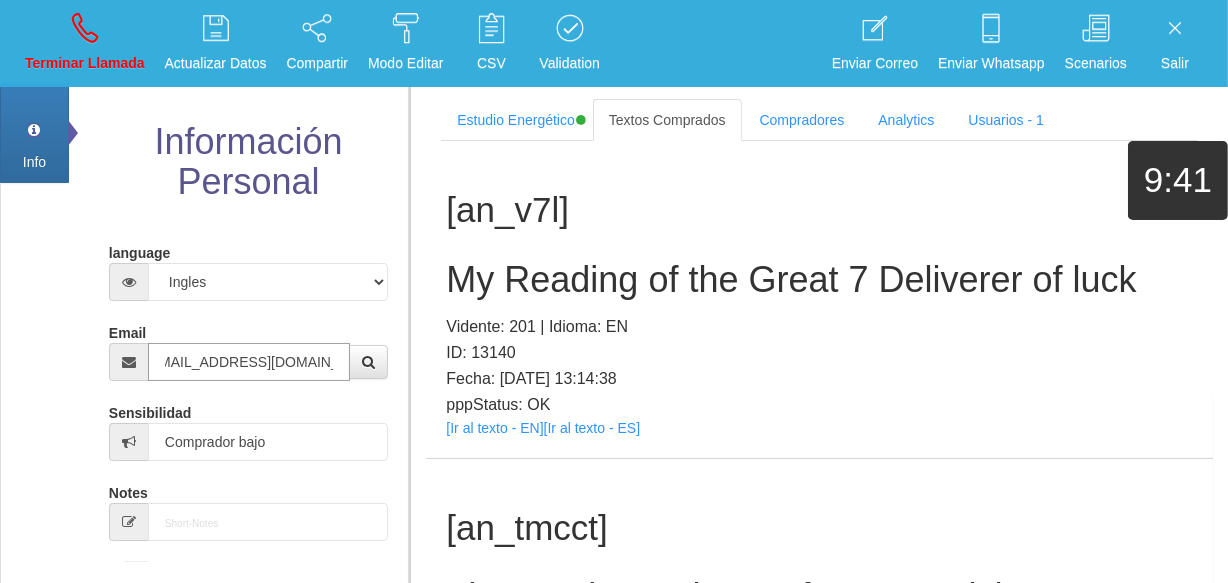 scroll, scrollTop: 0, scrollLeft: 0, axis: both 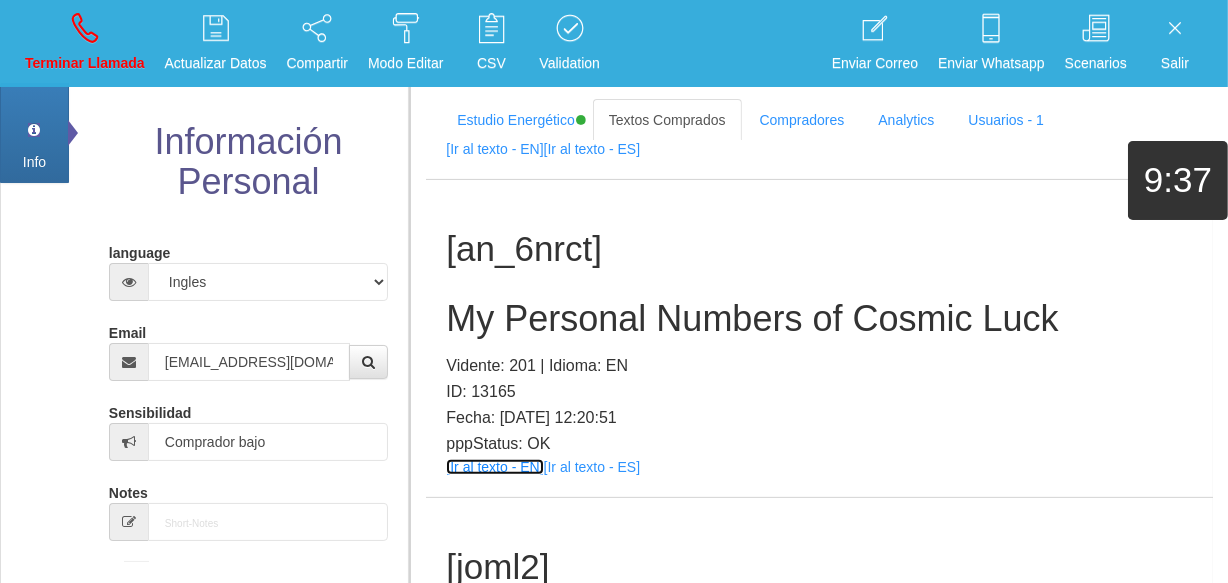 click on "[Ir al texto - EN]" at bounding box center (494, 467) 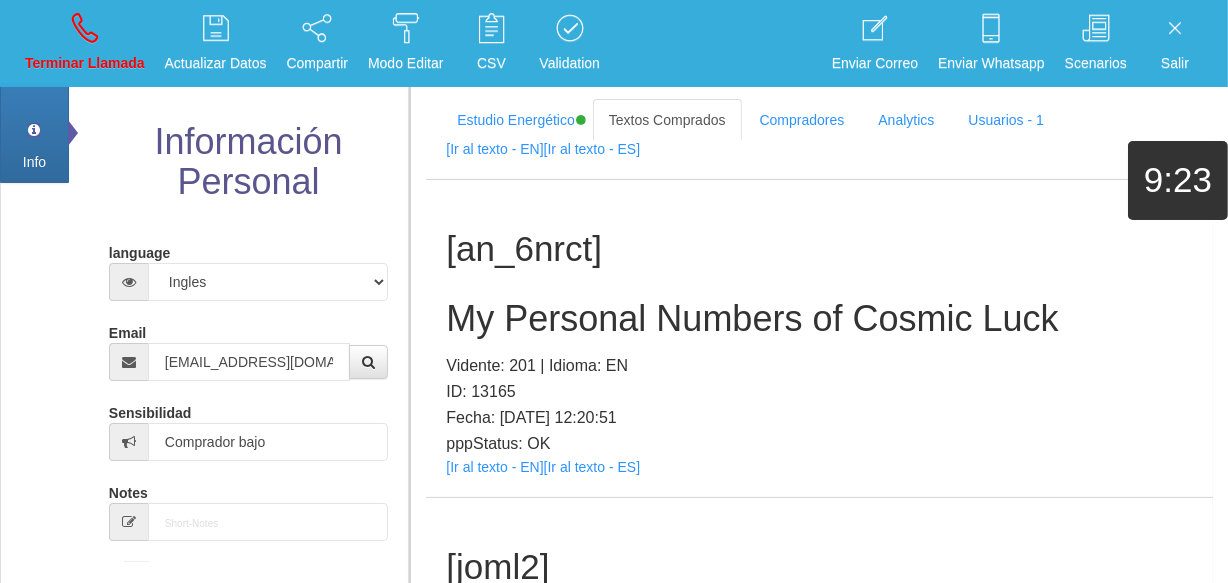 click on "My Personal Numbers of Cosmic Luck" at bounding box center [819, 319] 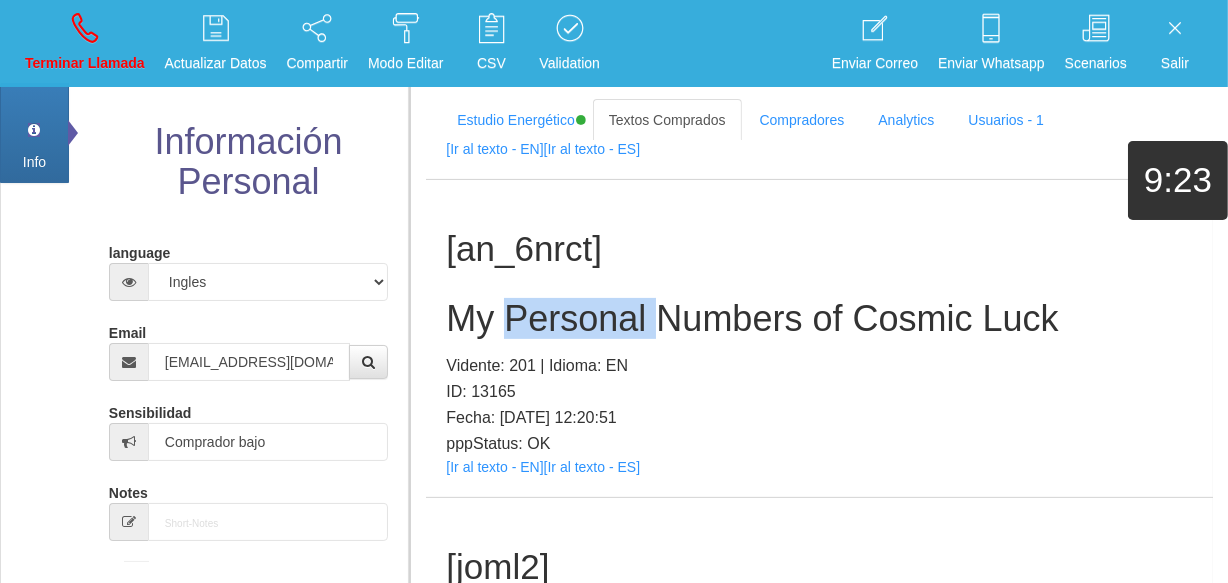 click on "My Personal Numbers of Cosmic Luck" at bounding box center [819, 319] 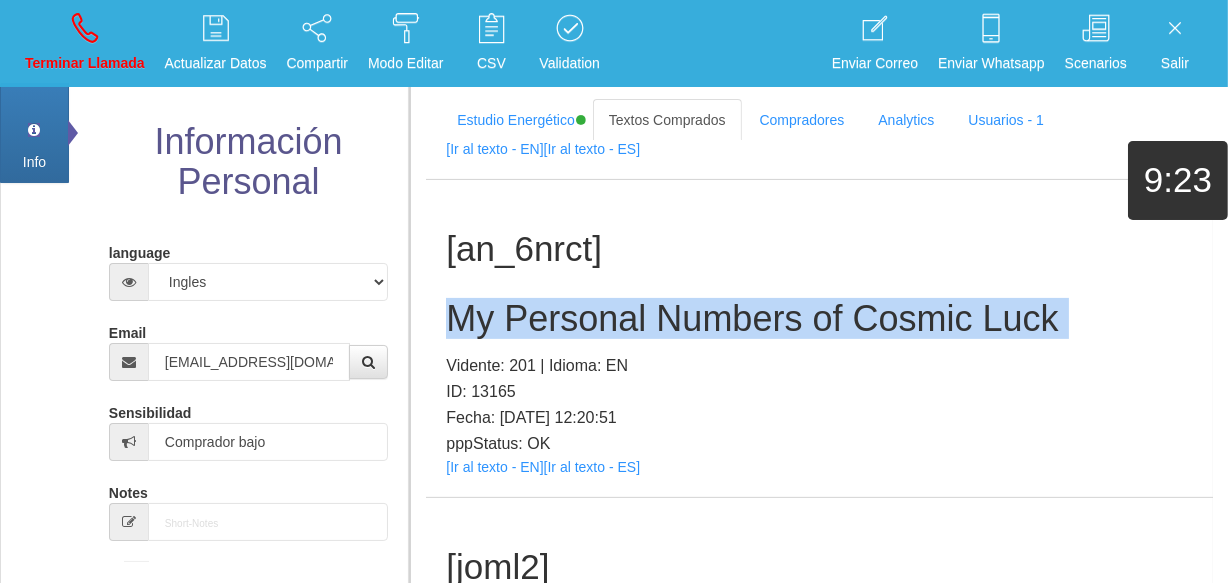 click on "My Personal Numbers of Cosmic Luck" at bounding box center (819, 319) 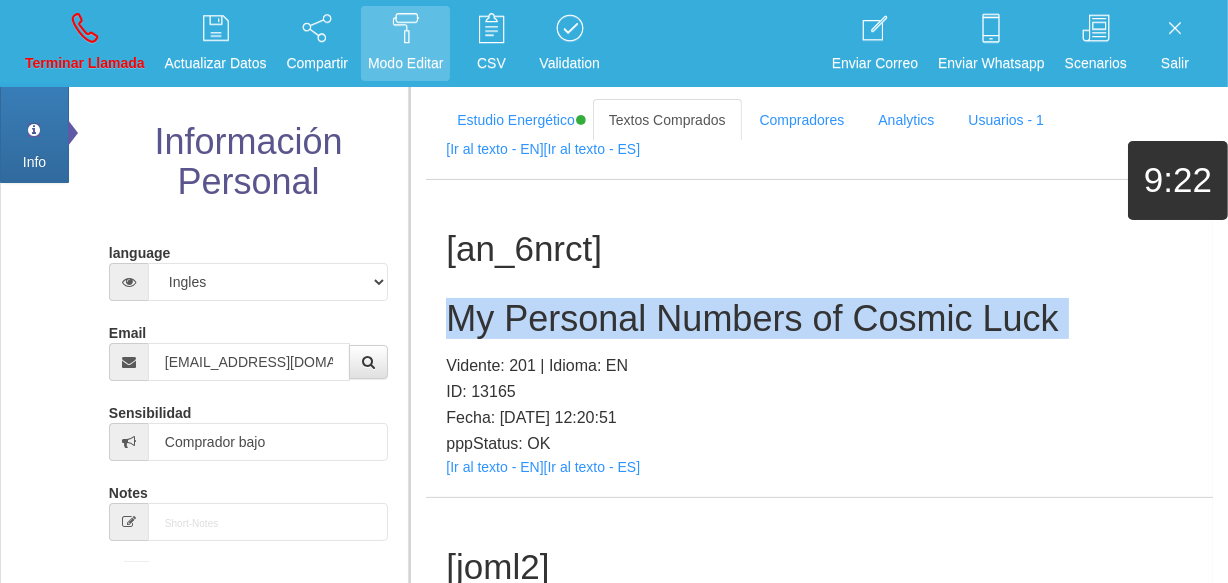 copy on "My Personal Numbers of Cosmic Luck" 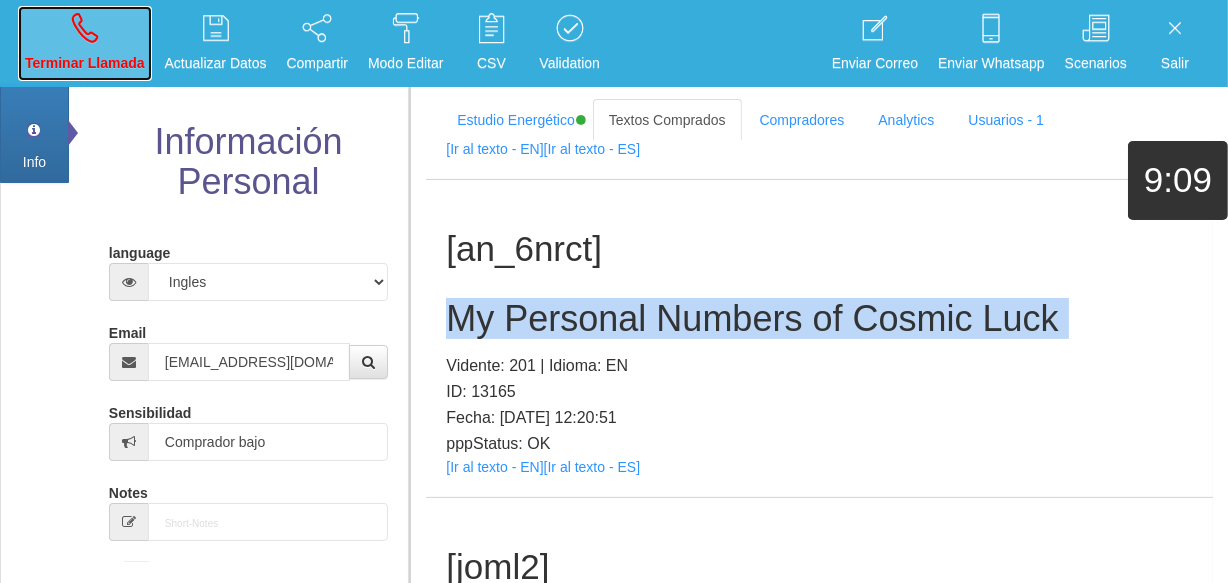 click on "Terminar Llamada" at bounding box center [85, 43] 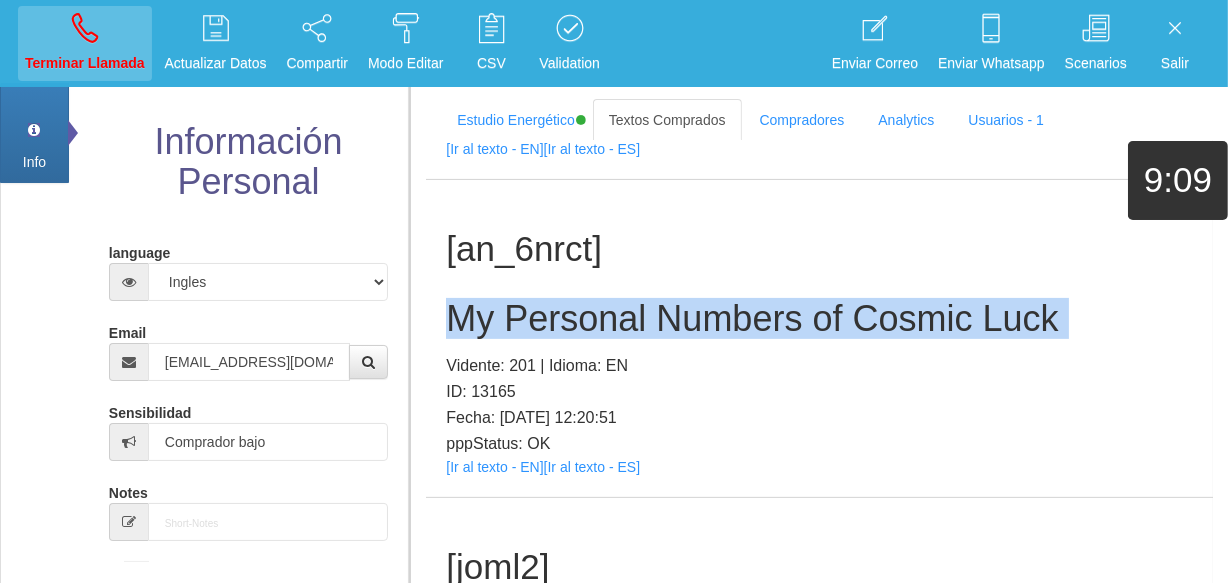 type 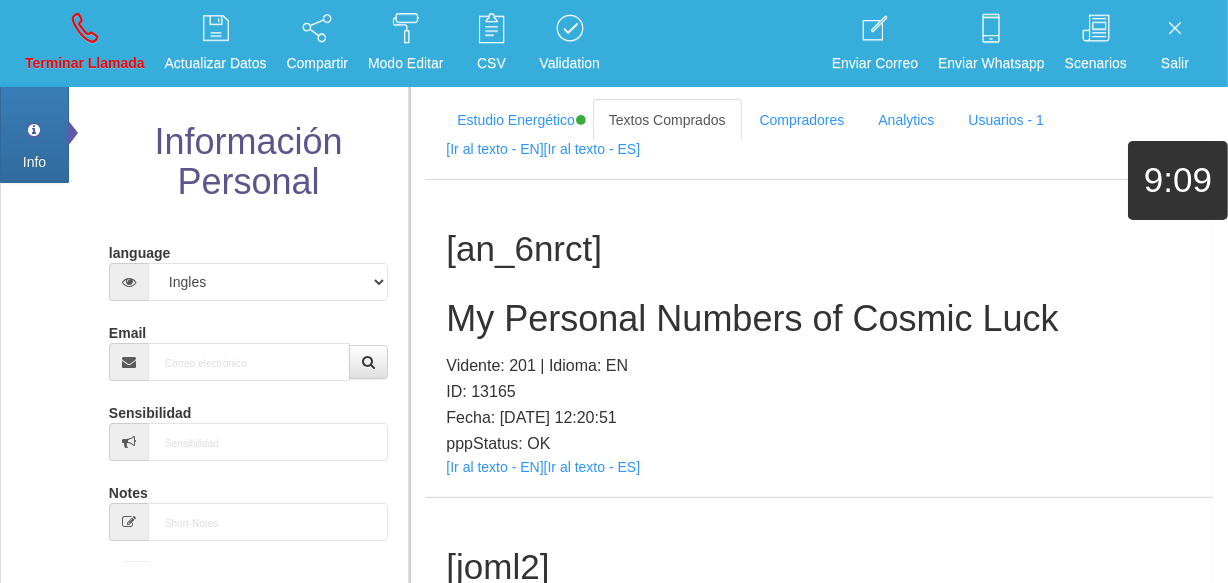 scroll, scrollTop: 0, scrollLeft: 0, axis: both 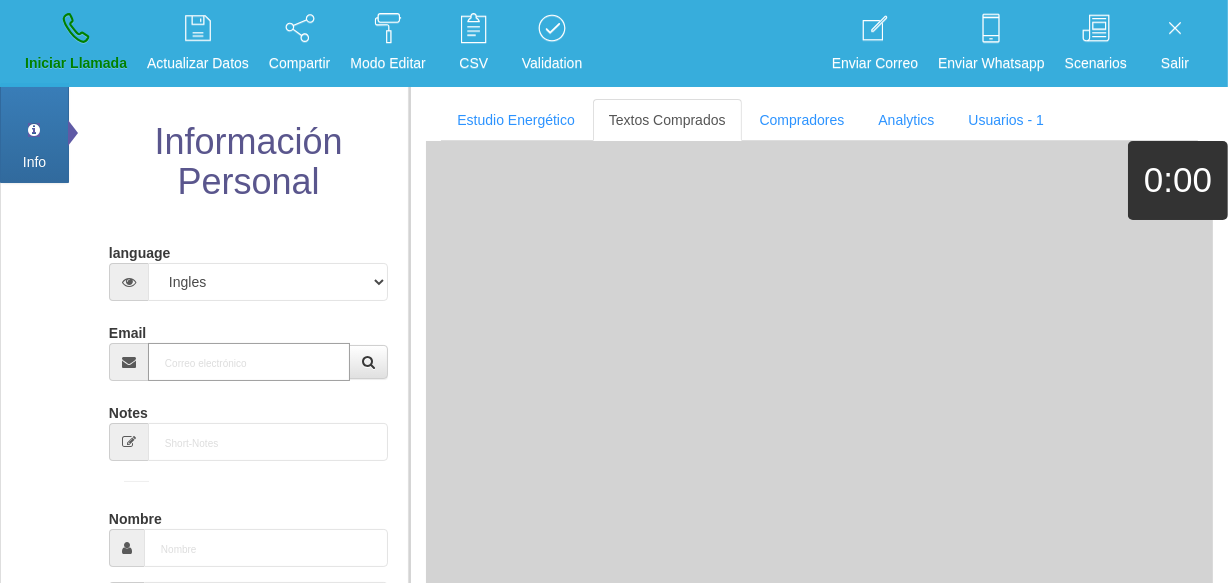 click on "Email" at bounding box center (249, 362) 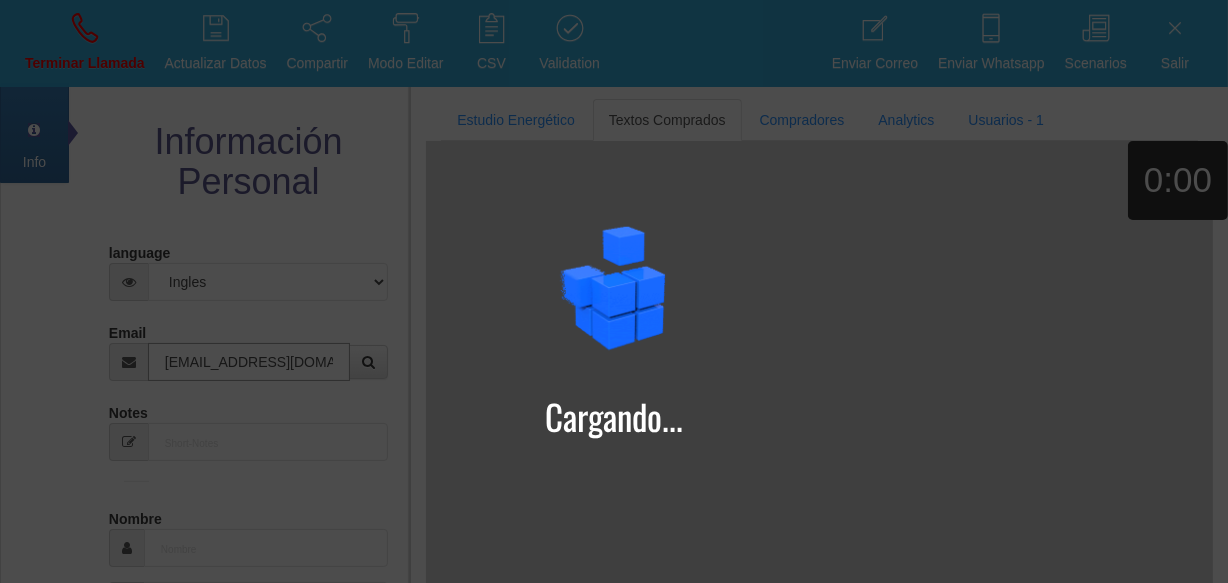 type on "[EMAIL_ADDRESS][DOMAIN_NAME]" 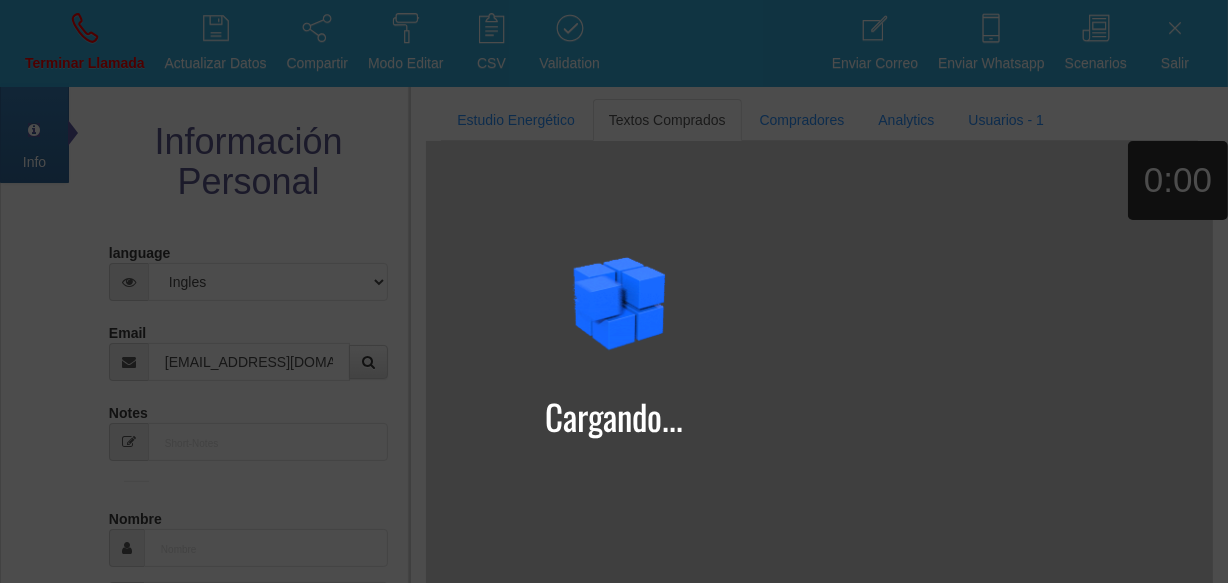 type on "[DATE]" 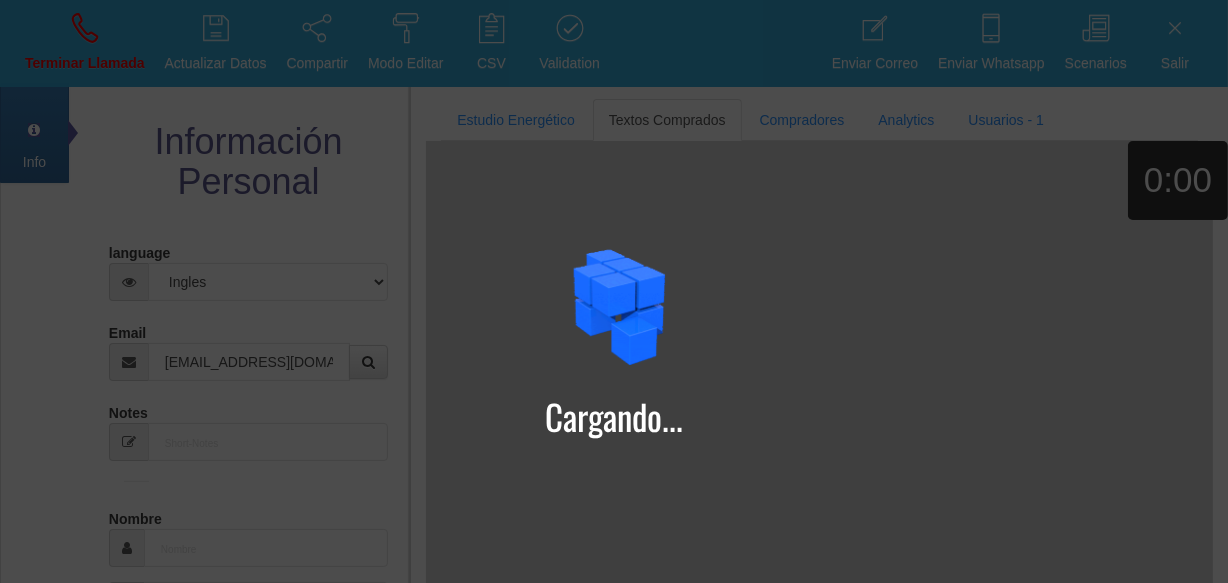 type on "Excelente Comprador" 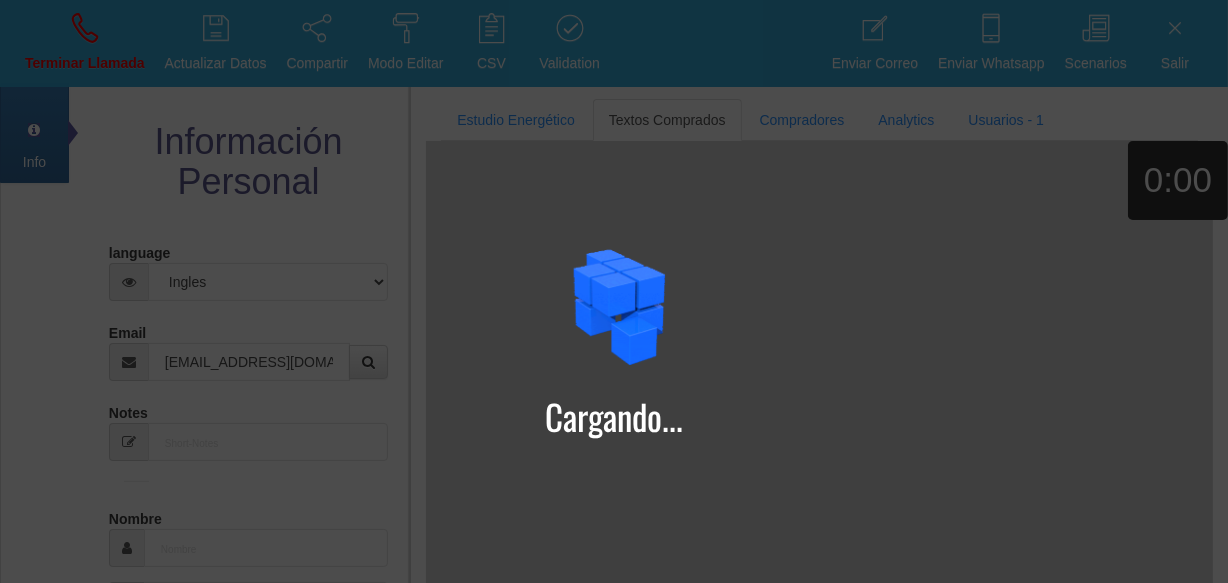 type on "[PERSON_NAME]" 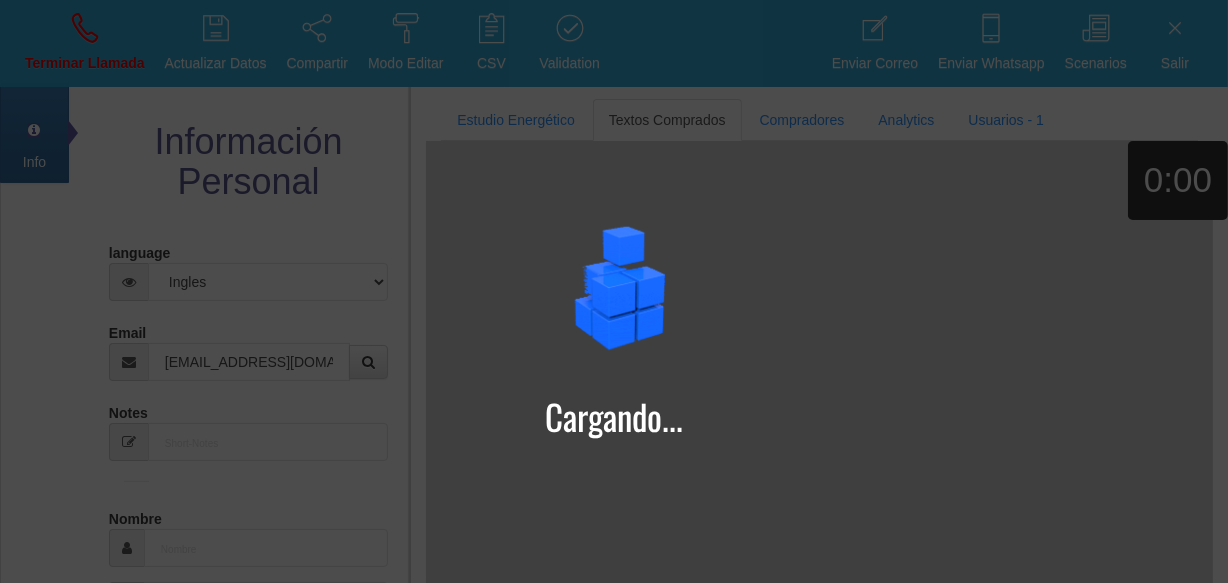 select on "2" 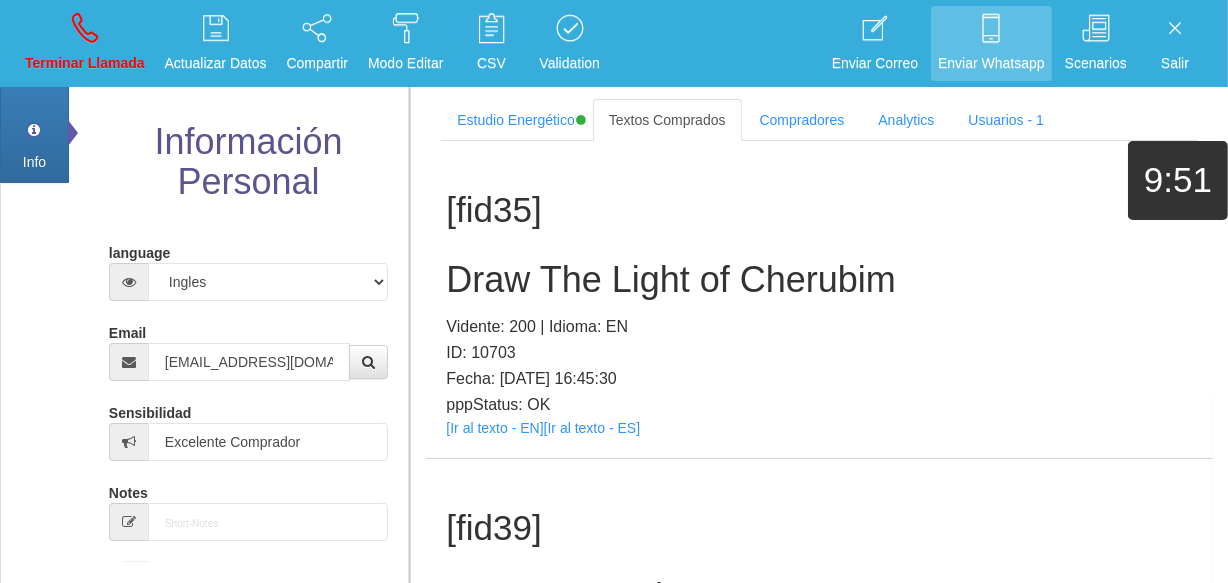 scroll, scrollTop: 4726, scrollLeft: 0, axis: vertical 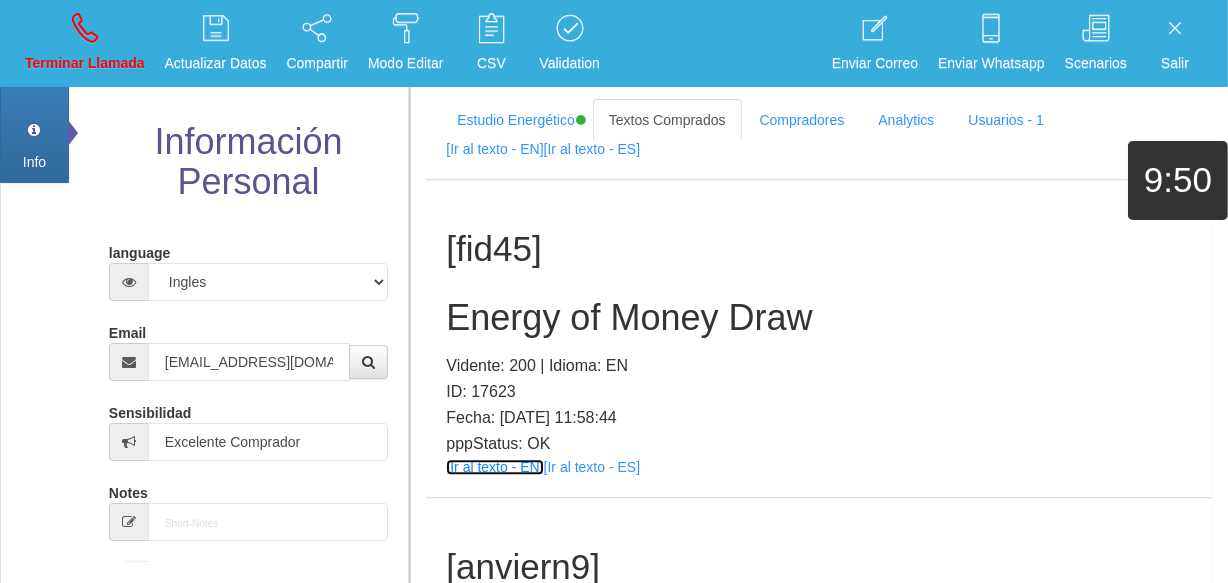 click on "[Ir al texto - EN]" at bounding box center [494, 467] 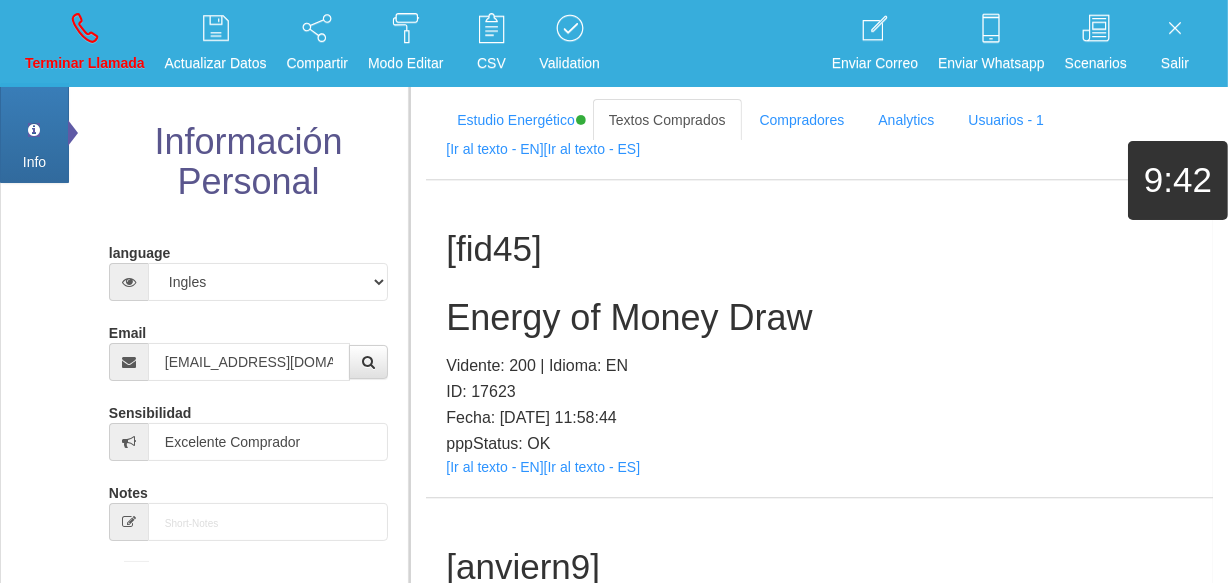 click on "Energy of Money Draw" at bounding box center (819, 318) 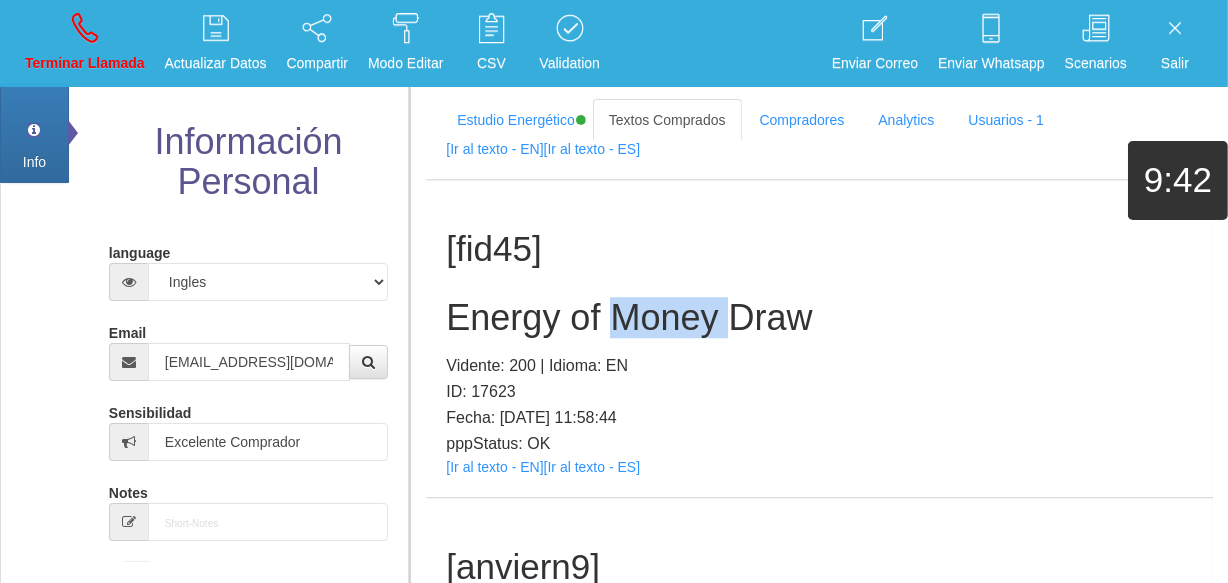 click on "Energy of Money Draw" at bounding box center (819, 318) 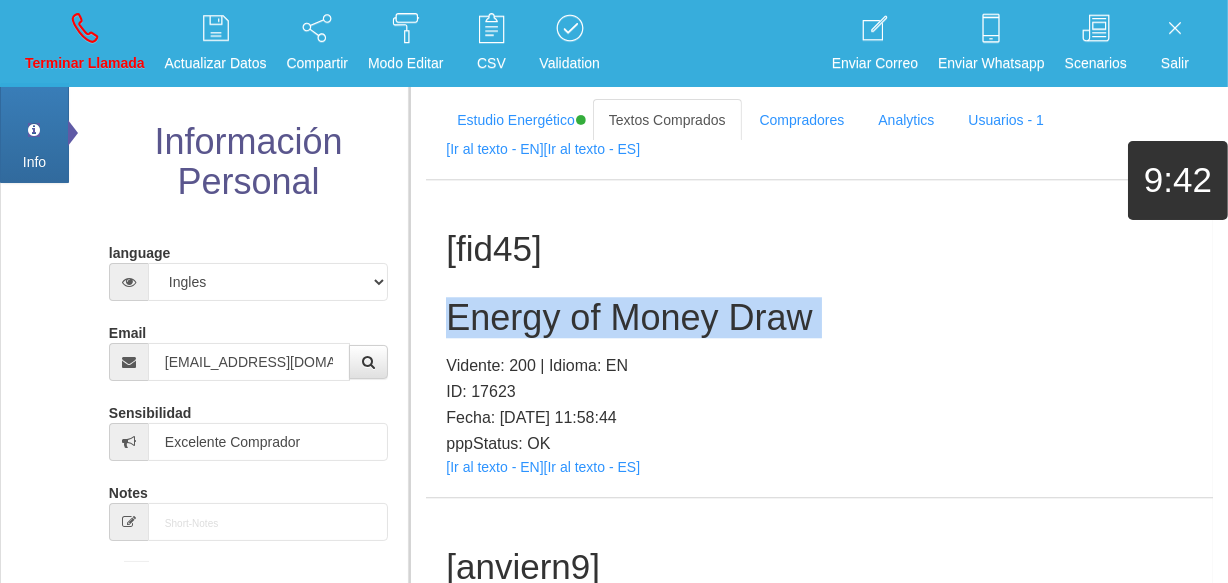click on "Energy of Money Draw" at bounding box center [819, 318] 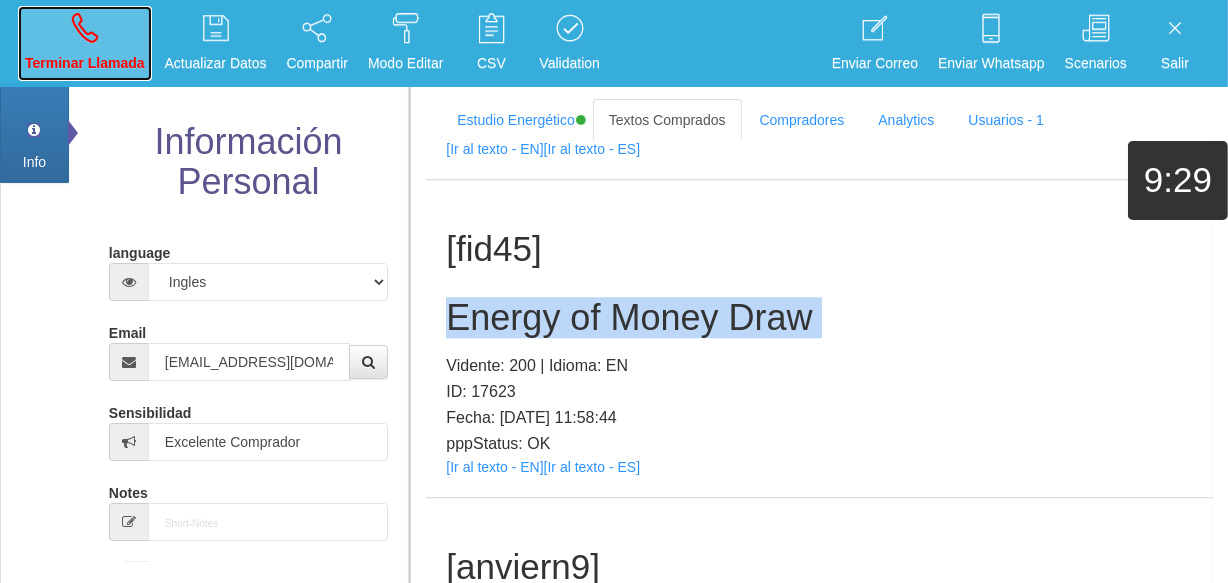 click on "Terminar Llamada" at bounding box center (85, 63) 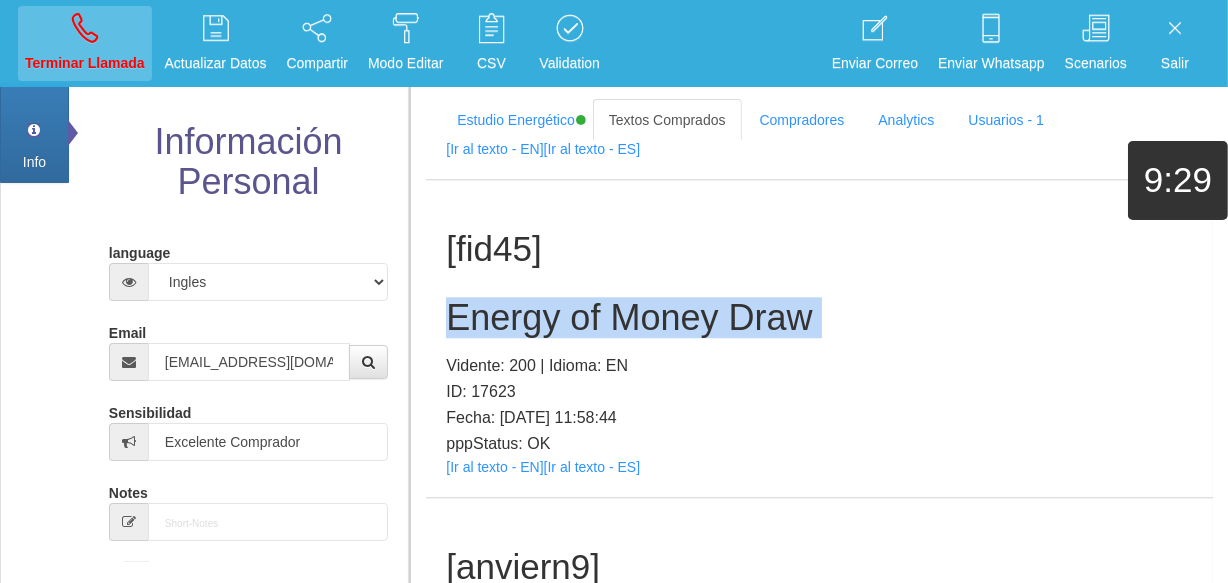 type 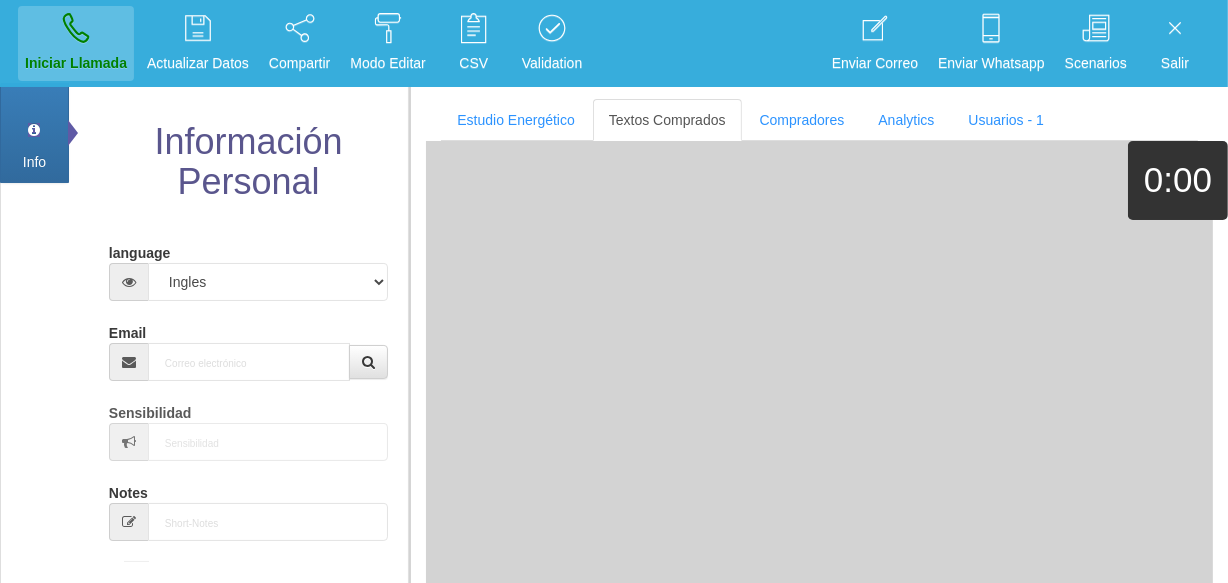 scroll, scrollTop: 0, scrollLeft: 0, axis: both 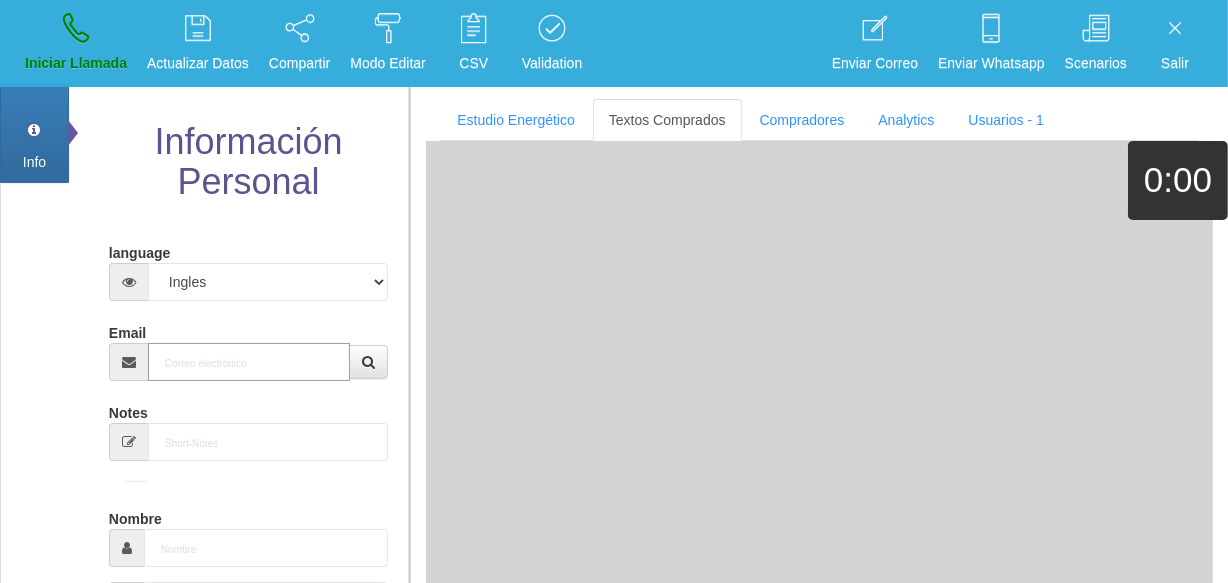 click on "Email" at bounding box center (249, 362) 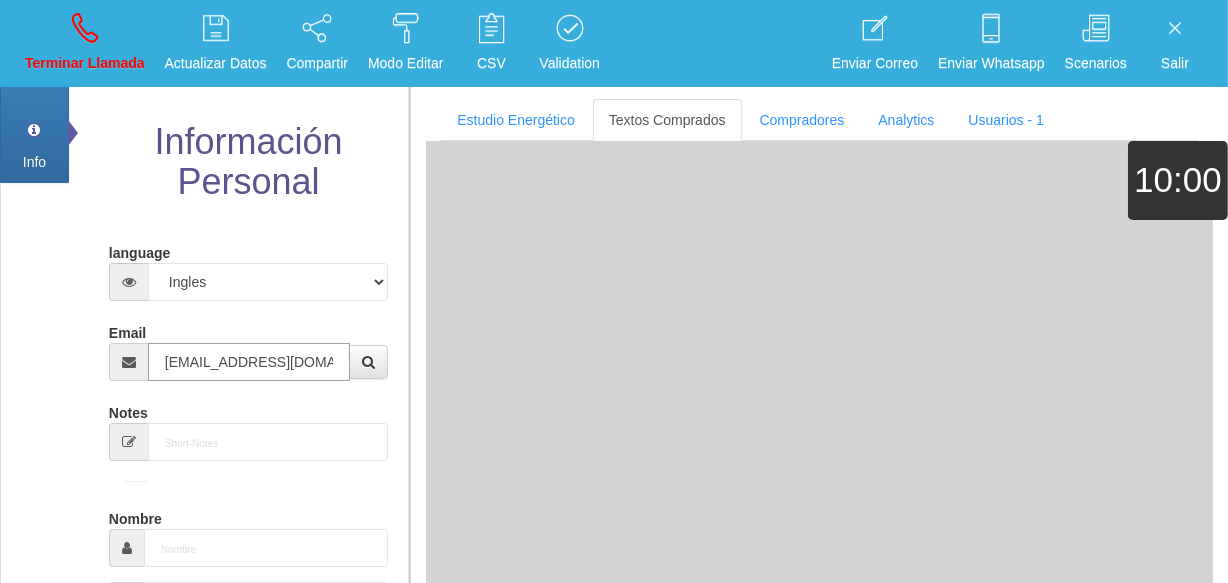 type on "[EMAIL_ADDRESS][DOMAIN_NAME]" 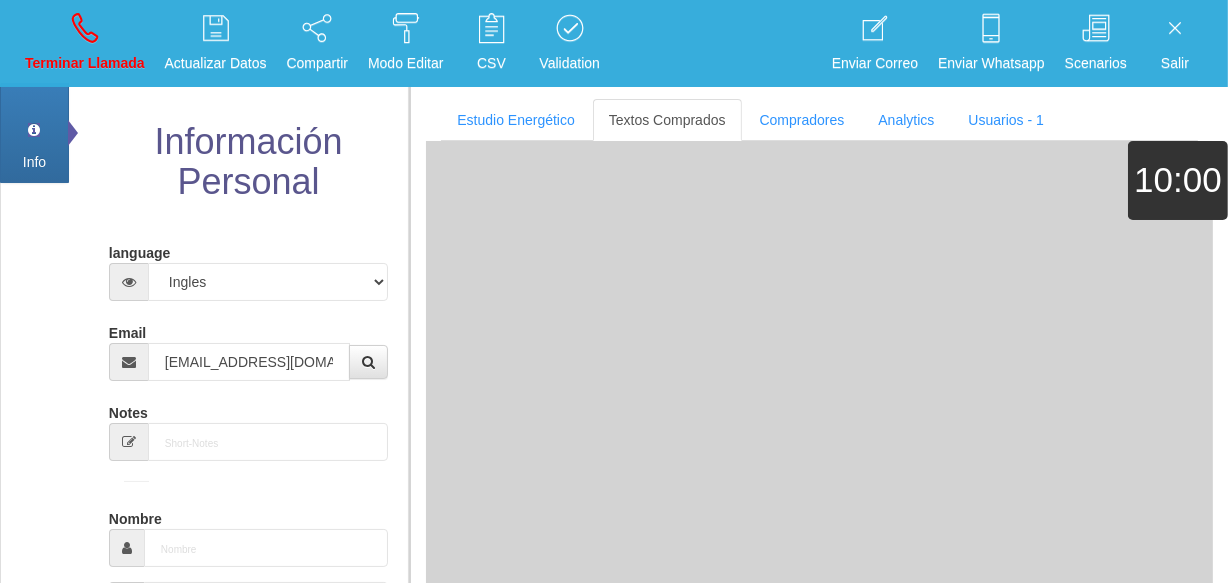 type on "[DATE]" 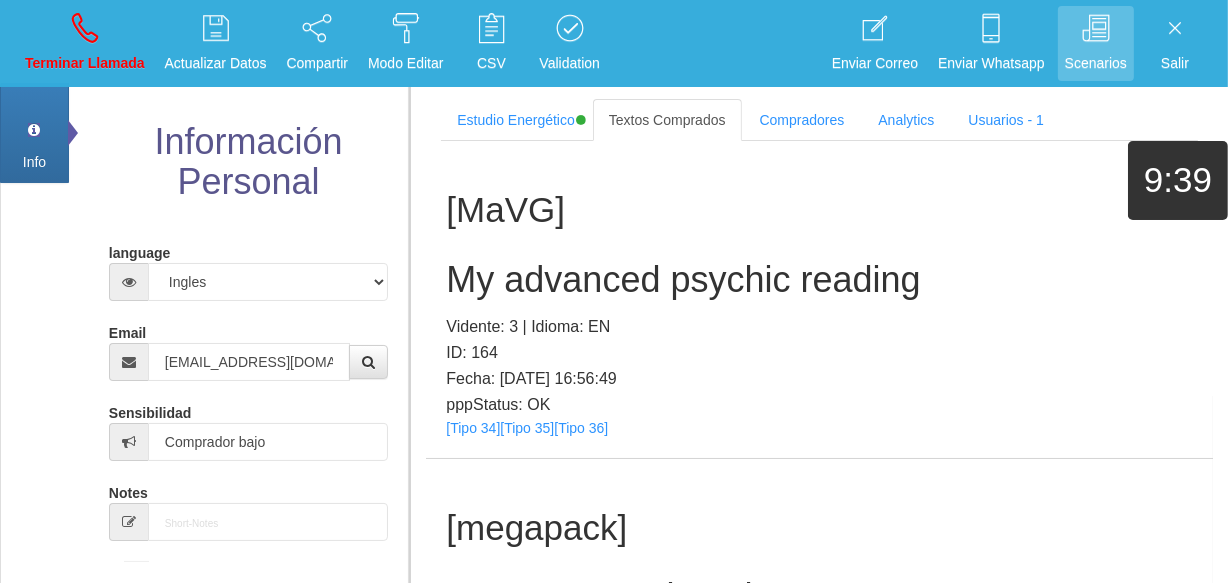 scroll, scrollTop: 718, scrollLeft: 0, axis: vertical 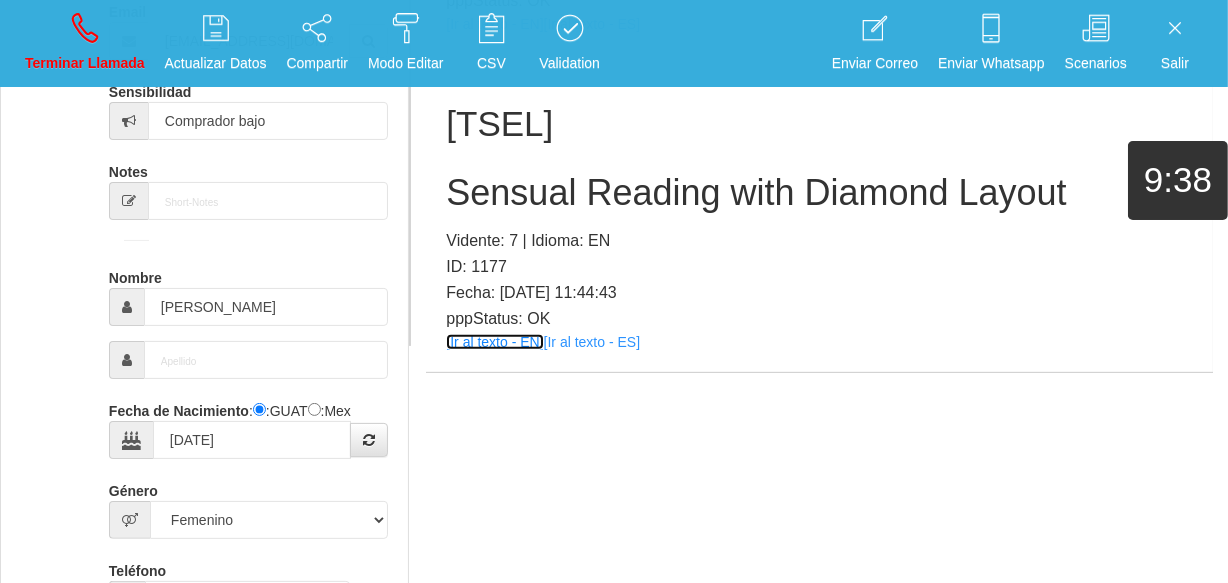 click on "[Ir al texto - EN]" at bounding box center [494, 342] 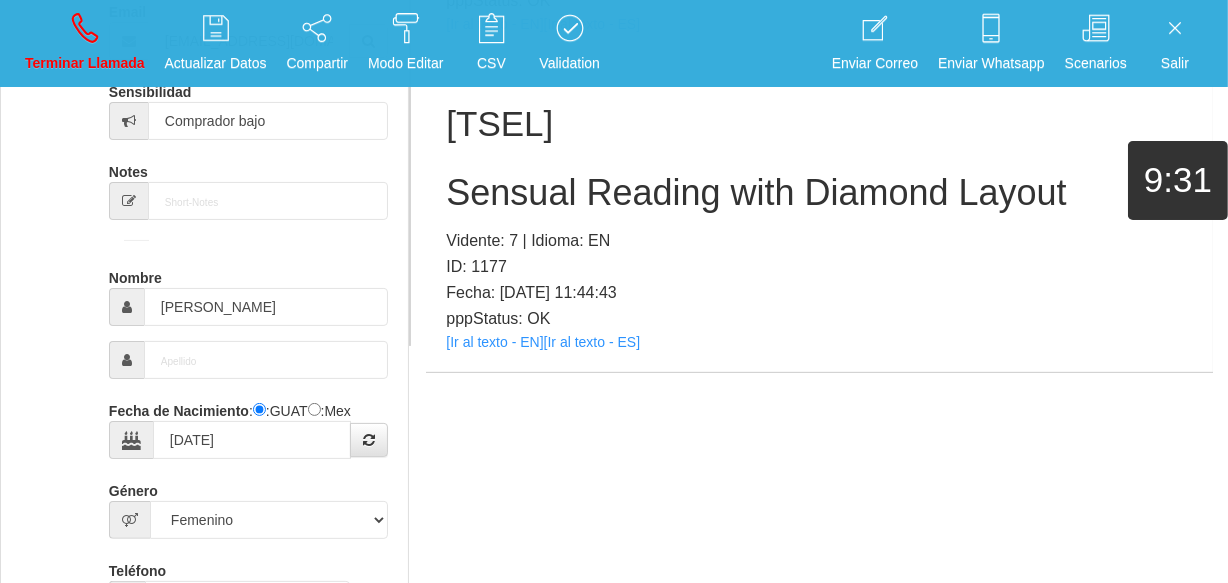 click on "Sensual Reading with Diamond Layout" at bounding box center (819, 193) 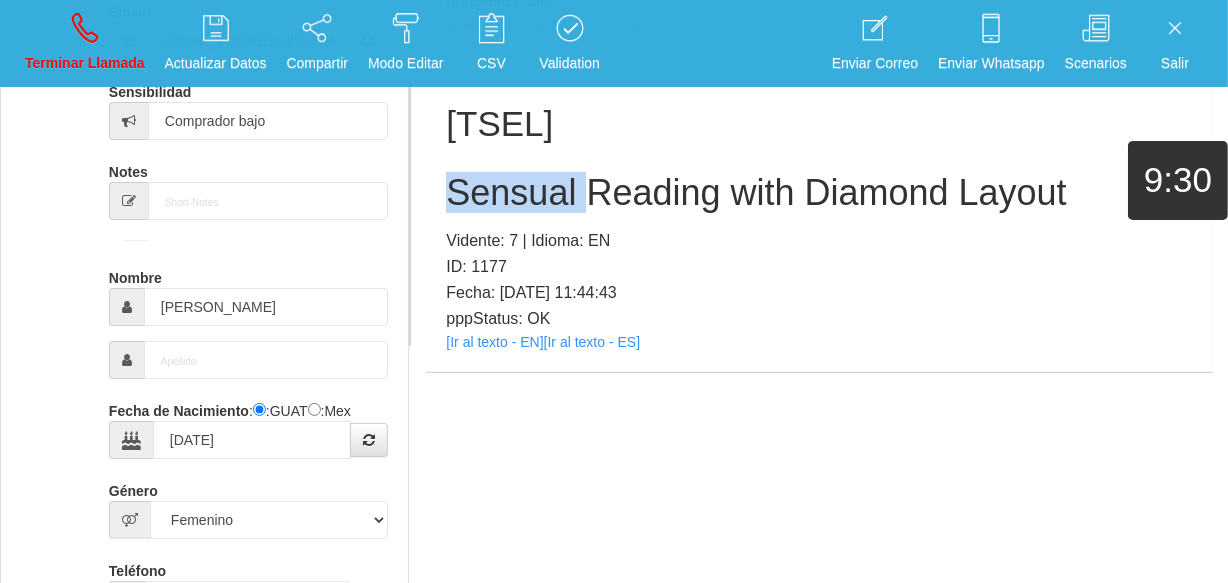 click on "Sensual Reading with Diamond Layout" at bounding box center (819, 193) 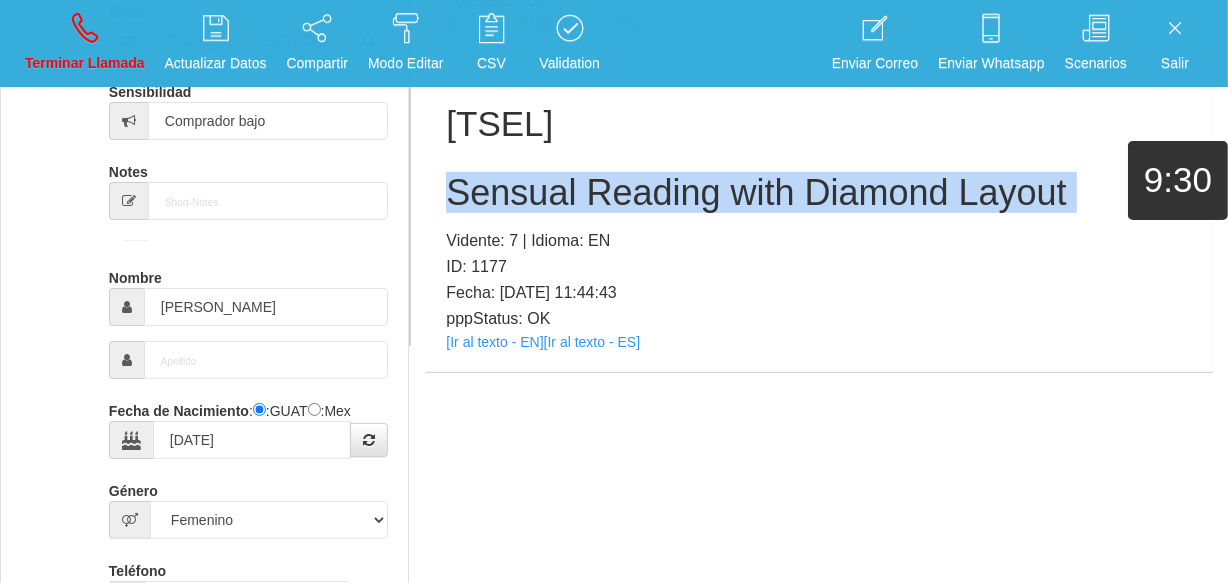 click on "Sensual Reading with Diamond Layout" at bounding box center [819, 193] 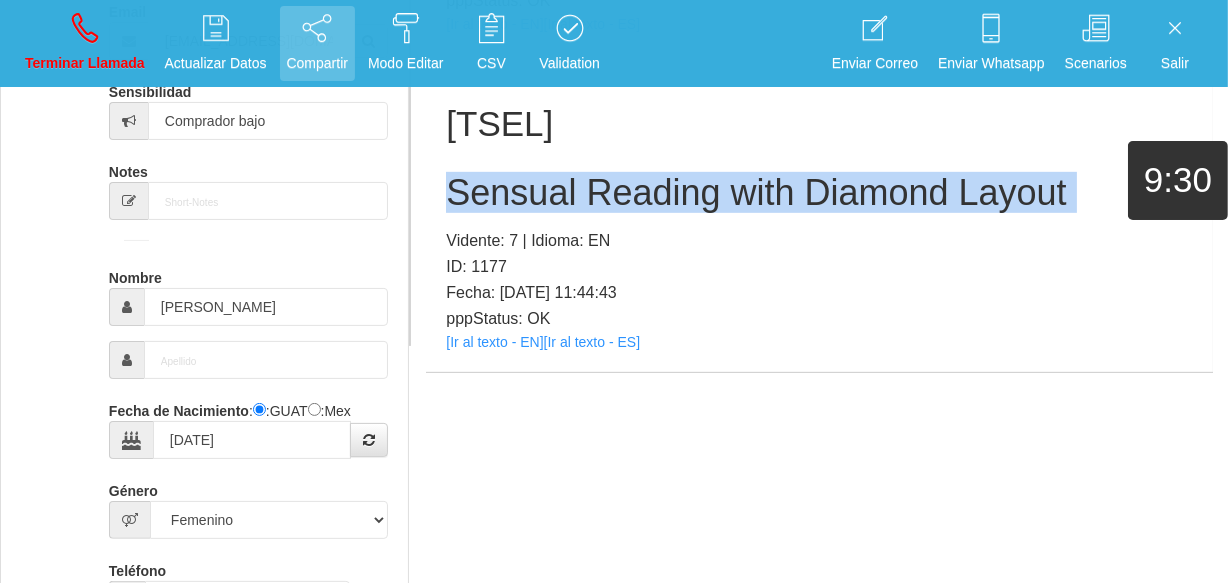 copy on "Sensual Reading with Diamond Layout" 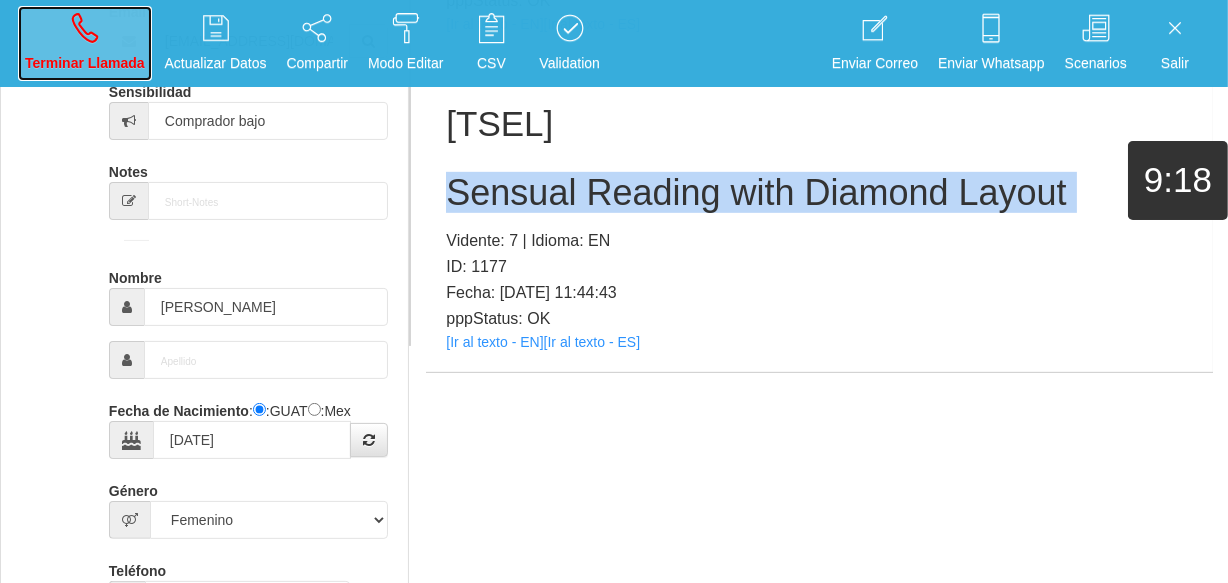 click at bounding box center (85, 28) 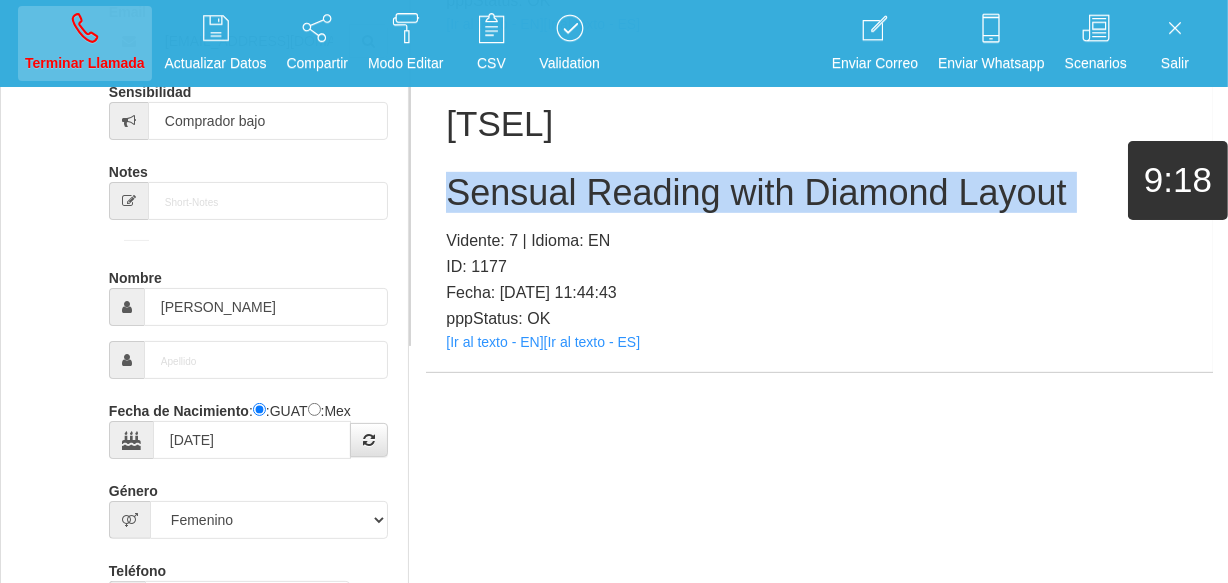 type 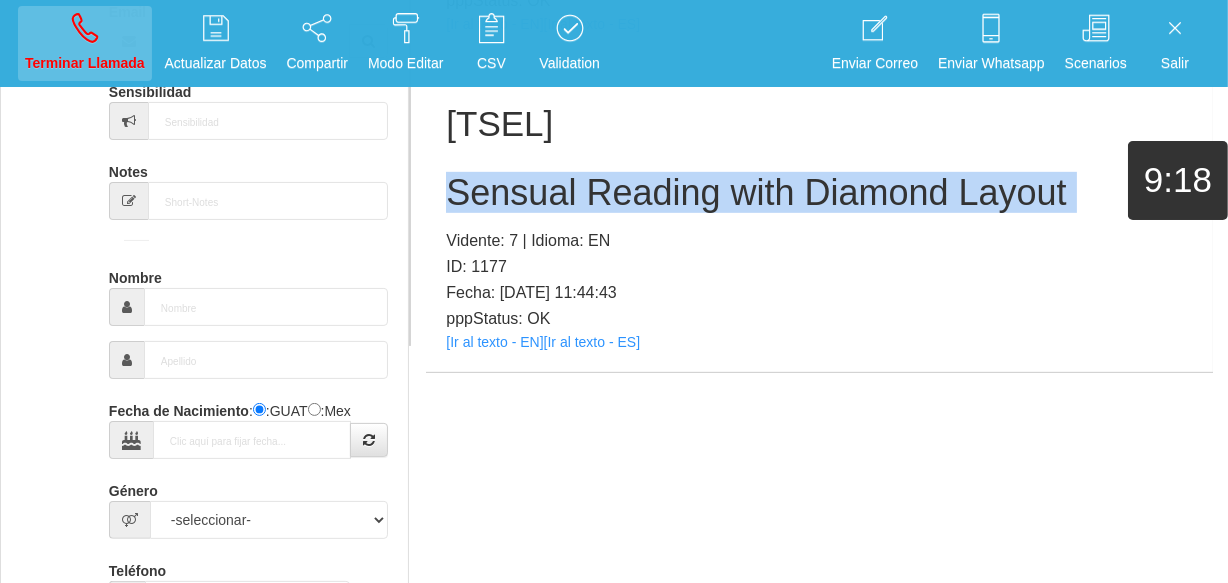 scroll, scrollTop: 0, scrollLeft: 0, axis: both 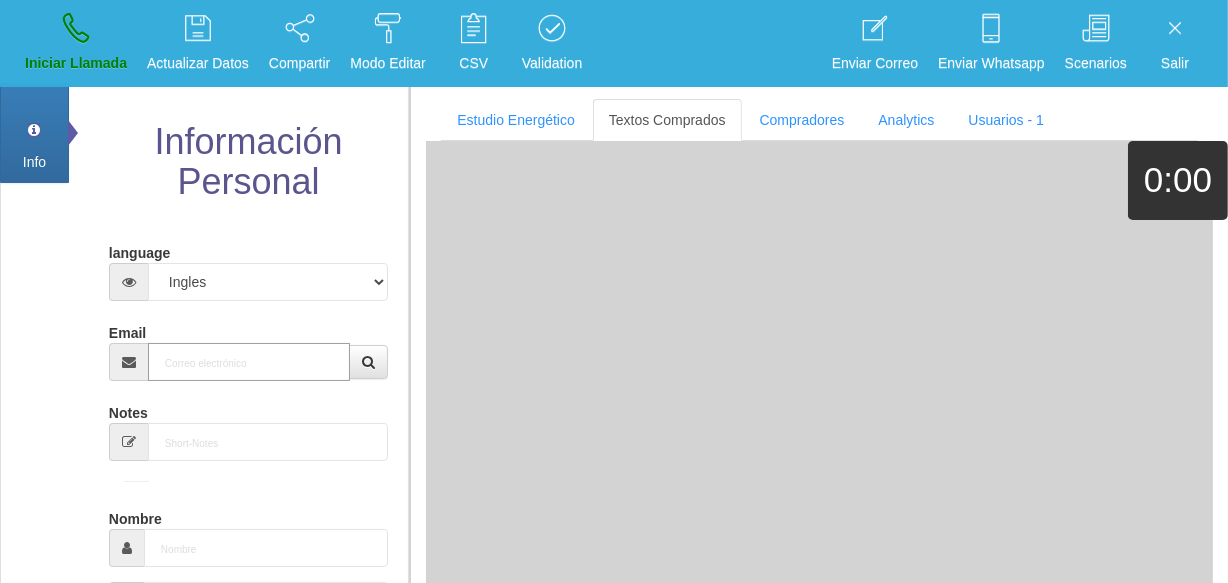 click on "Email" at bounding box center [249, 362] 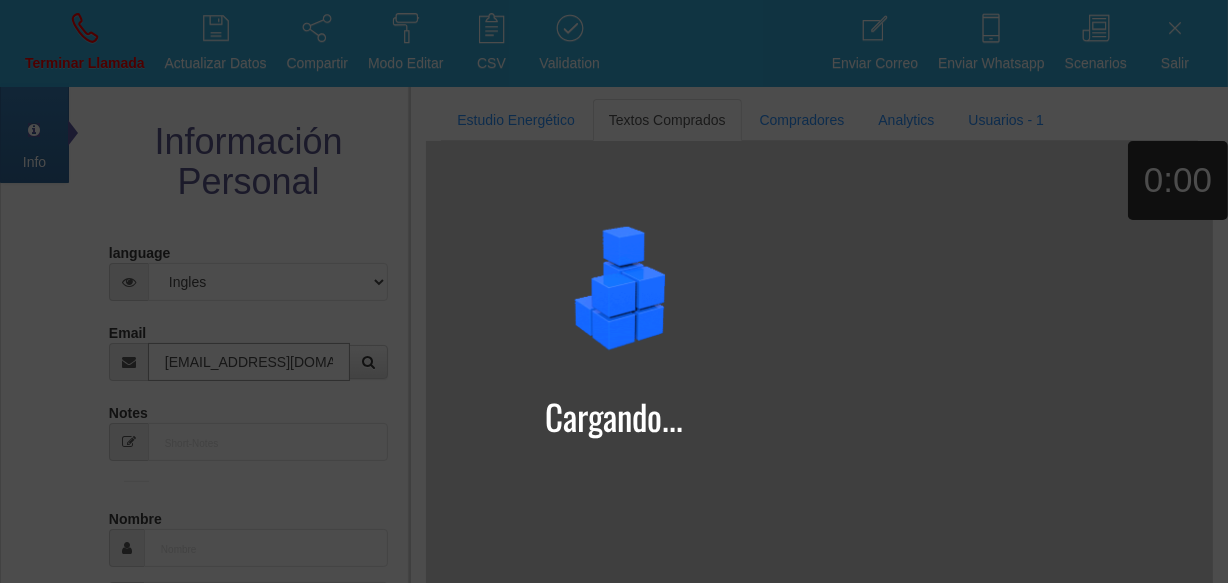 type on "[EMAIL_ADDRESS][DOMAIN_NAME]" 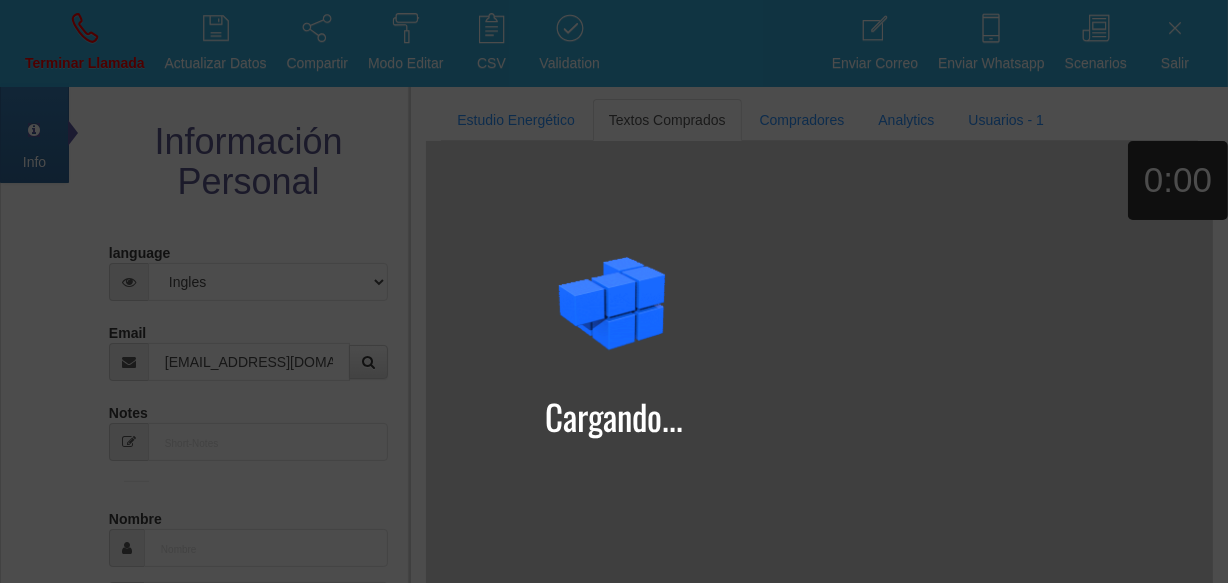type on "[DATE]" 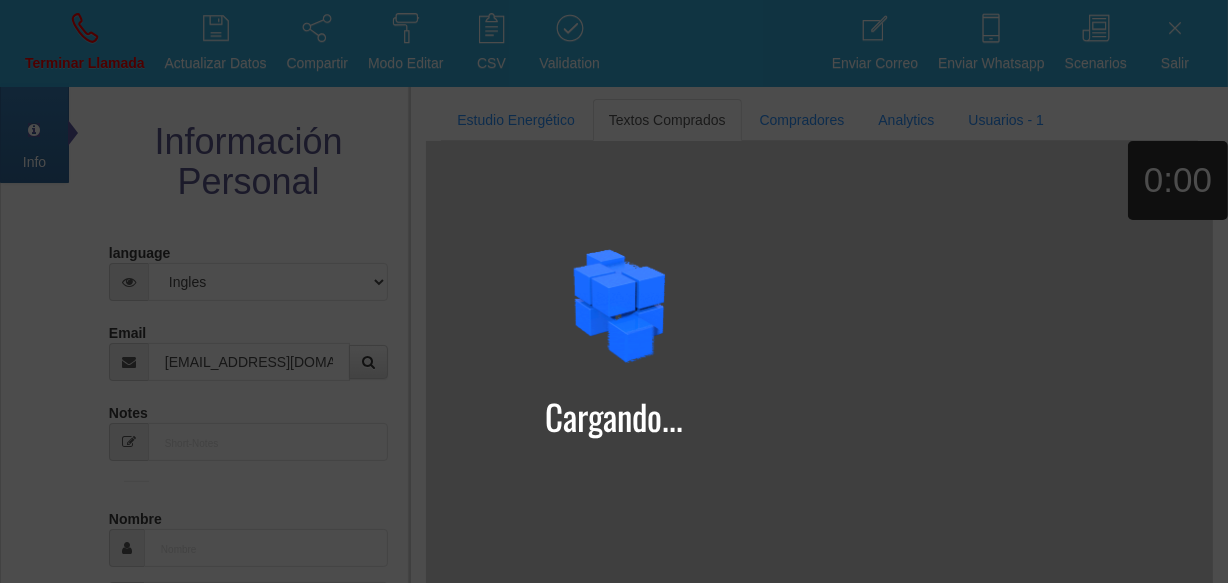 type on "Comprador bajo" 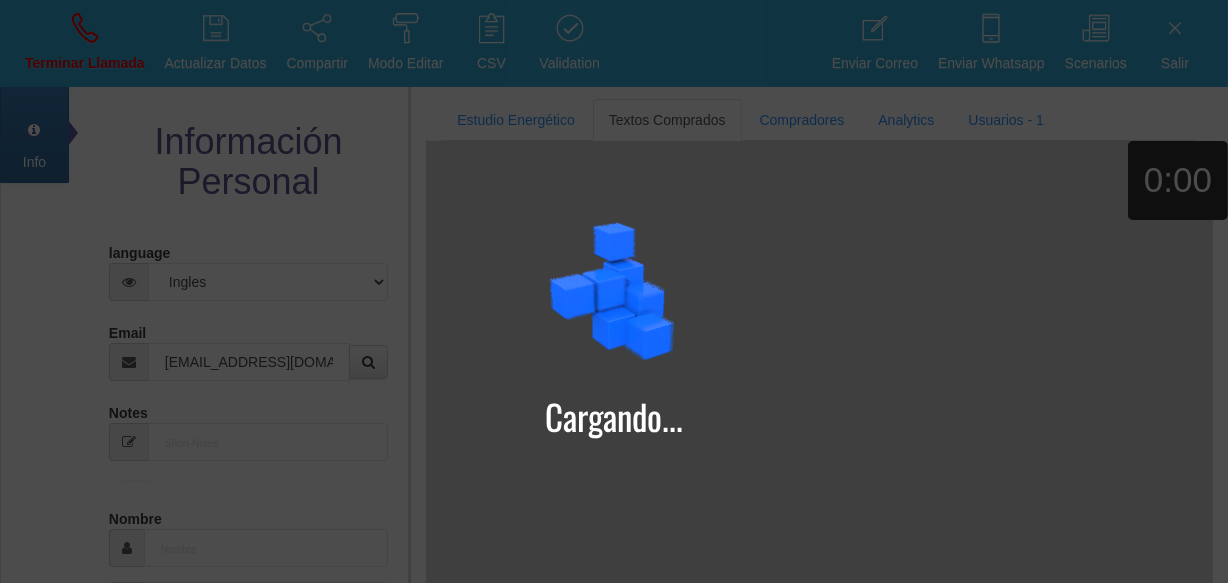 type on "[PERSON_NAME]" 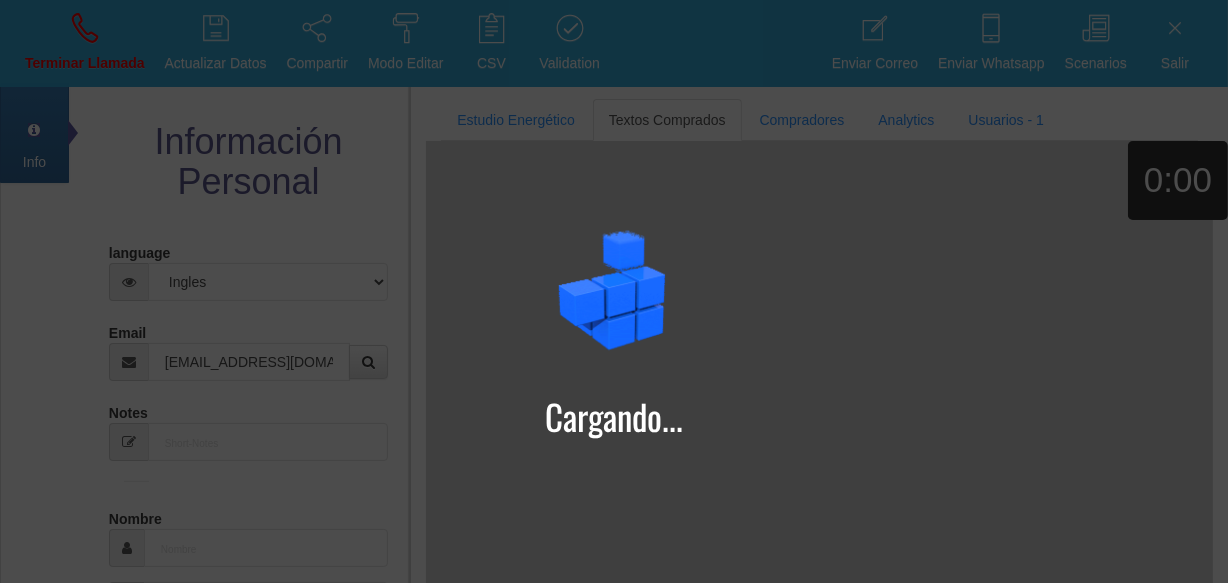 select on "2" 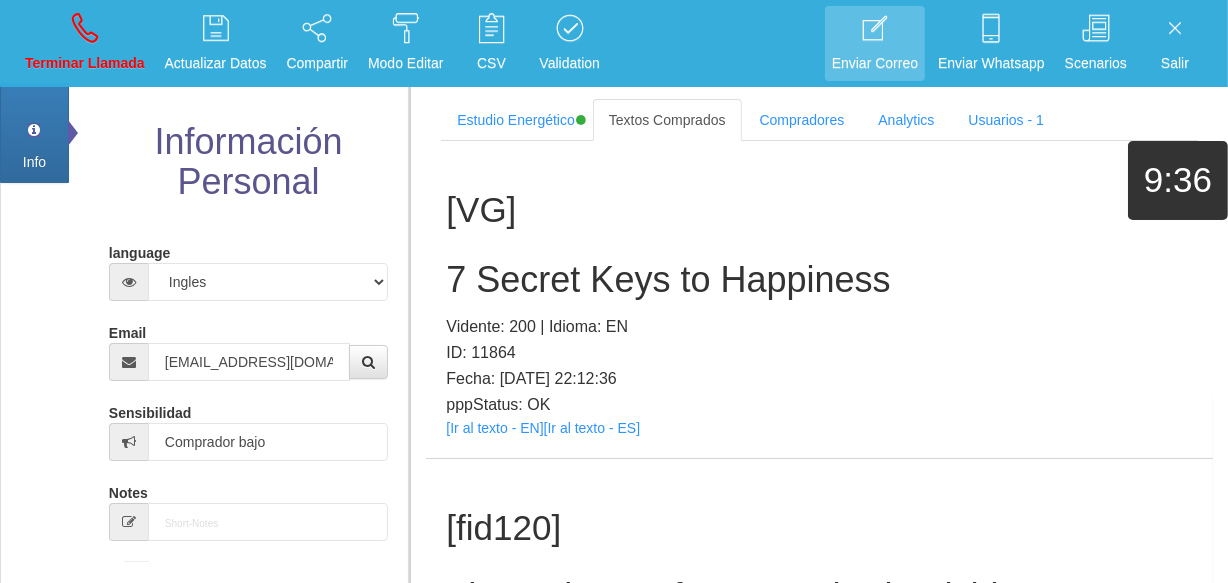 scroll, scrollTop: 11, scrollLeft: 0, axis: vertical 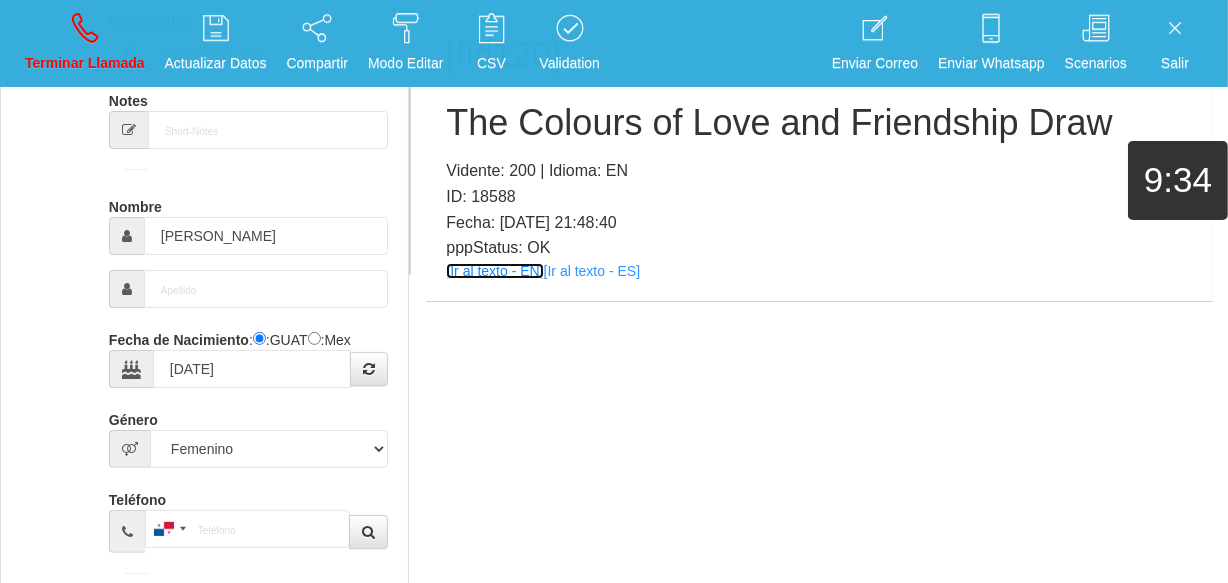 click on "[Ir al texto - EN]" at bounding box center [494, 271] 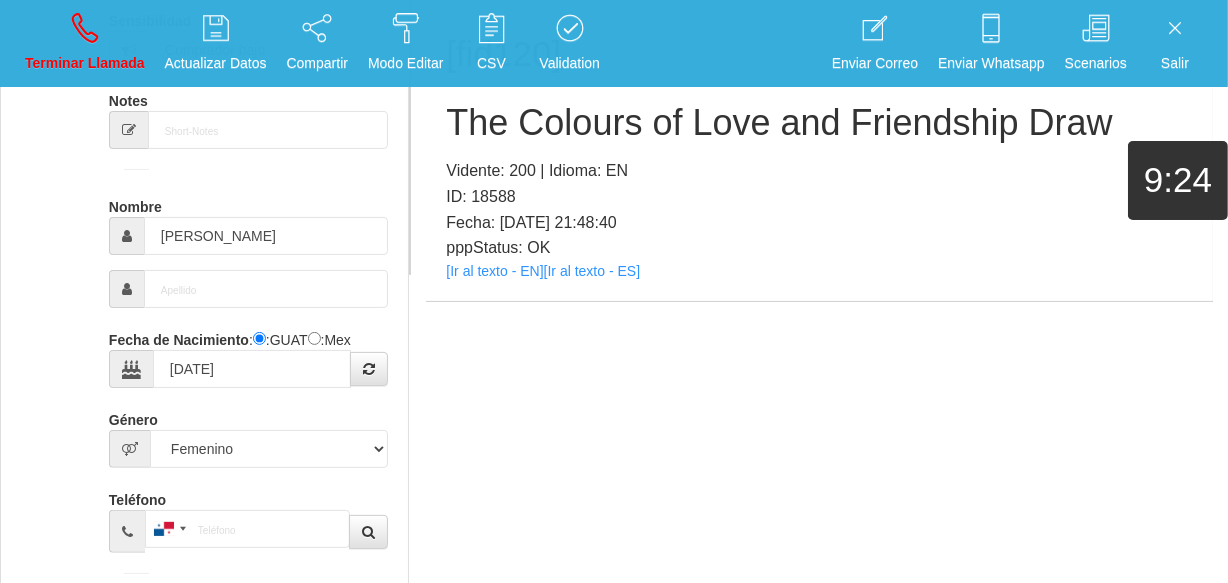click on "The Colours of Love and Friendship Draw" at bounding box center (819, 123) 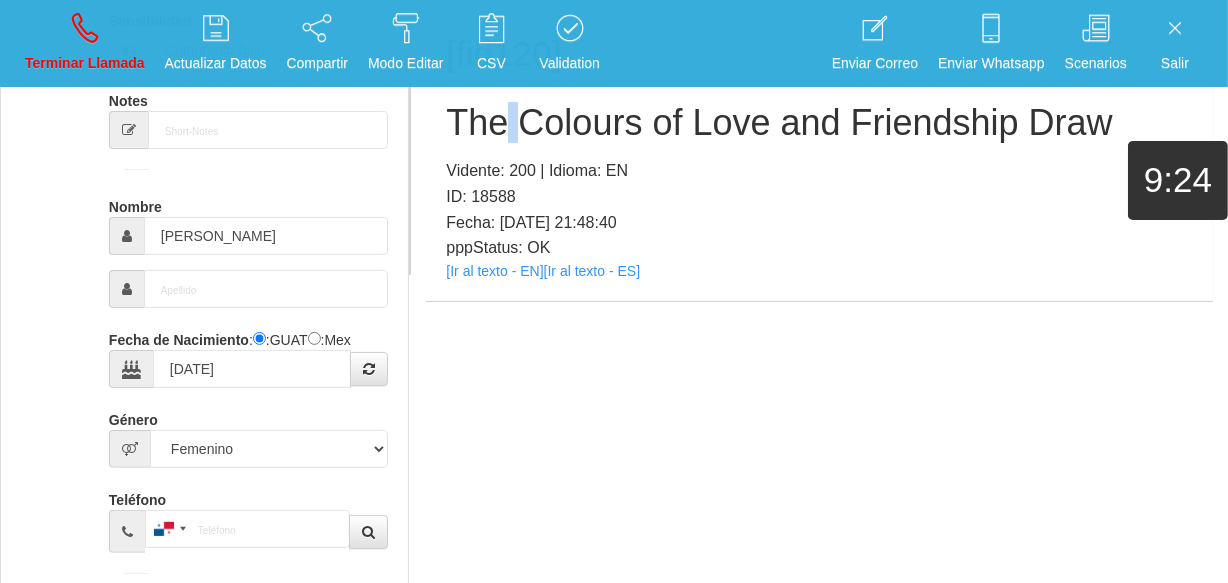 click on "The Colours of Love and Friendship Draw" at bounding box center [819, 123] 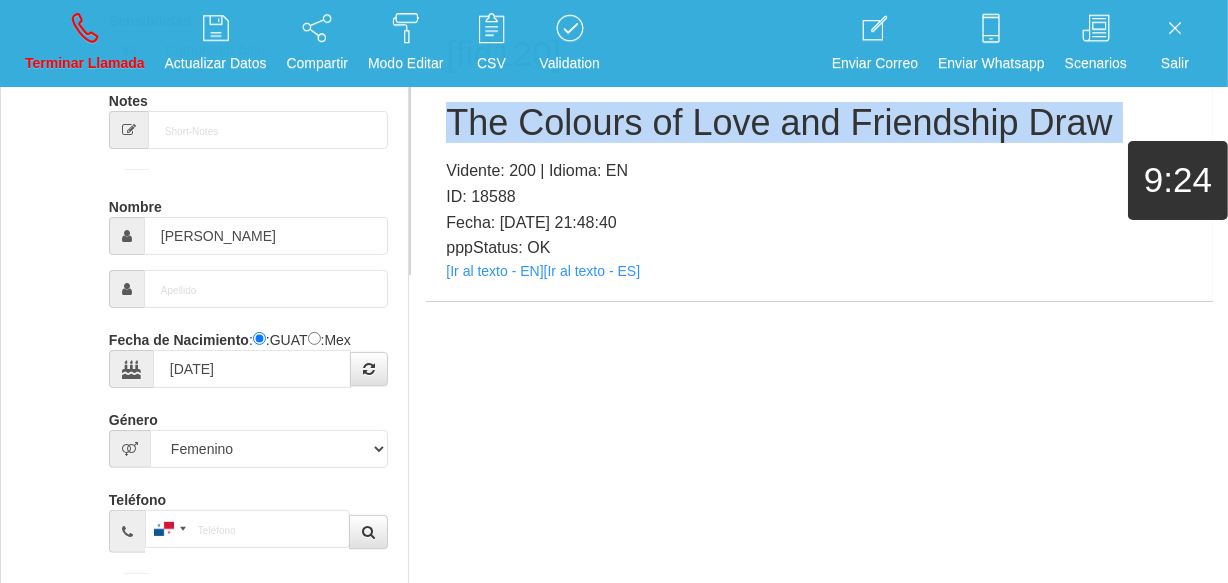 click on "The Colours of Love and Friendship Draw" at bounding box center [819, 123] 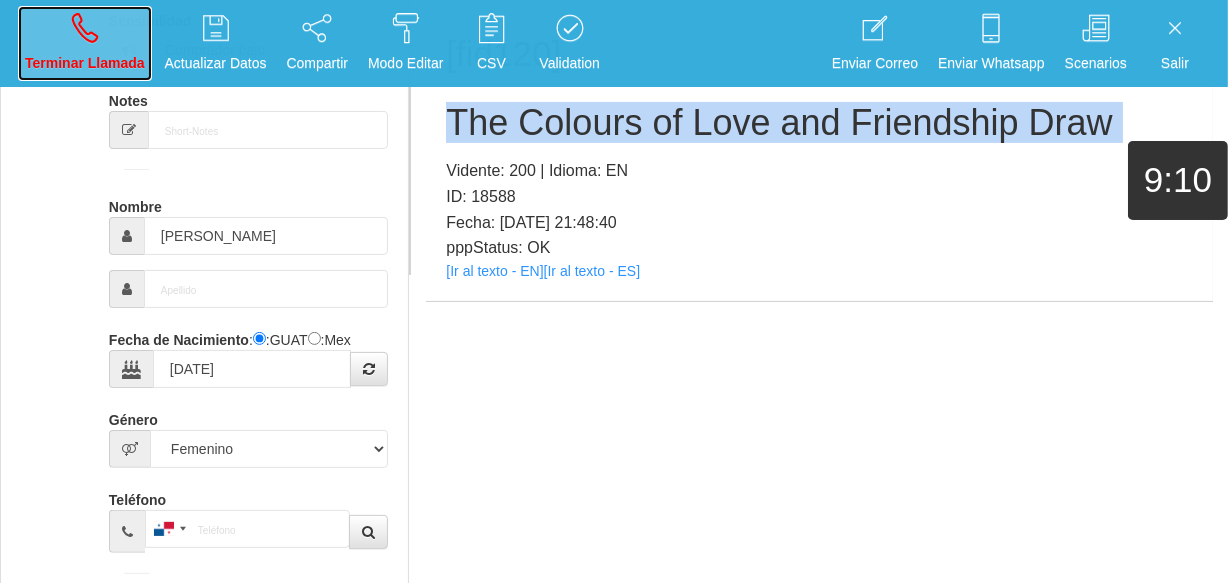 click on "Terminar Llamada" at bounding box center (85, 43) 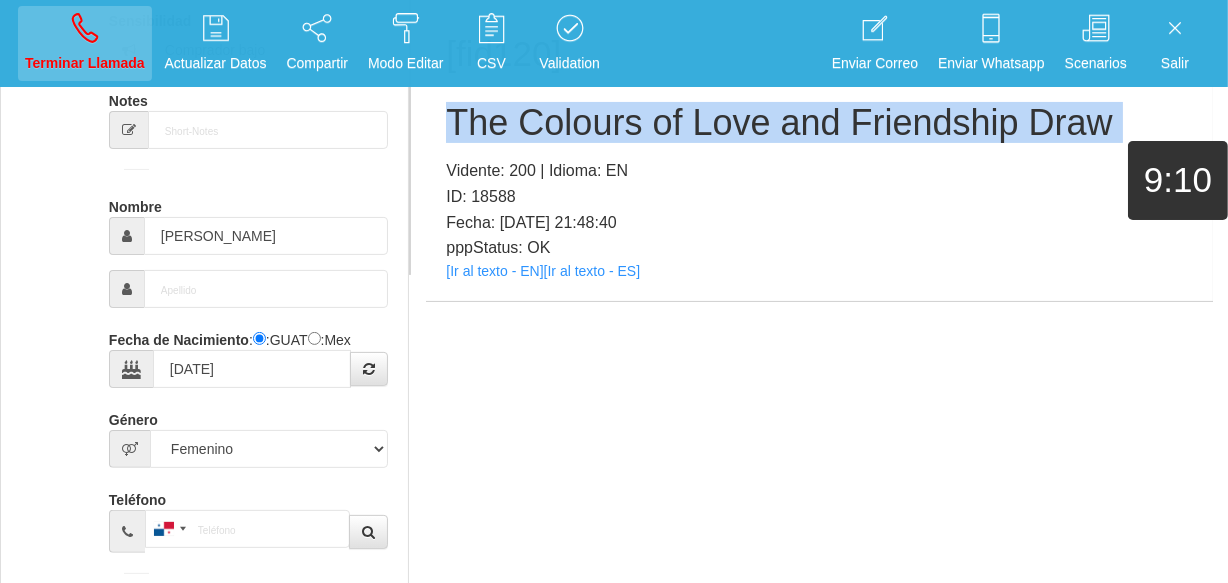 type 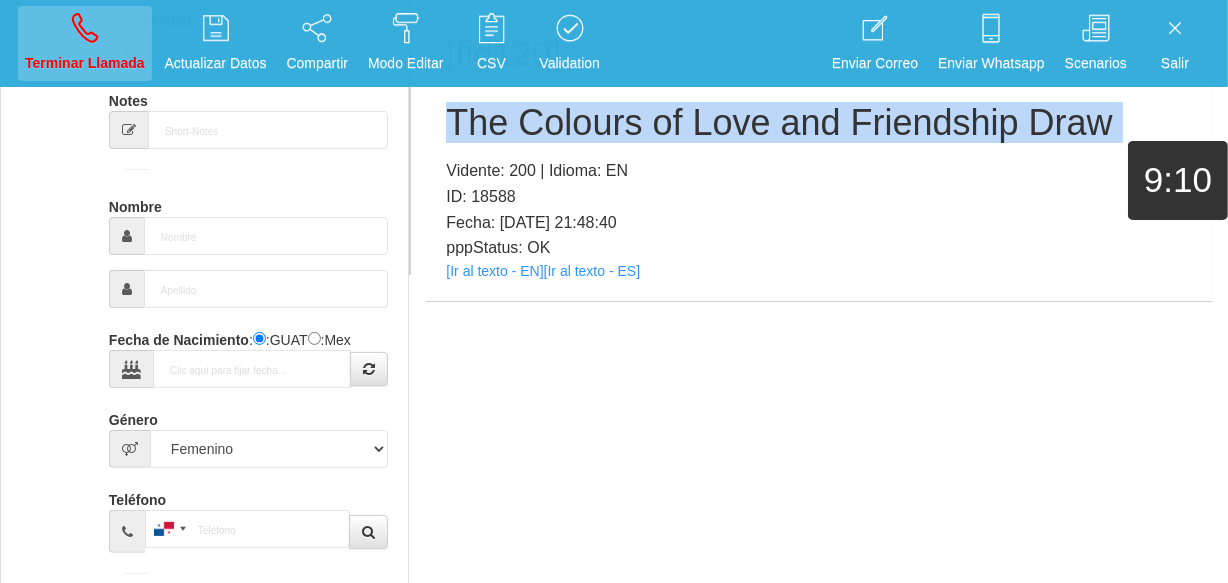 select on "0" 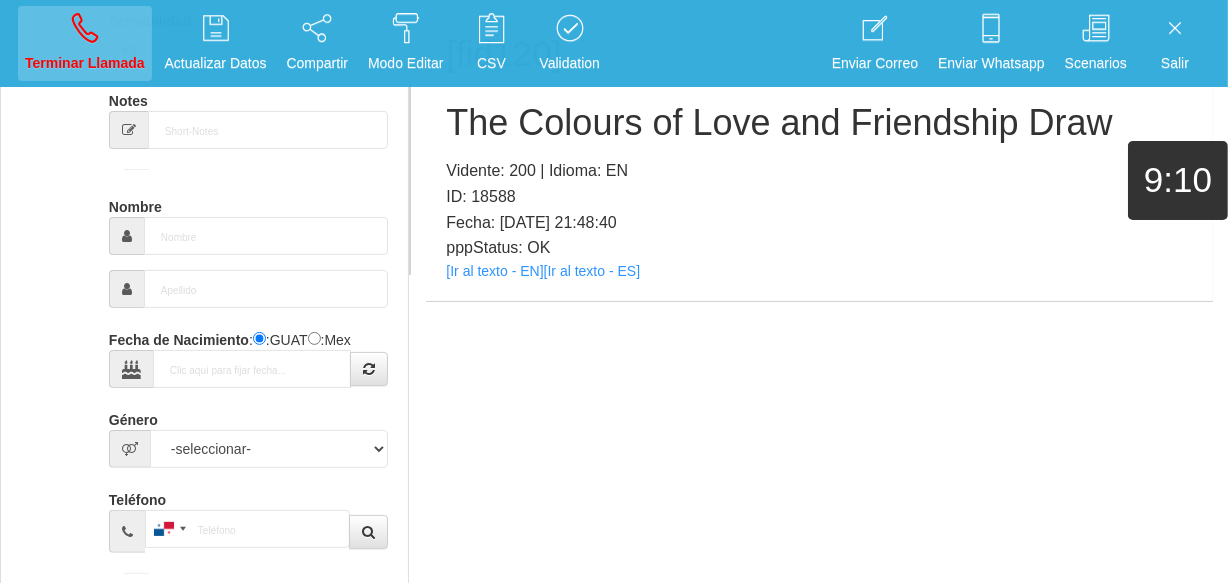 scroll, scrollTop: 0, scrollLeft: 0, axis: both 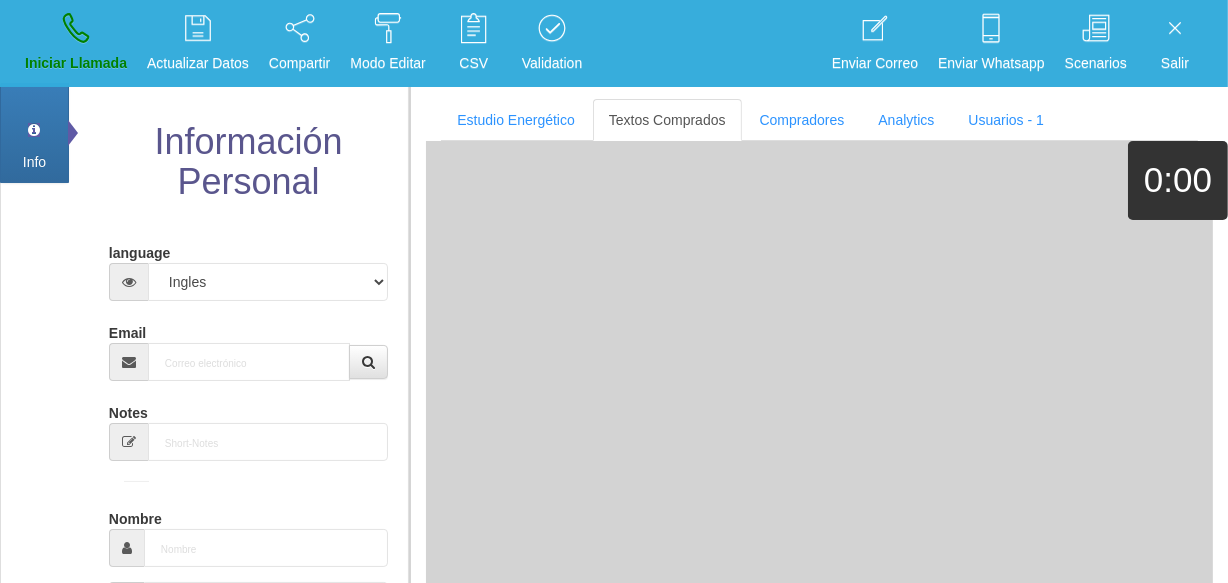 click on "Email" at bounding box center (248, 348) 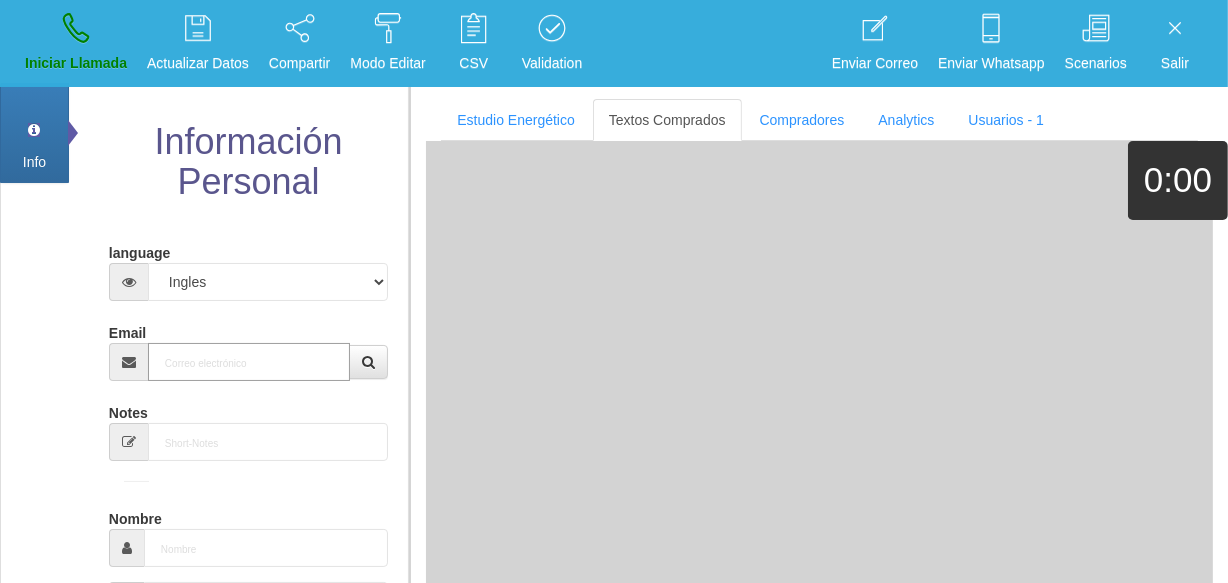 click on "Email" at bounding box center (249, 362) 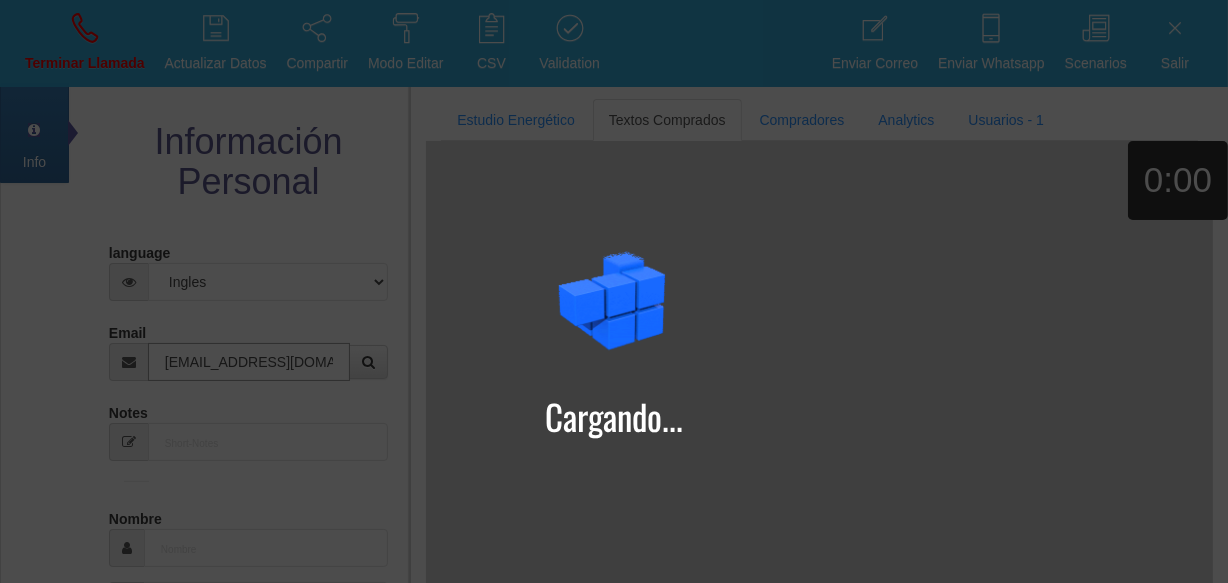 type on "[EMAIL_ADDRESS][DOMAIN_NAME]" 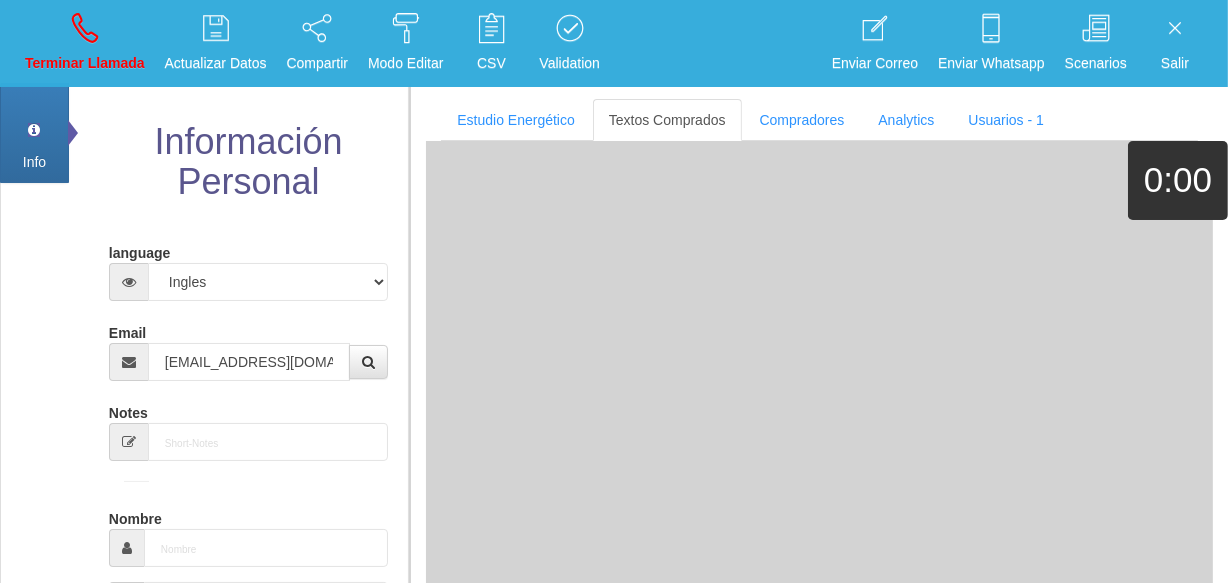 type on "[DATE]" 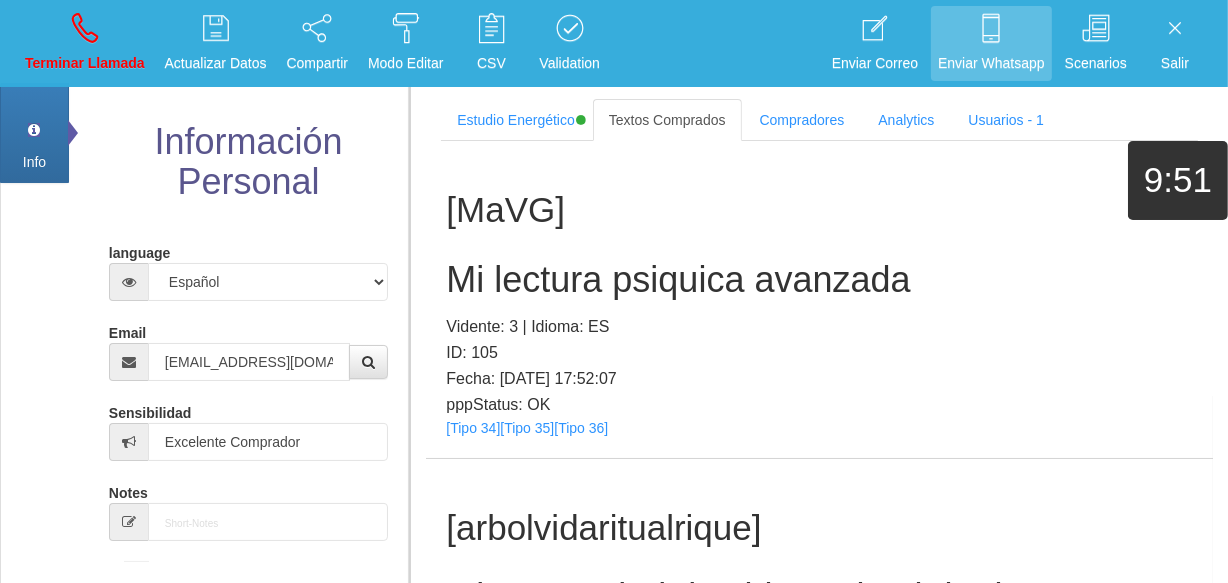 scroll, scrollTop: 321, scrollLeft: 0, axis: vertical 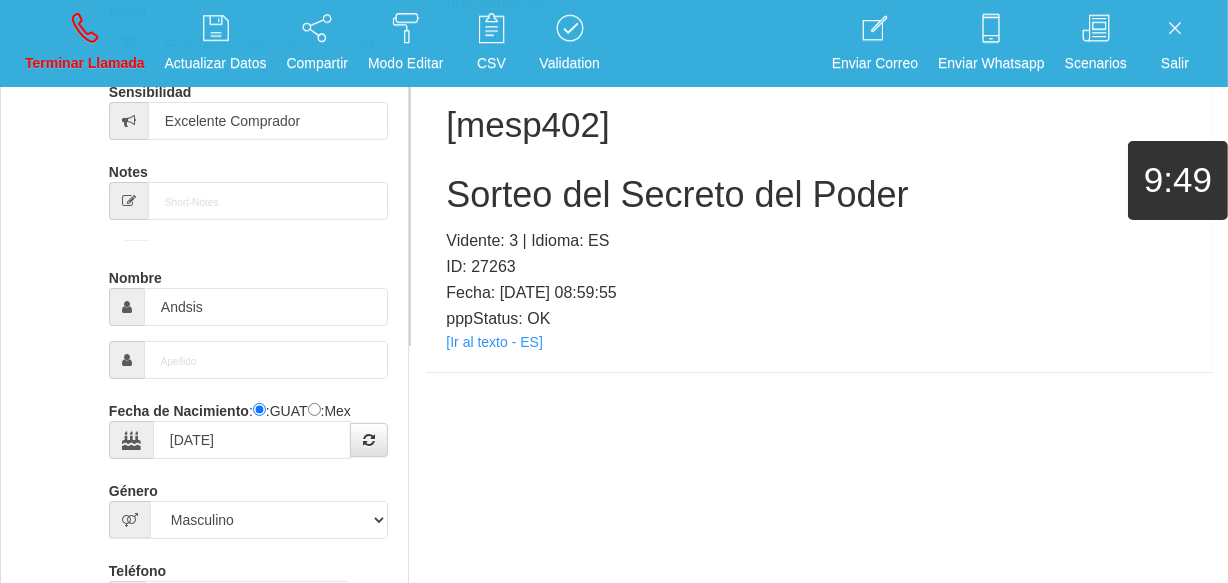 click on "[mesp402] Sorteo del Secreto del Poder Vidente: 3 | Idioma: ES ID: 27263 Fecha: [DATE] 08:59:55 pppStatus: OK [Ir al texto - ES]" at bounding box center (819, 214) 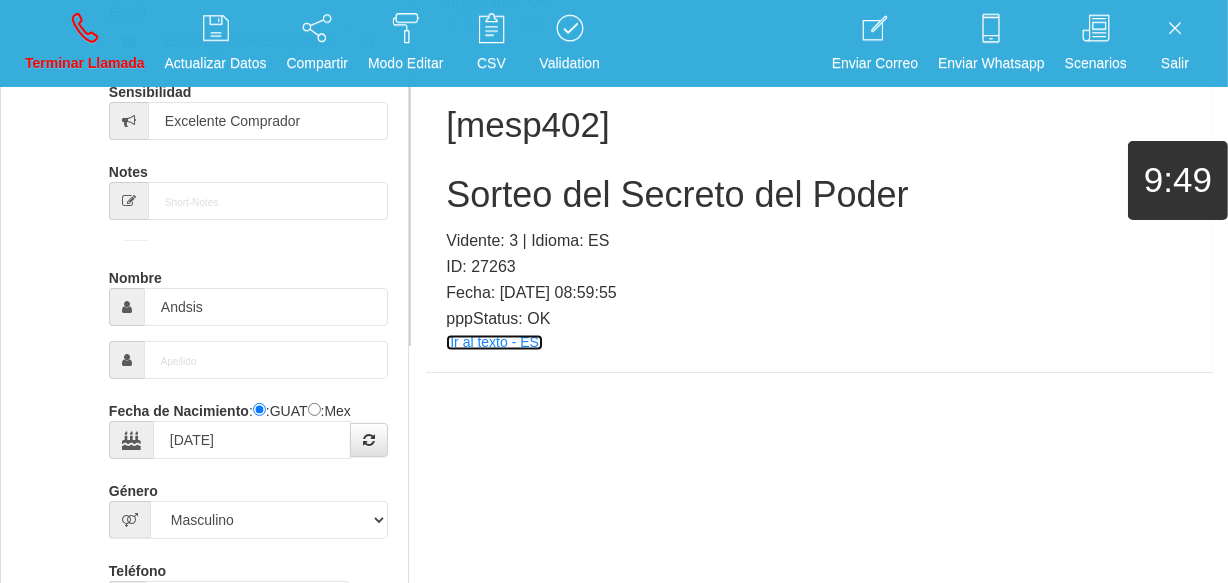 click on "[Ir al texto - ES]" at bounding box center (494, 343) 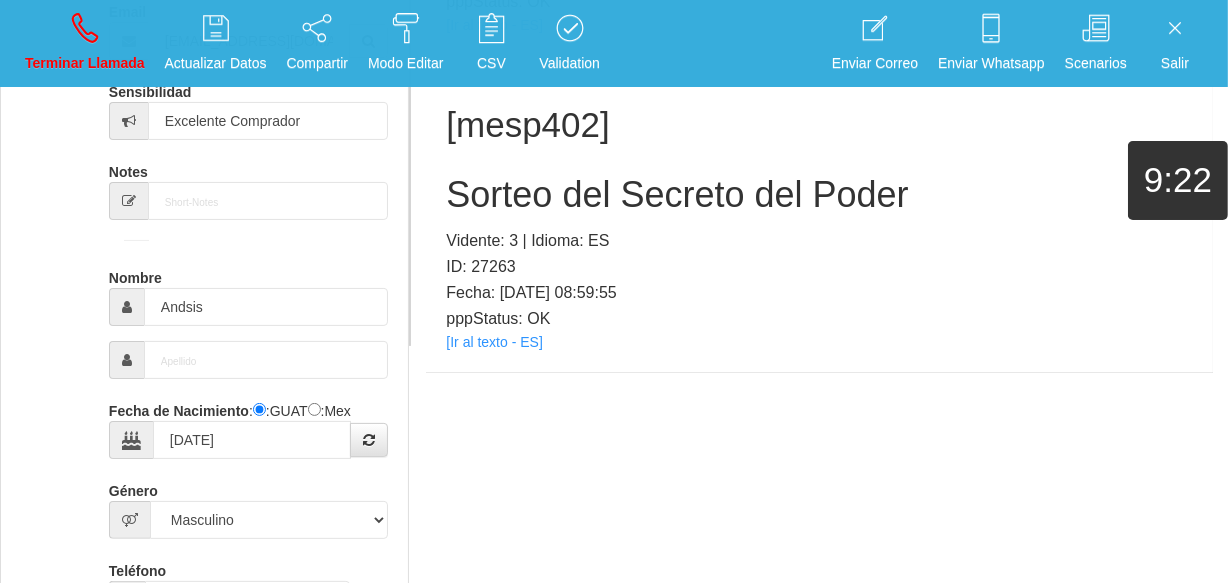 click on "Sorteo del Secreto del Poder" at bounding box center (819, 195) 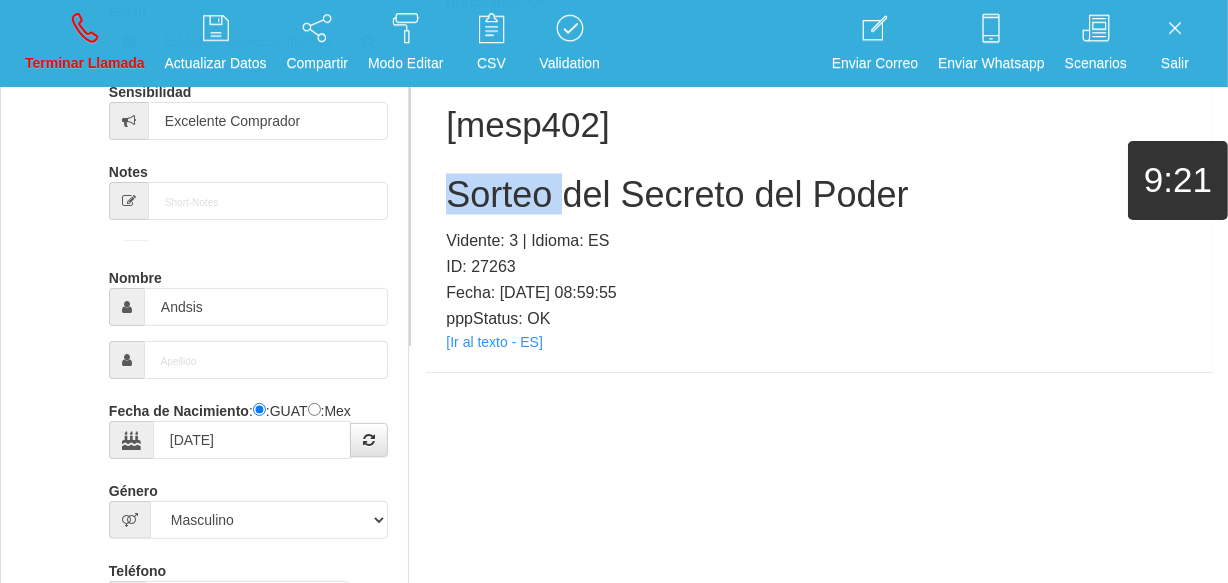 click on "Sorteo del Secreto del Poder" at bounding box center [819, 195] 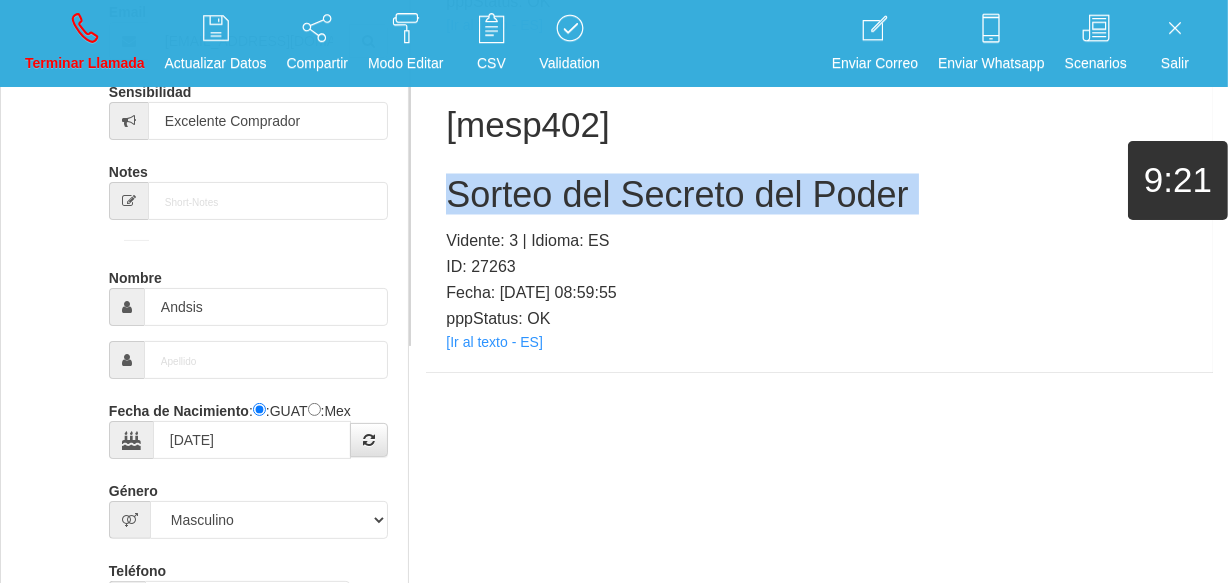 click on "Sorteo del Secreto del Poder" at bounding box center [819, 195] 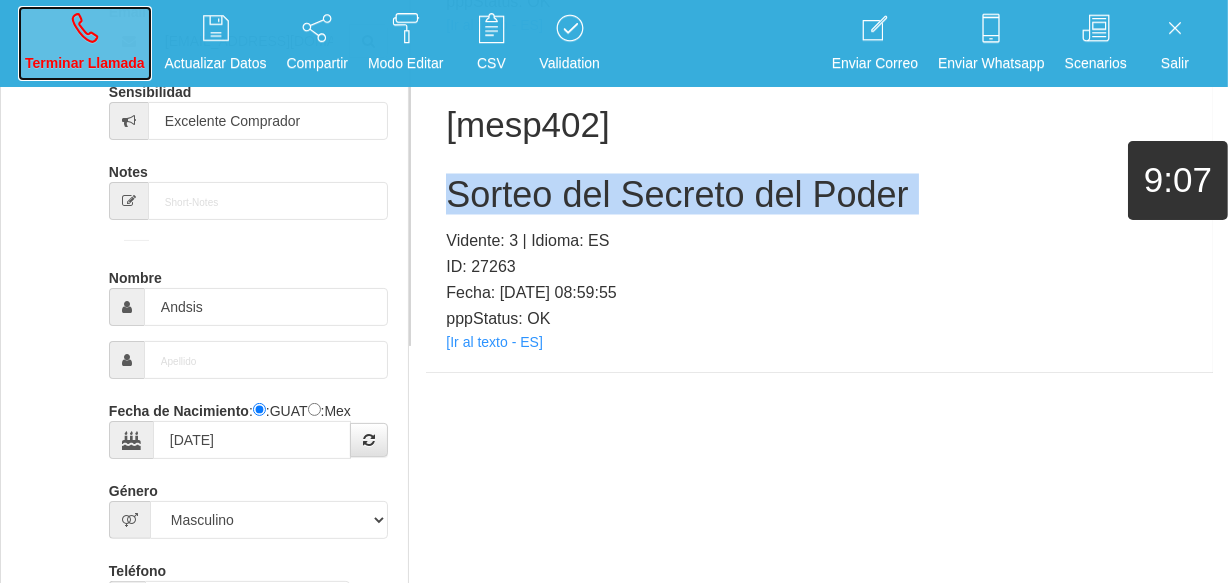 drag, startPoint x: 48, startPoint y: 38, endPoint x: 57, endPoint y: 66, distance: 29.410883 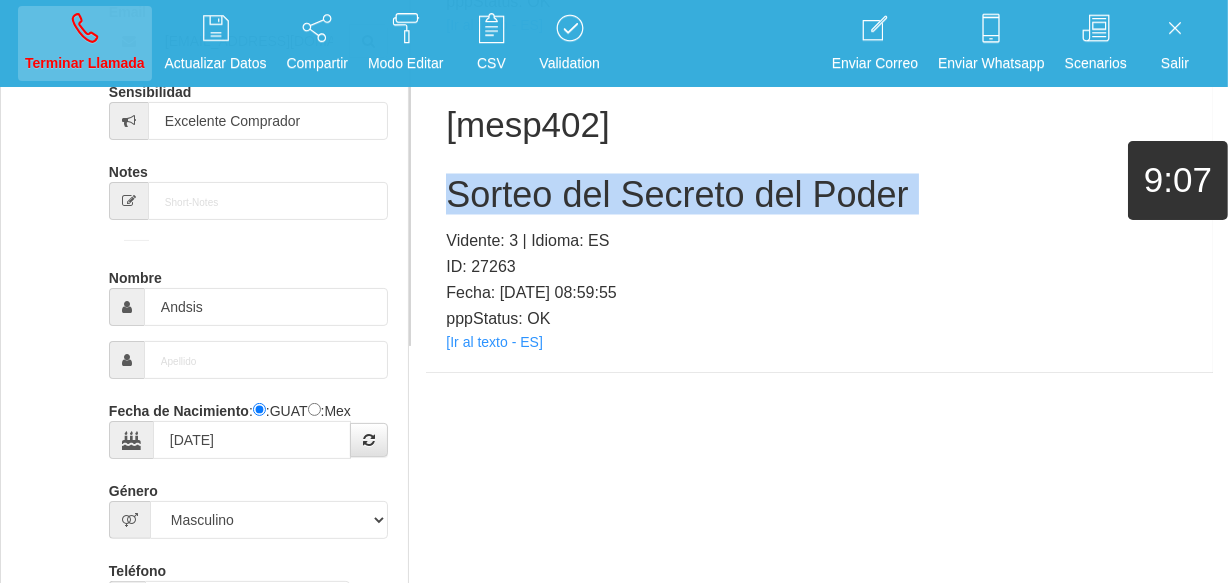 type 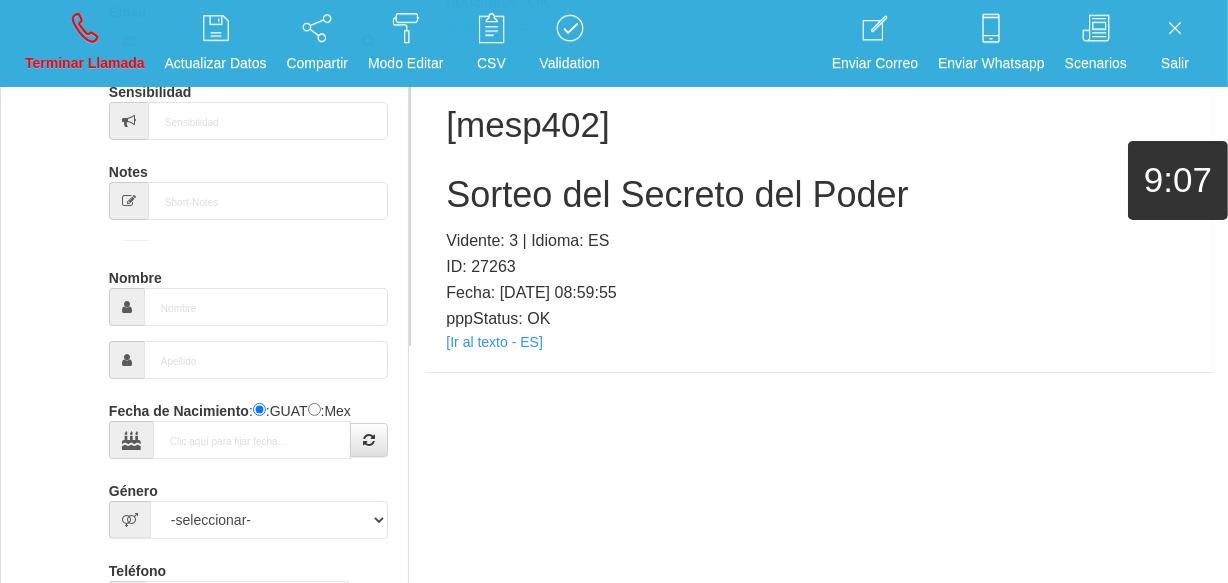 scroll, scrollTop: 0, scrollLeft: 0, axis: both 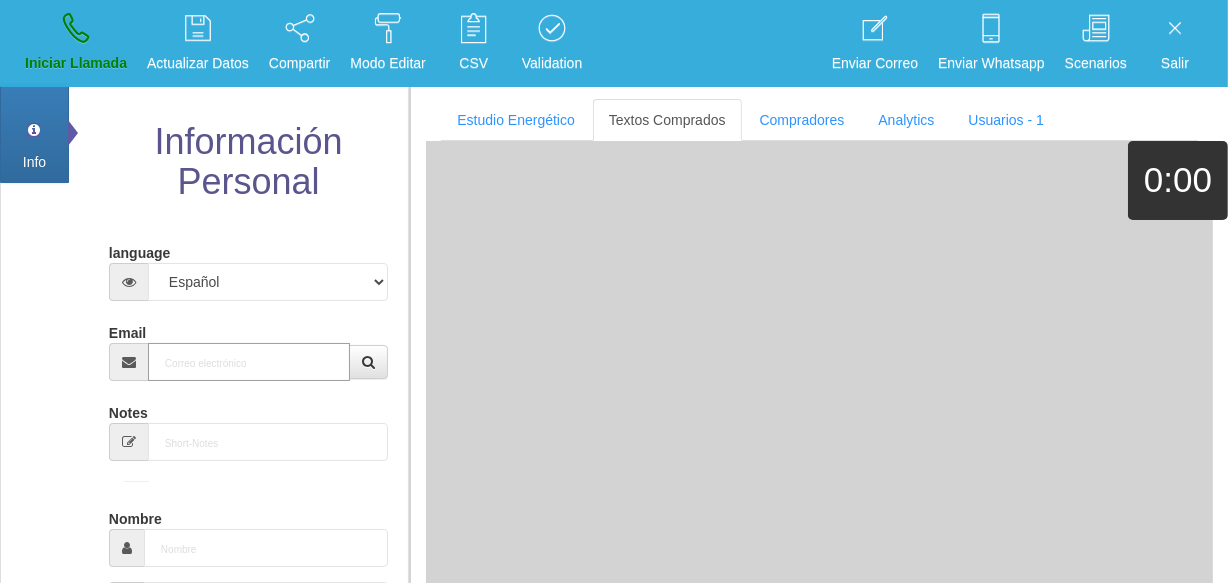 click on "Email" at bounding box center [249, 362] 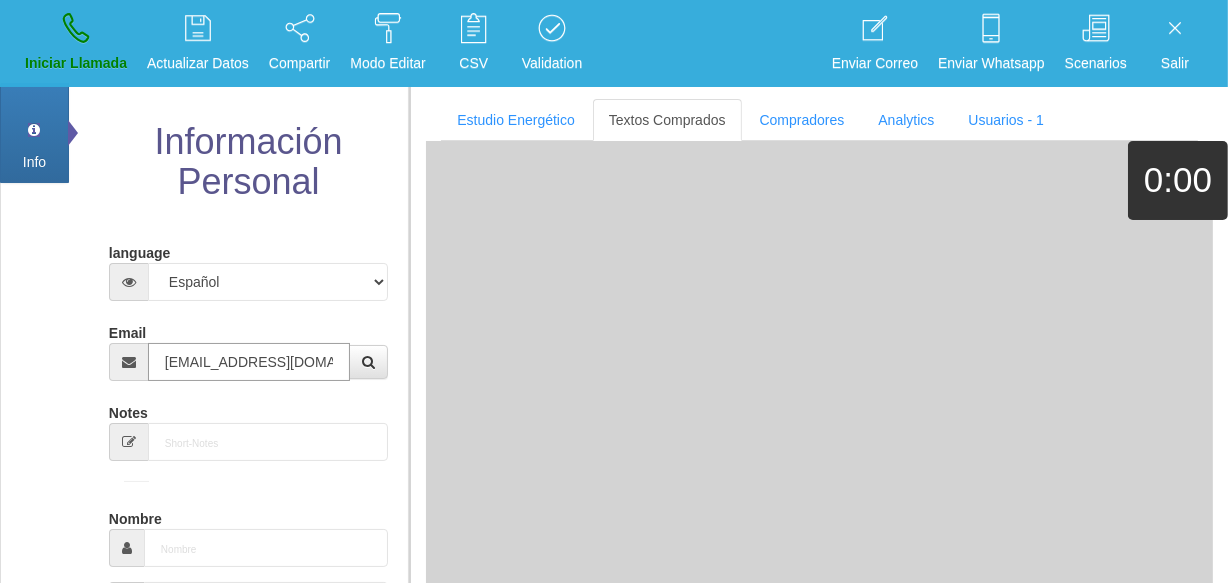 scroll, scrollTop: 0, scrollLeft: 28, axis: horizontal 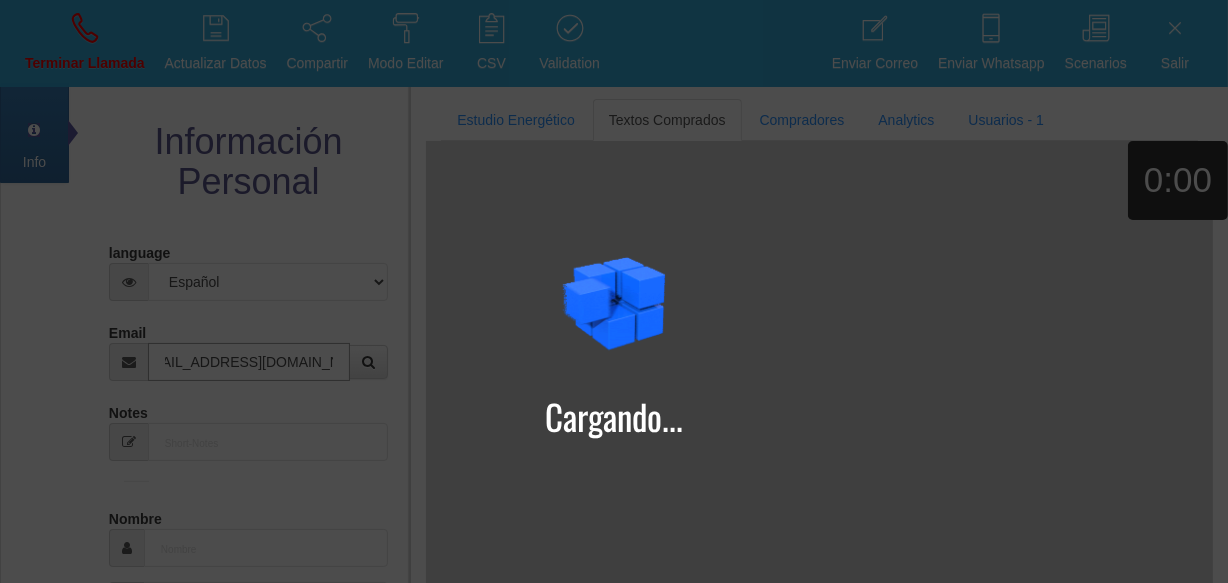 type on "[EMAIL_ADDRESS][DOMAIN_NAME]" 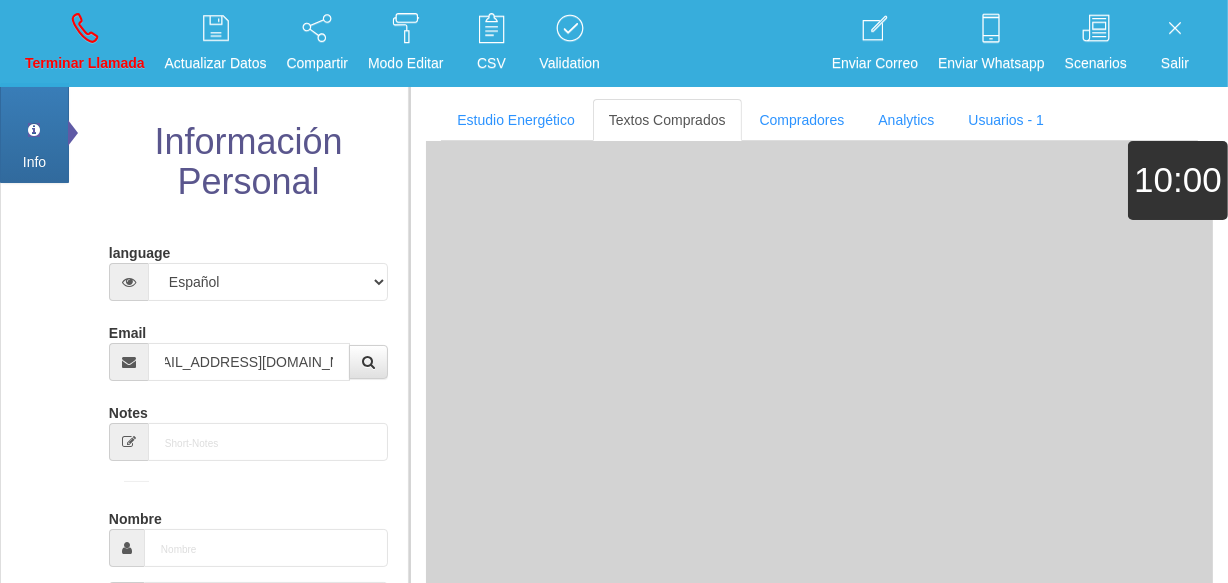 type on "[DATE]" 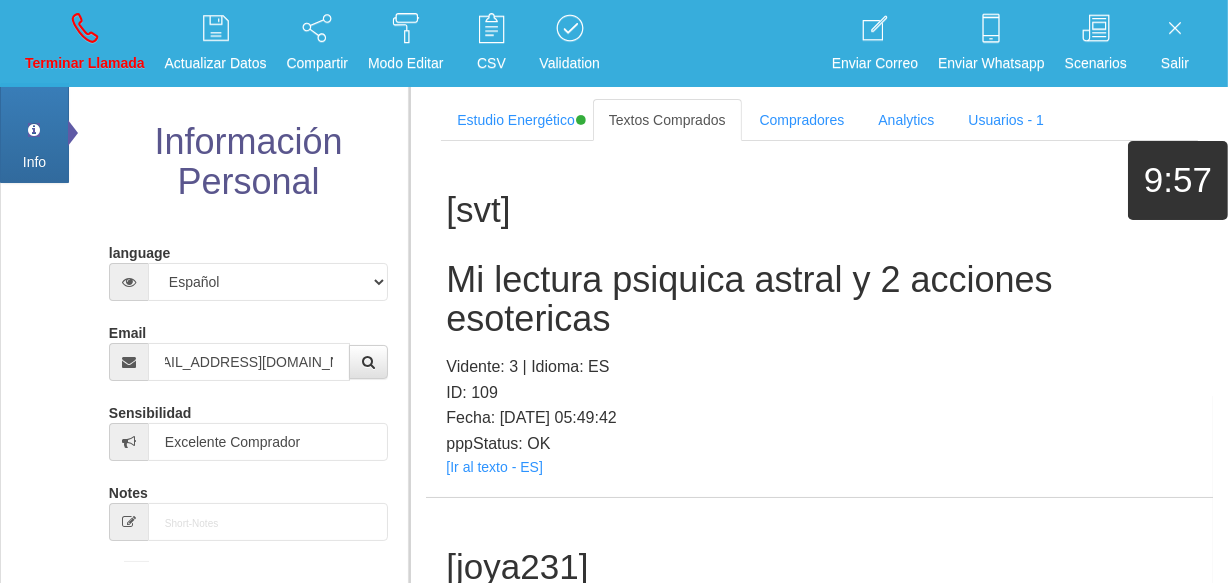 scroll, scrollTop: 0, scrollLeft: 0, axis: both 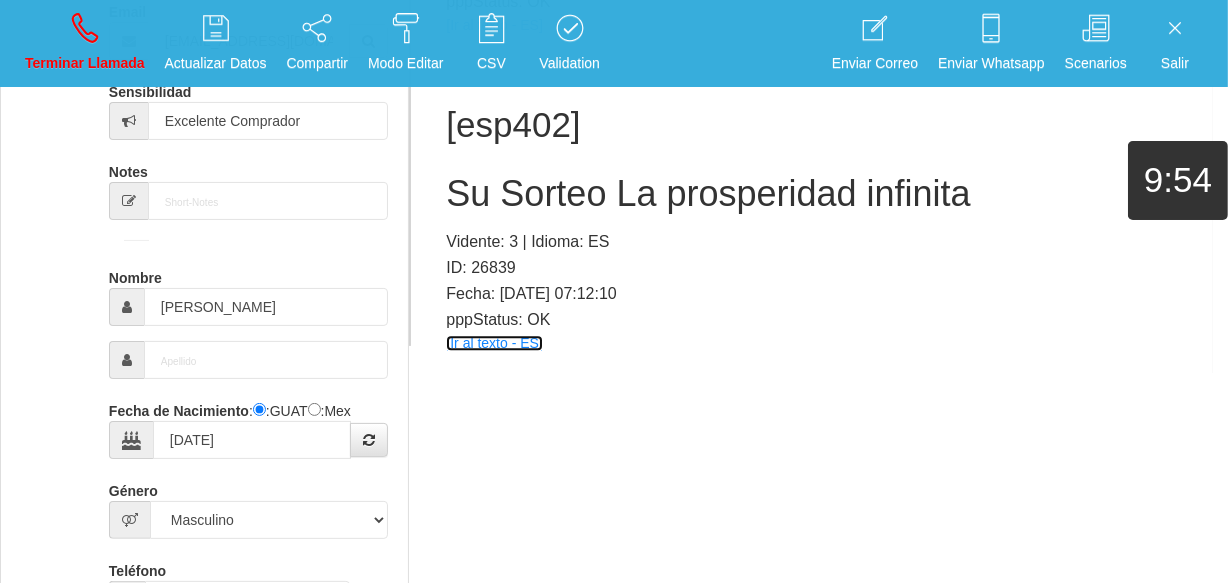 click on "[Ir al texto - ES]" at bounding box center [494, 343] 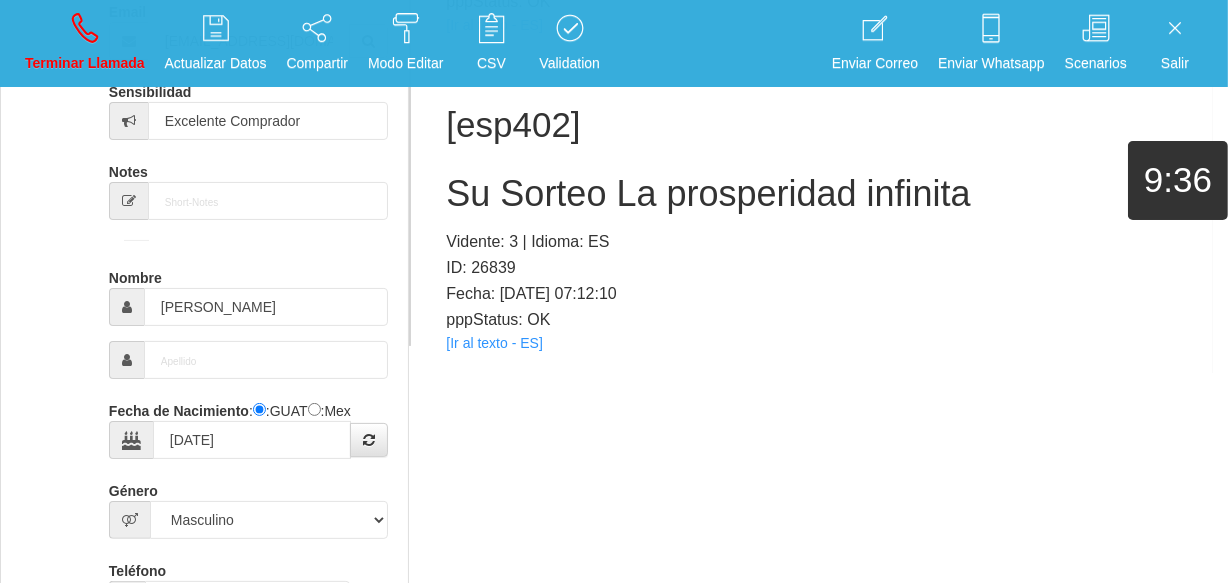 click on "[esp402] Su Sorteo La prosperidad infinita Vidente: 3 | Idioma: ES ID: 26839 Fecha: [DATE] 07:12:10 pppStatus: OK [Ir al texto - ES]" at bounding box center [819, 214] 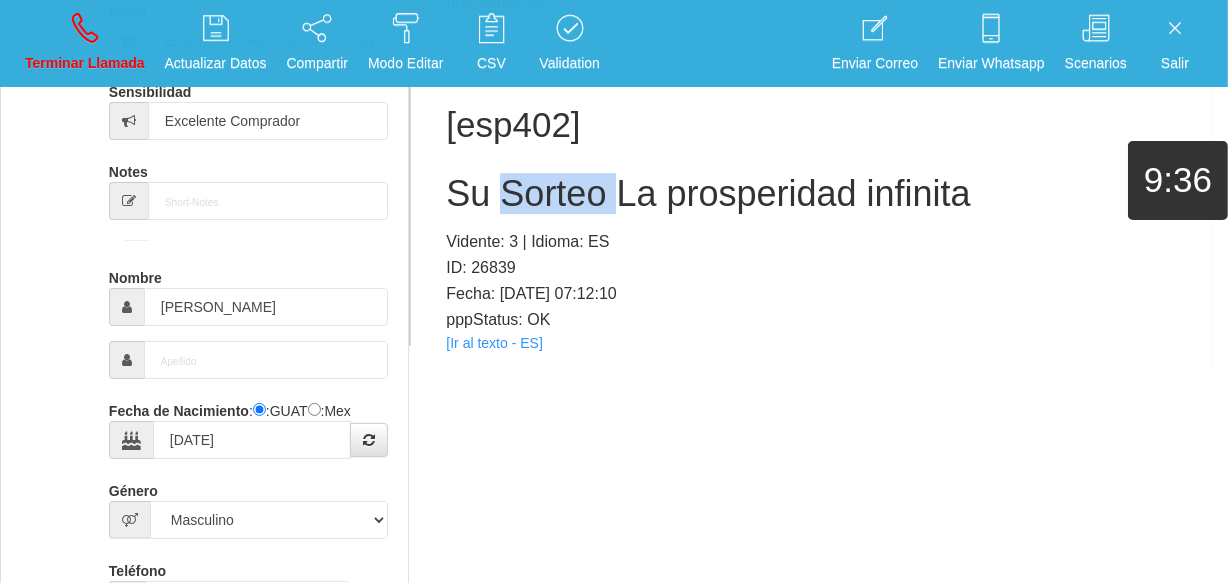click on "[esp402] Su Sorteo La prosperidad infinita Vidente: 3 | Idioma: ES ID: 26839 Fecha: [DATE] 07:12:10 pppStatus: OK [Ir al texto - ES]" at bounding box center [819, 214] 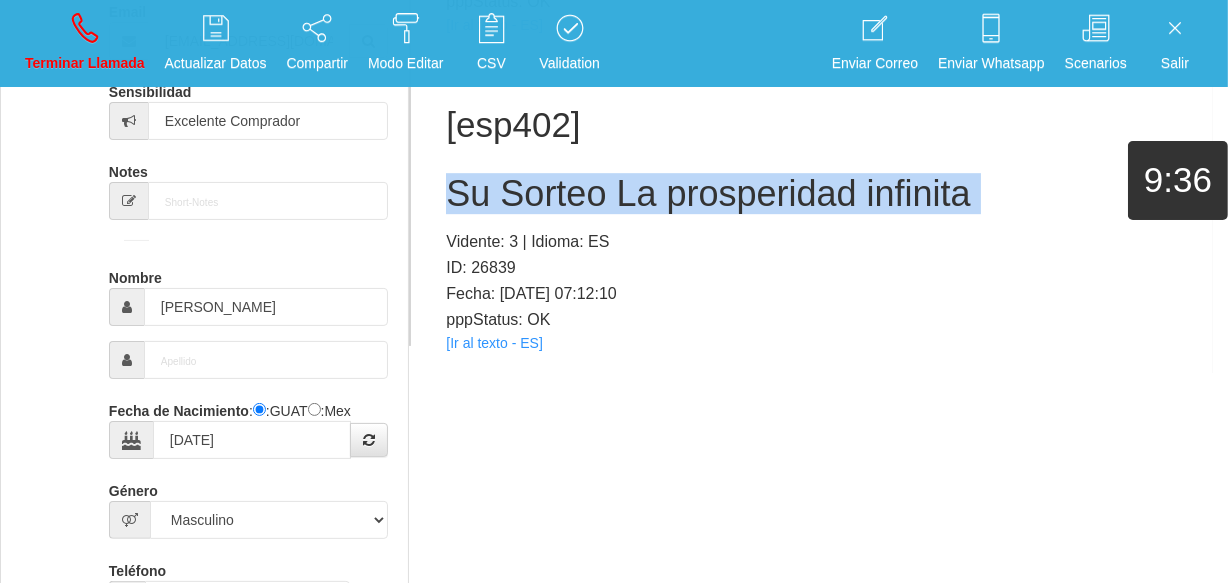 click on "[esp402] Su Sorteo La prosperidad infinita Vidente: 3 | Idioma: ES ID: 26839 Fecha: [DATE] 07:12:10 pppStatus: OK [Ir al texto - ES]" at bounding box center [819, 214] 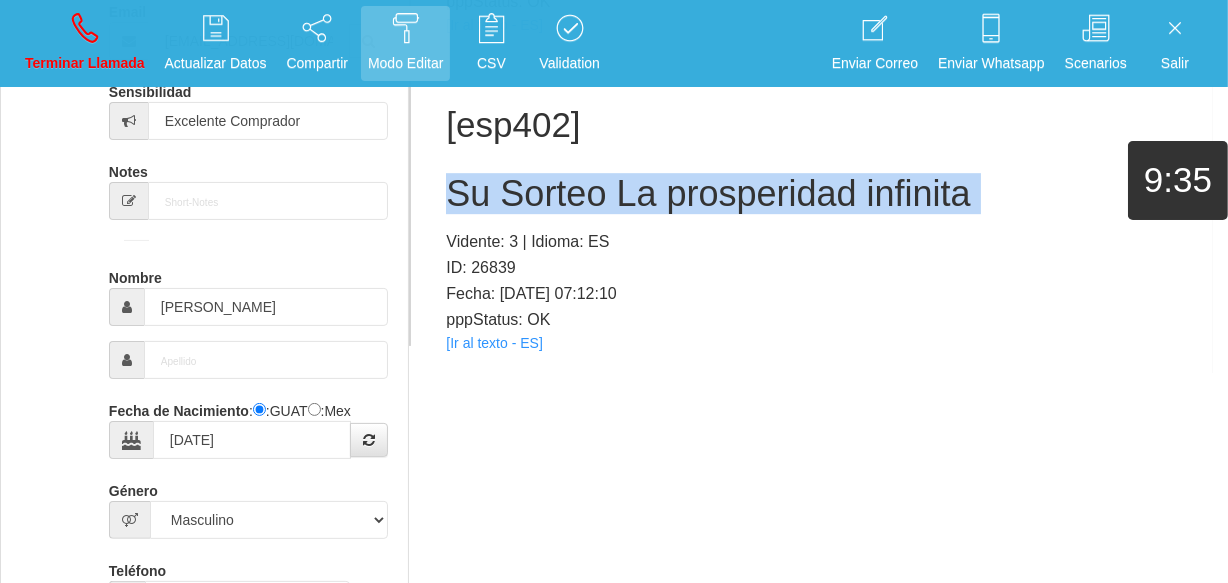 copy on "Su Sorteo La prosperidad infinita" 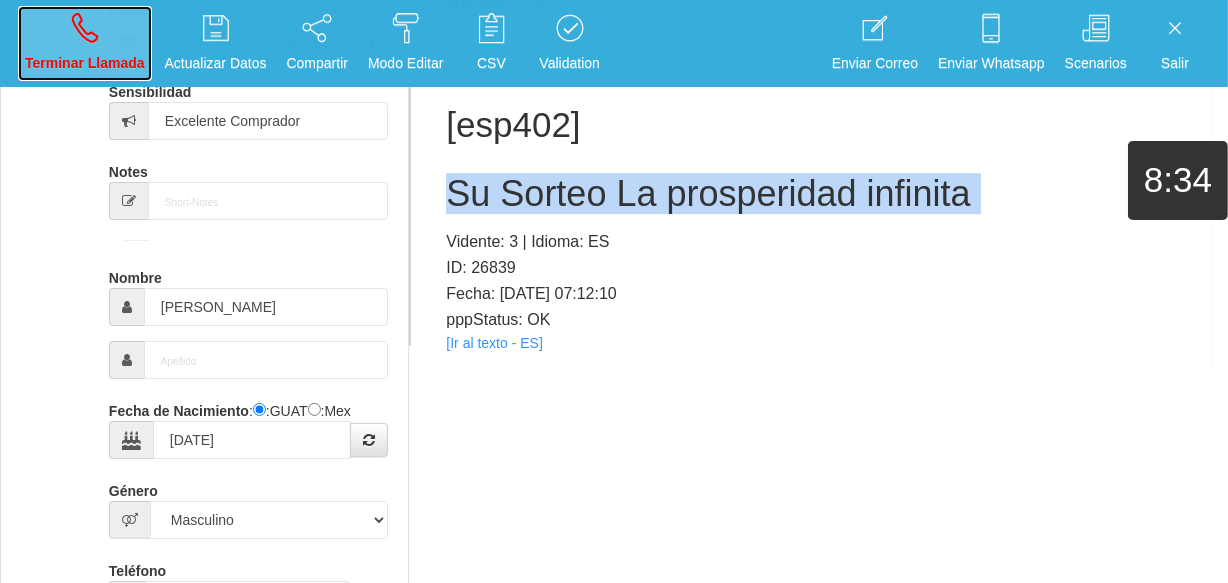 click at bounding box center [85, 28] 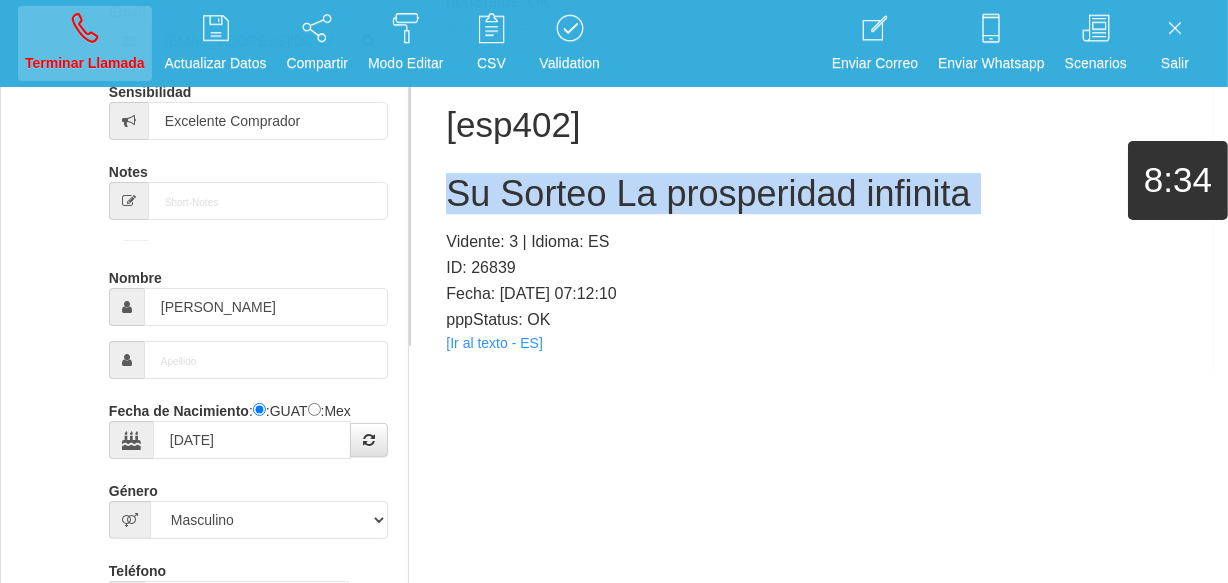 type 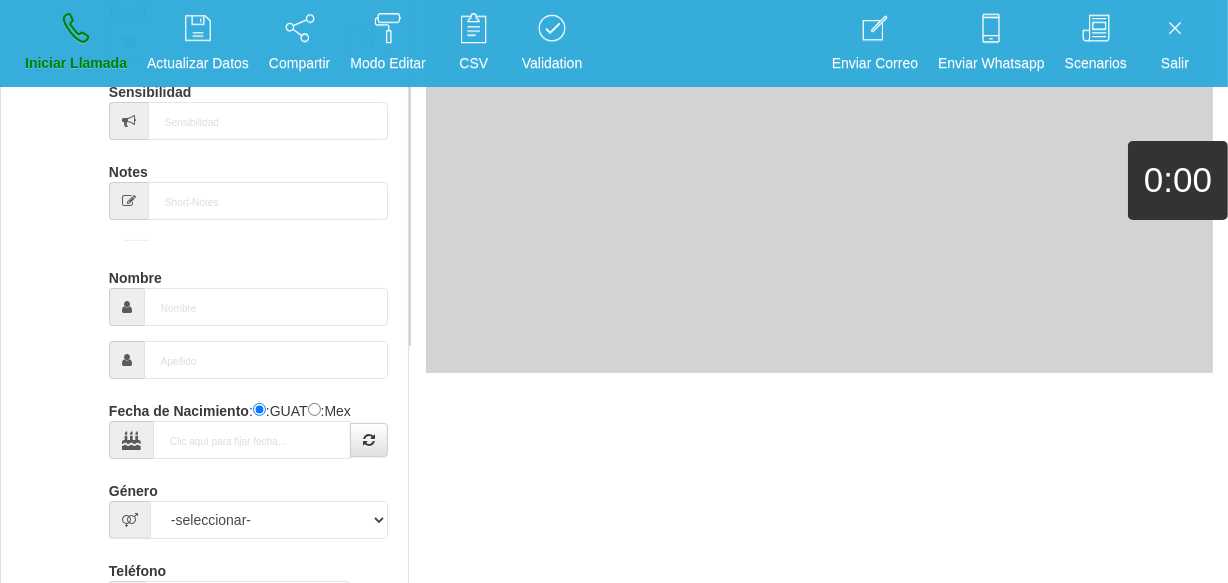 scroll, scrollTop: 0, scrollLeft: 0, axis: both 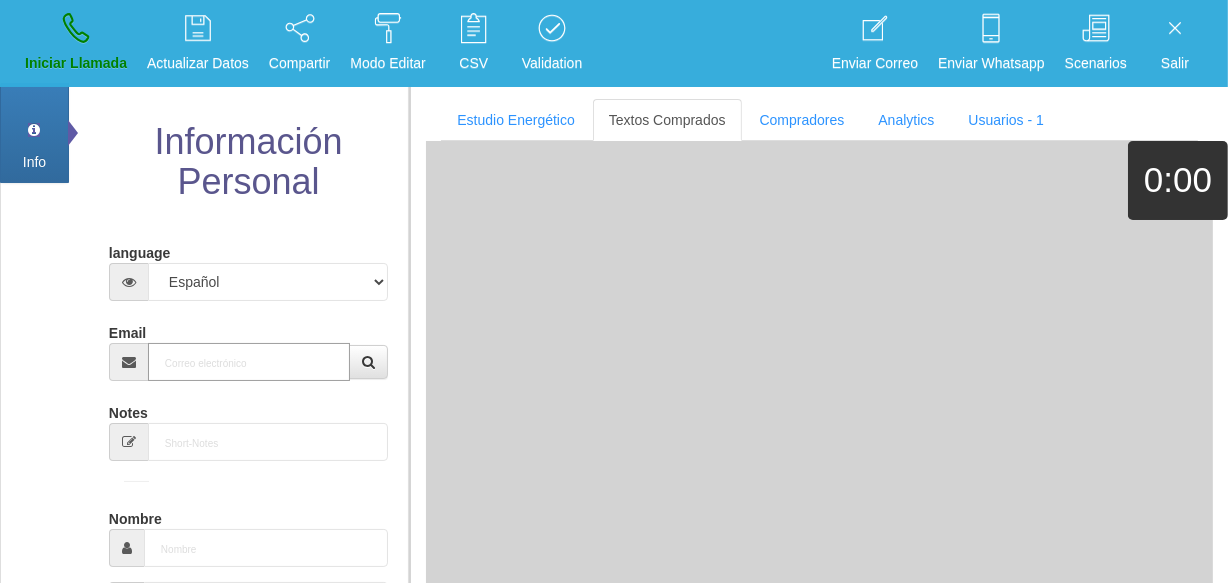 click on "Email" at bounding box center (249, 362) 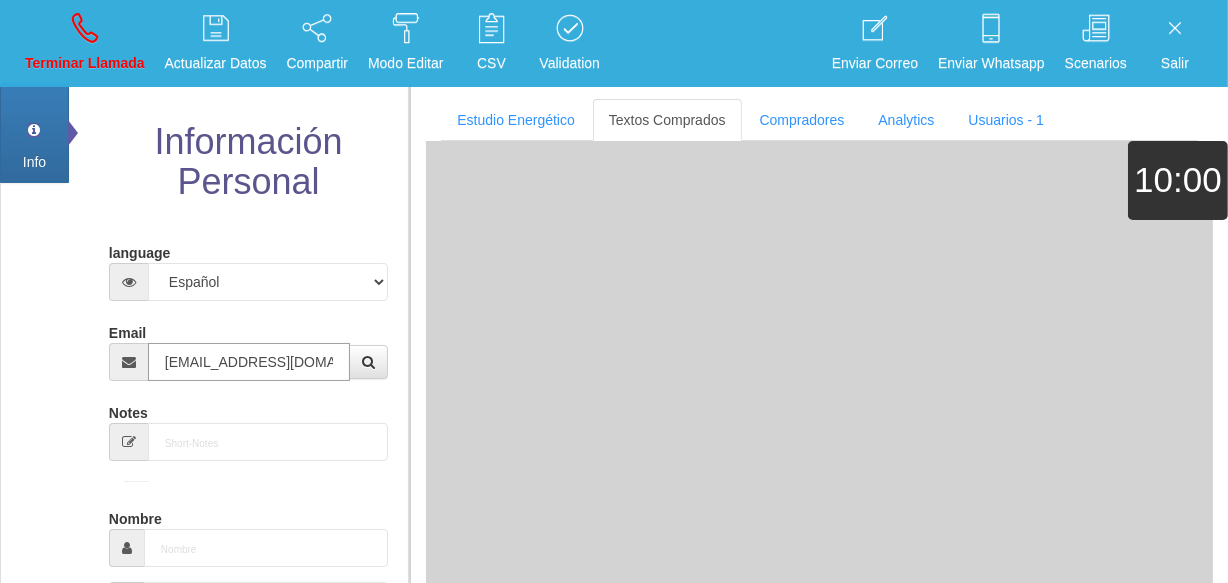 type on "[EMAIL_ADDRESS][DOMAIN_NAME]" 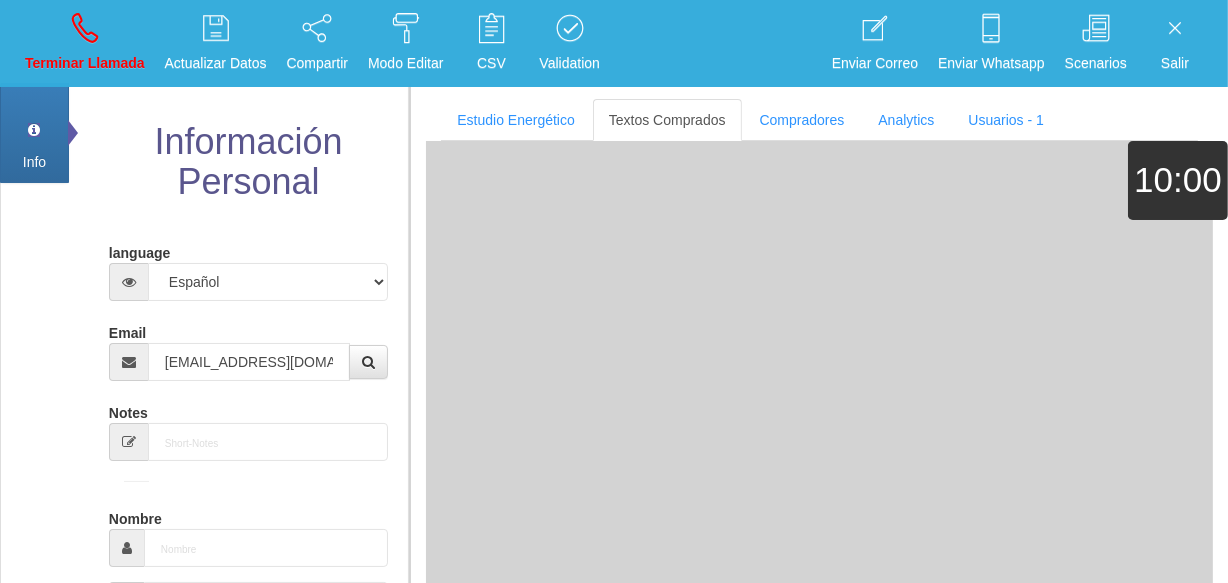 type on "[DATE]" 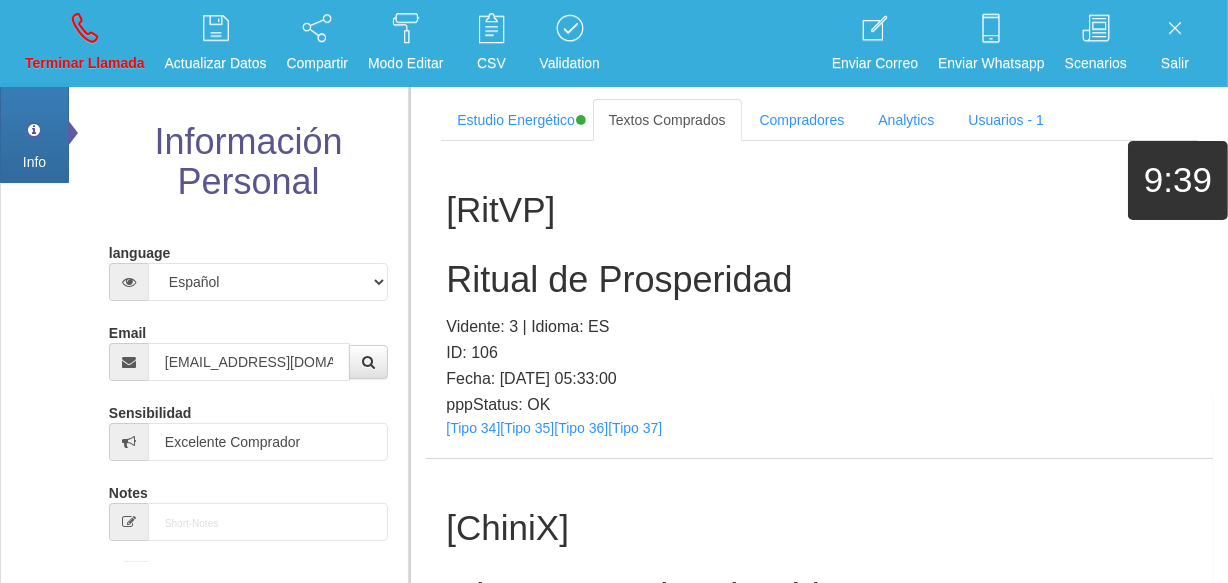 scroll, scrollTop: 322, scrollLeft: 0, axis: vertical 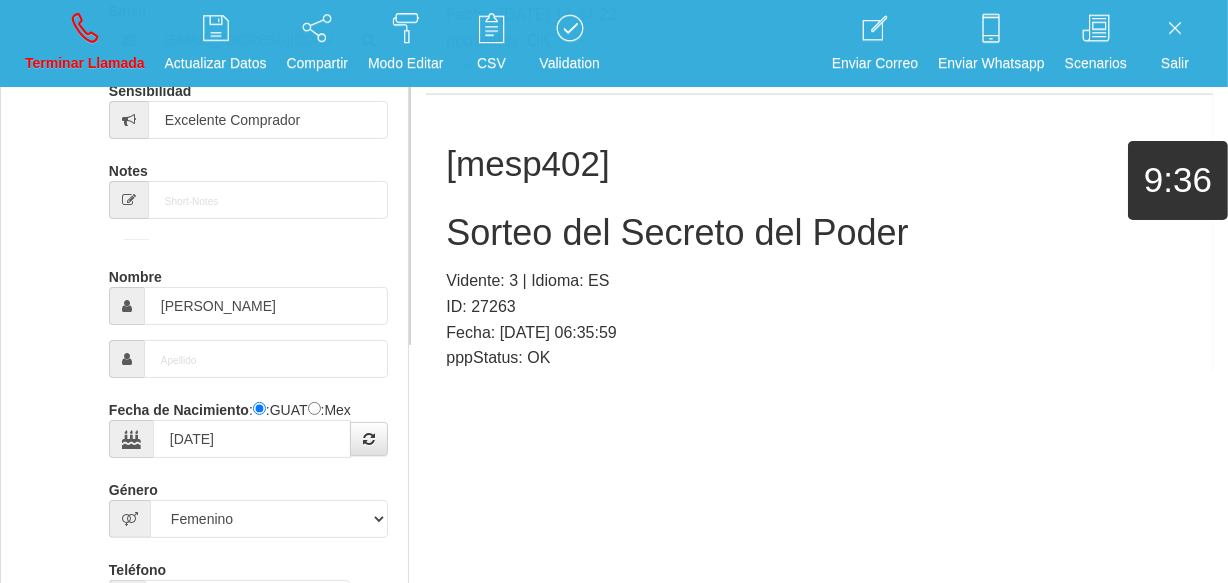 click on "[Ir al texto - ES]" at bounding box center [494, 381] 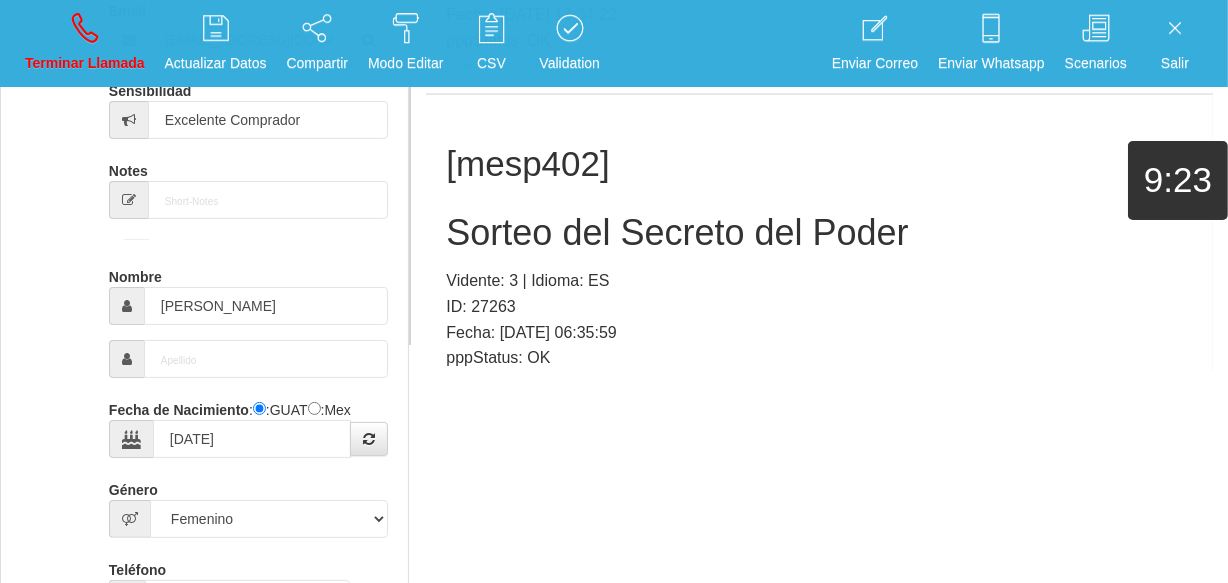 click on "Sorteo del Secreto del Poder" at bounding box center (819, 233) 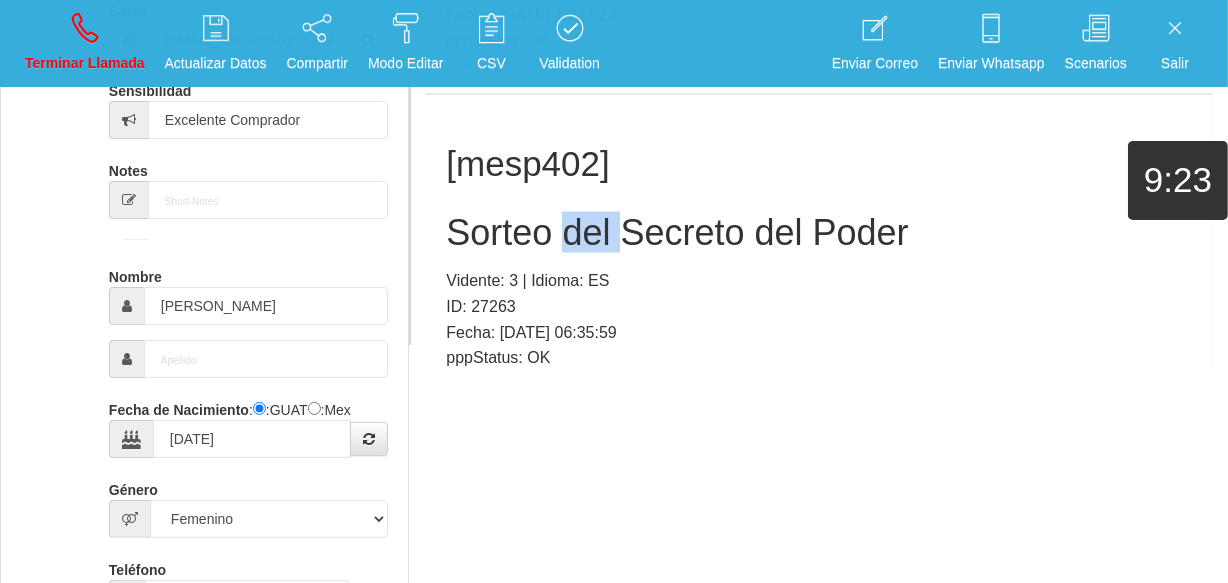 click on "Sorteo del Secreto del Poder" at bounding box center [819, 233] 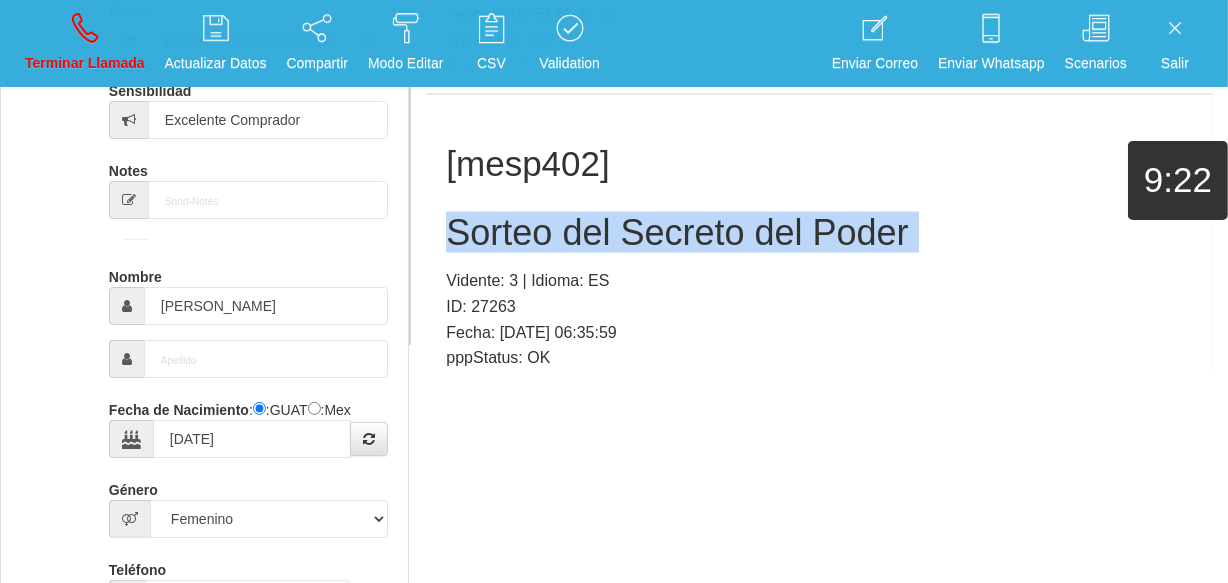click on "Sorteo del Secreto del Poder" at bounding box center (819, 233) 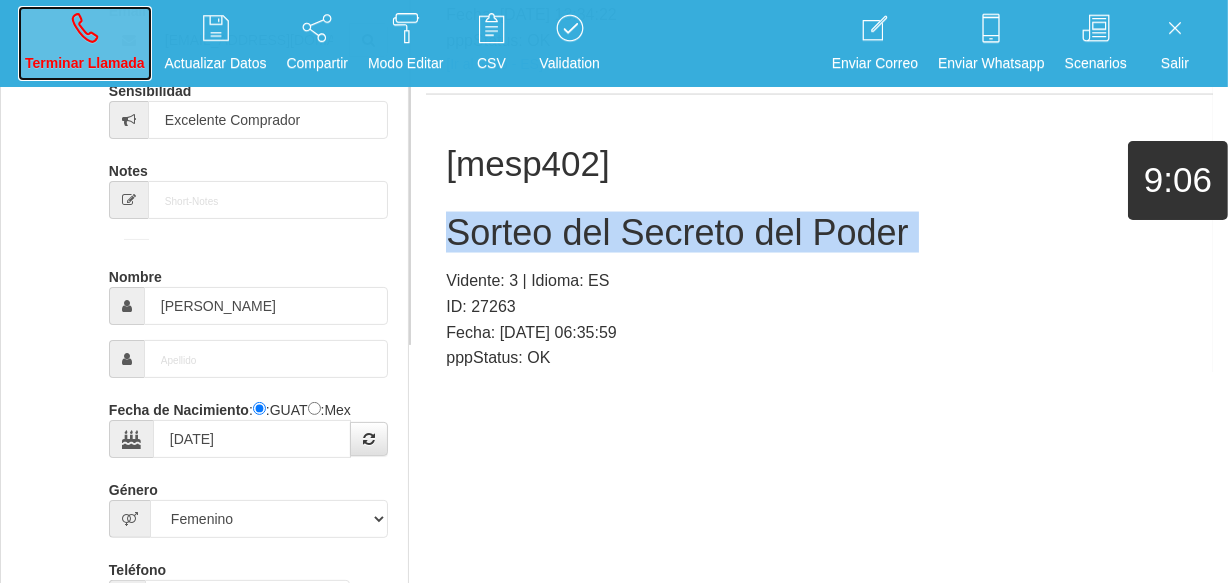 click at bounding box center [85, 28] 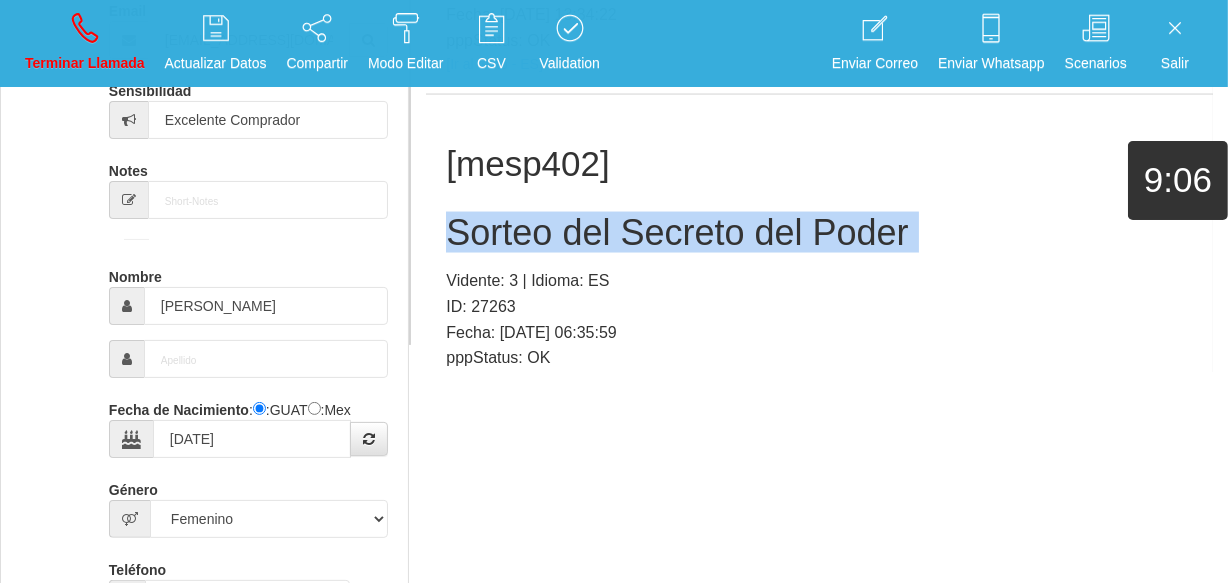 type 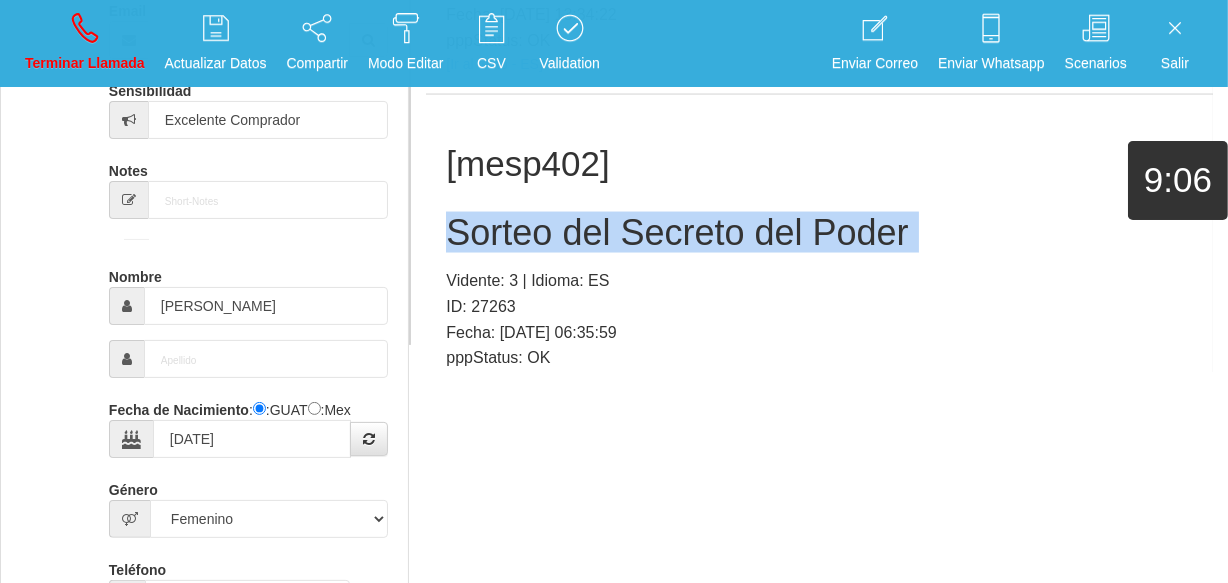 type 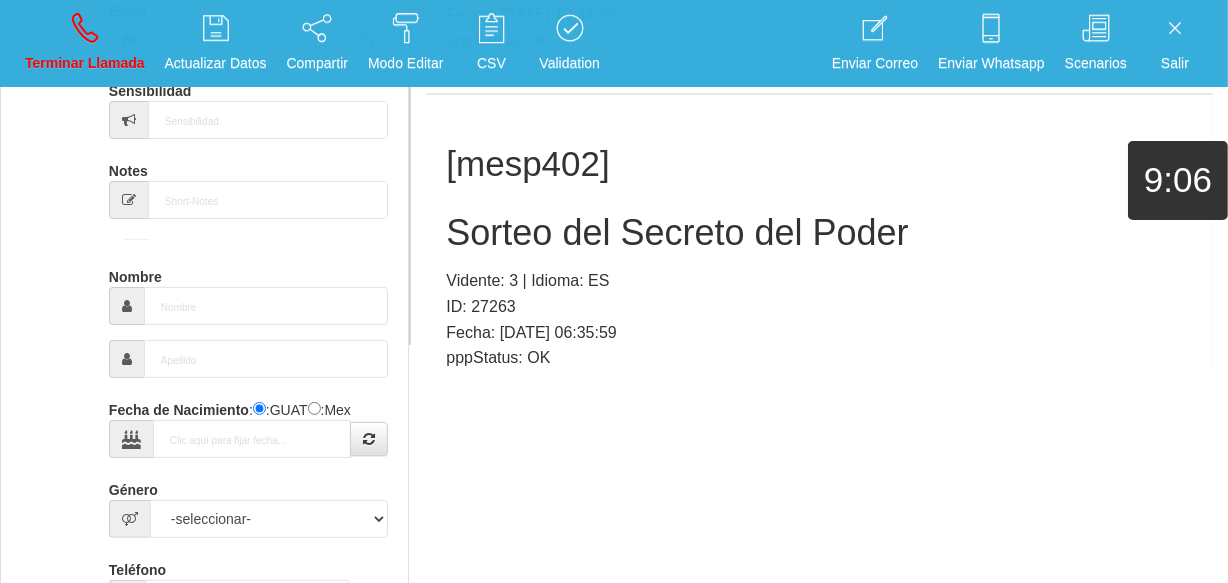scroll, scrollTop: 0, scrollLeft: 0, axis: both 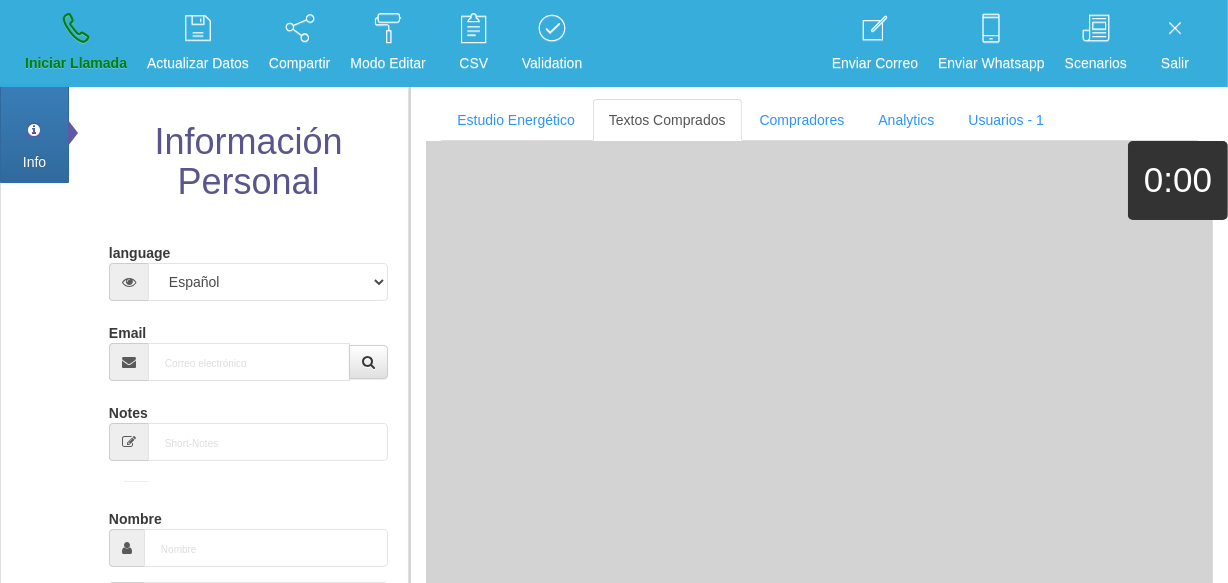 click on "Email" at bounding box center [248, 348] 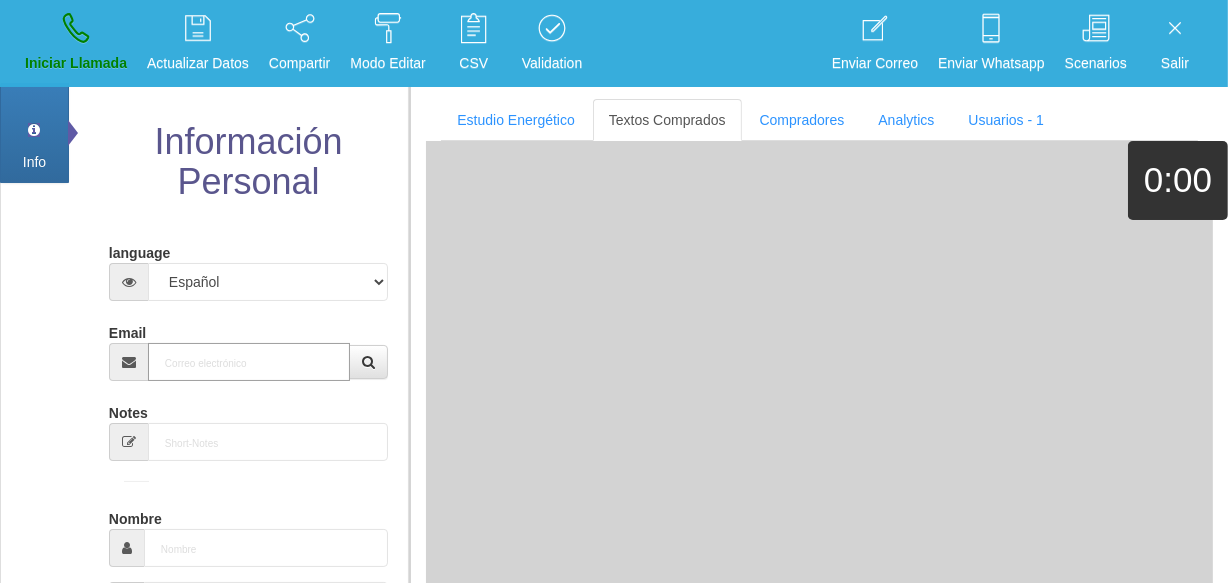 paste on "[EMAIL_ADDRESS][DOMAIN_NAME]" 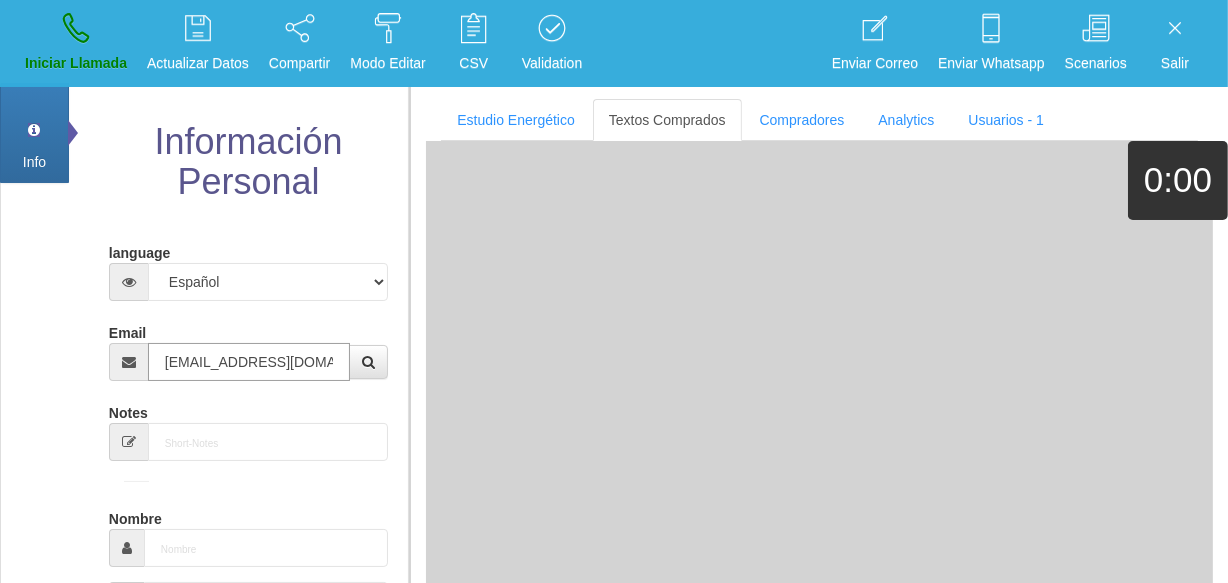 click on "[EMAIL_ADDRESS][DOMAIN_NAME]" at bounding box center [249, 362] 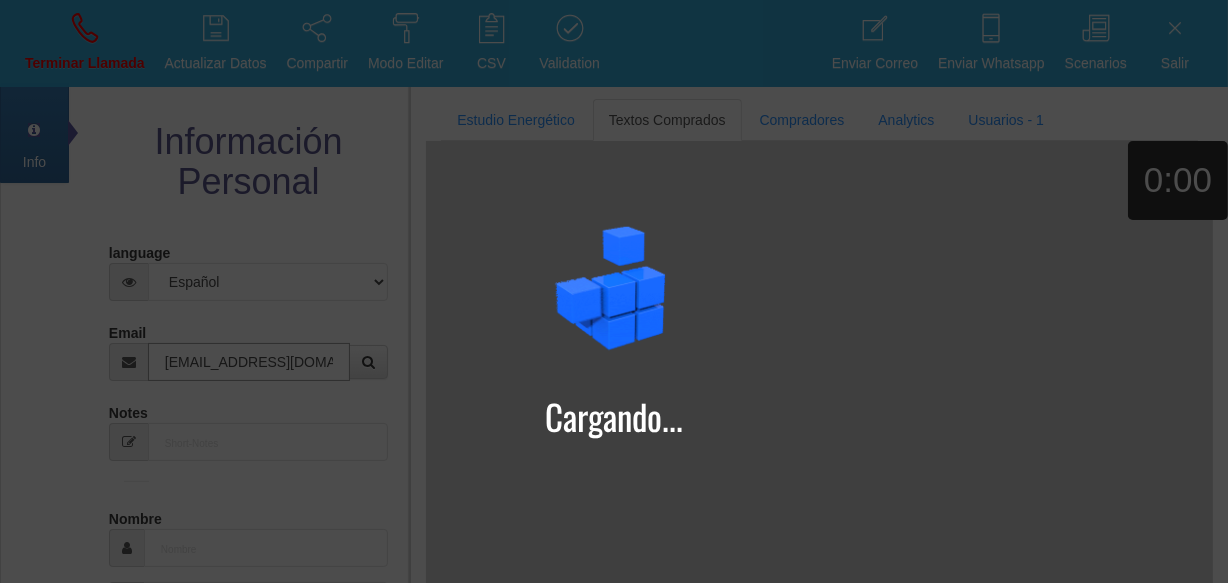 type on "[EMAIL_ADDRESS][DOMAIN_NAME]" 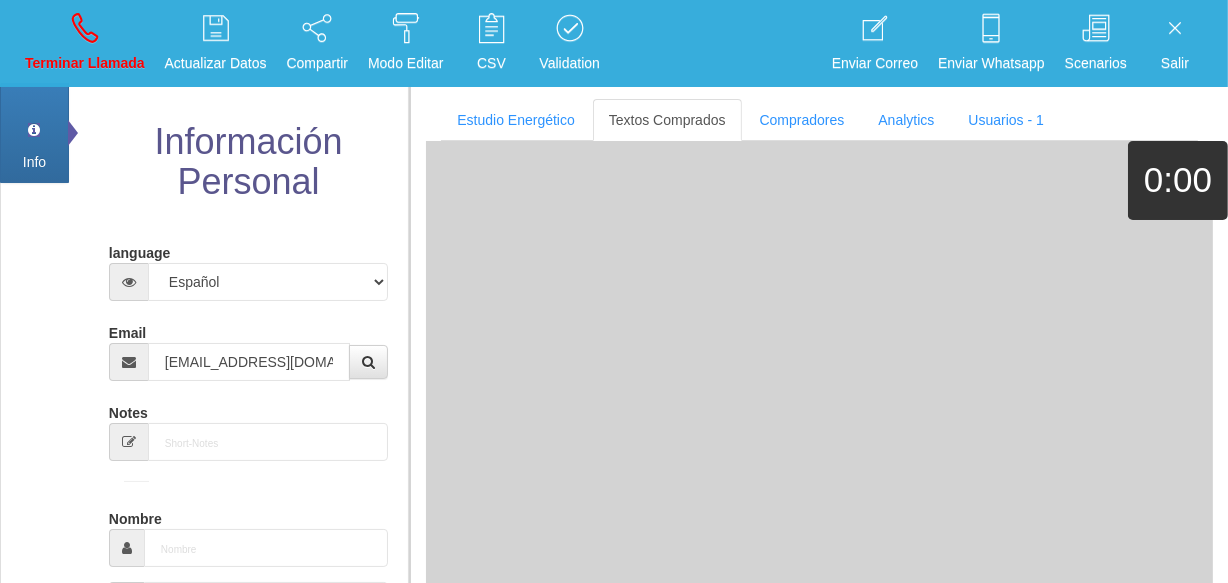 type on "12 Ago 1947" 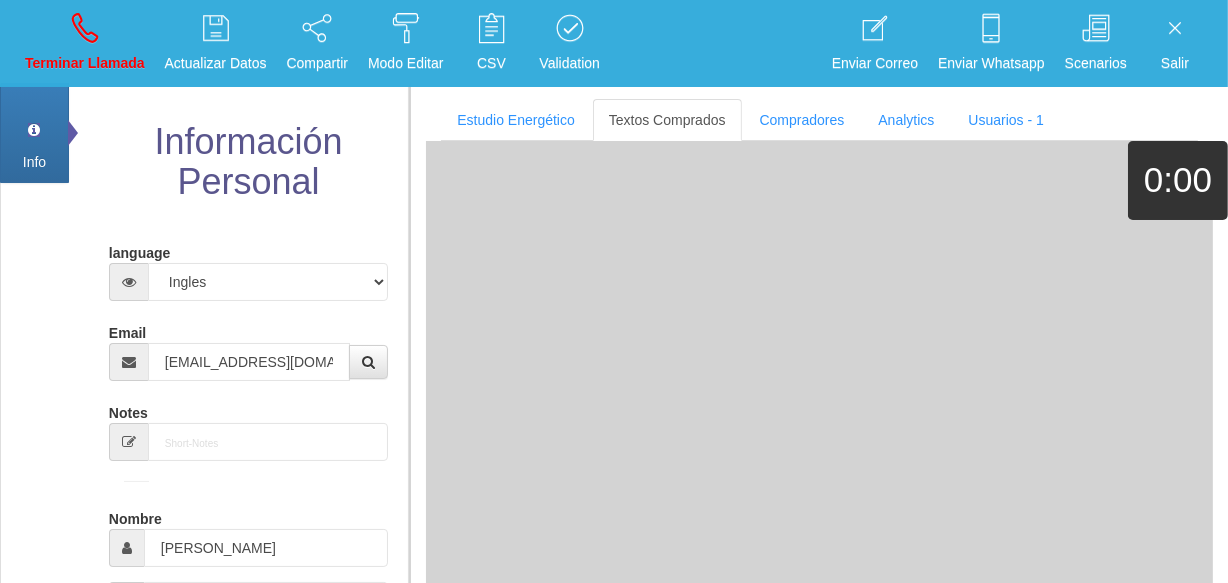 select on "2" 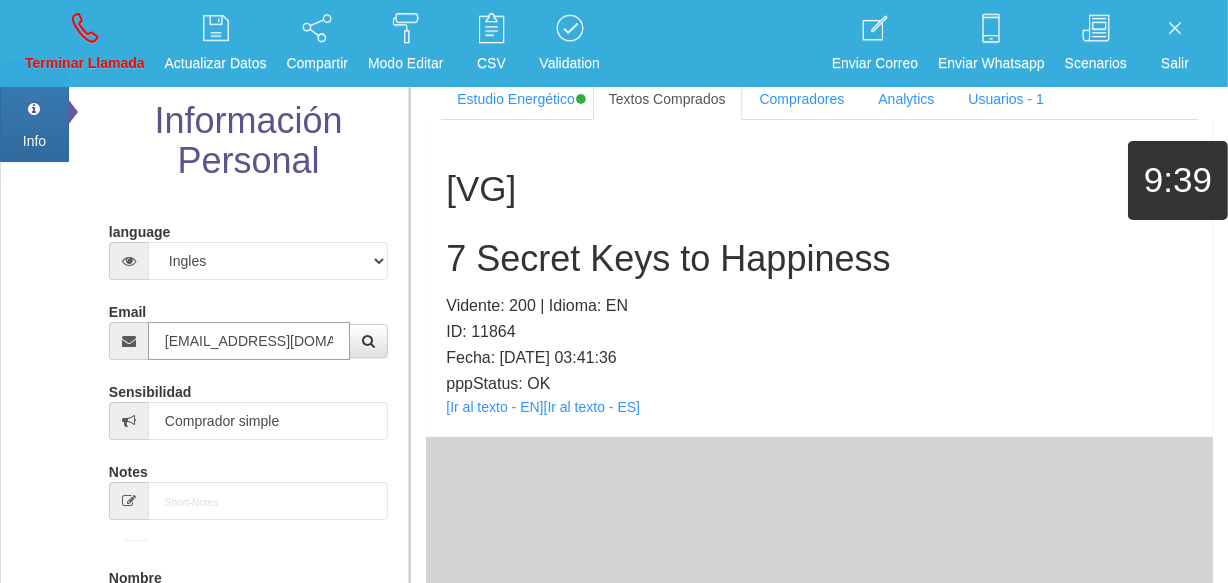 scroll, scrollTop: 90, scrollLeft: 0, axis: vertical 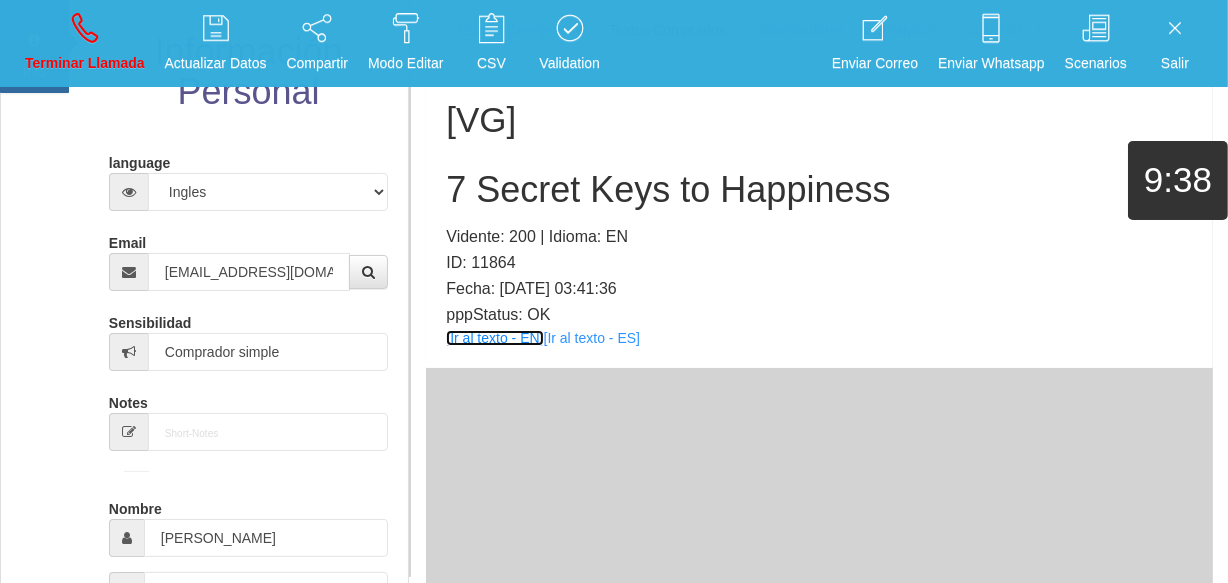 click on "[Ir al texto - EN]" at bounding box center (494, 338) 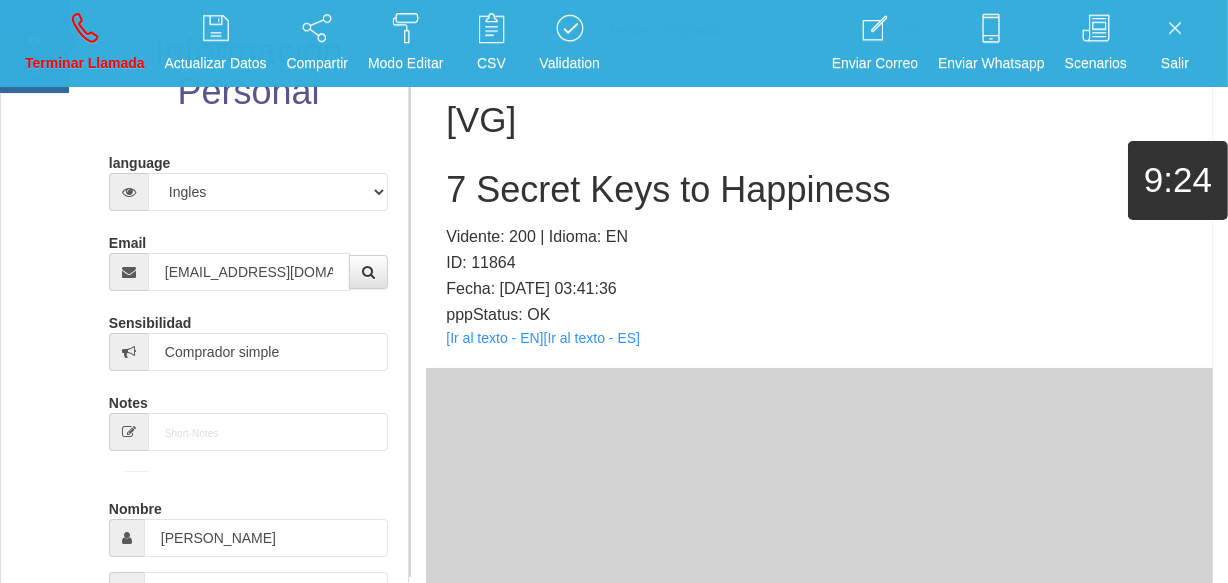 drag, startPoint x: 645, startPoint y: 229, endPoint x: 625, endPoint y: 180, distance: 52.924473 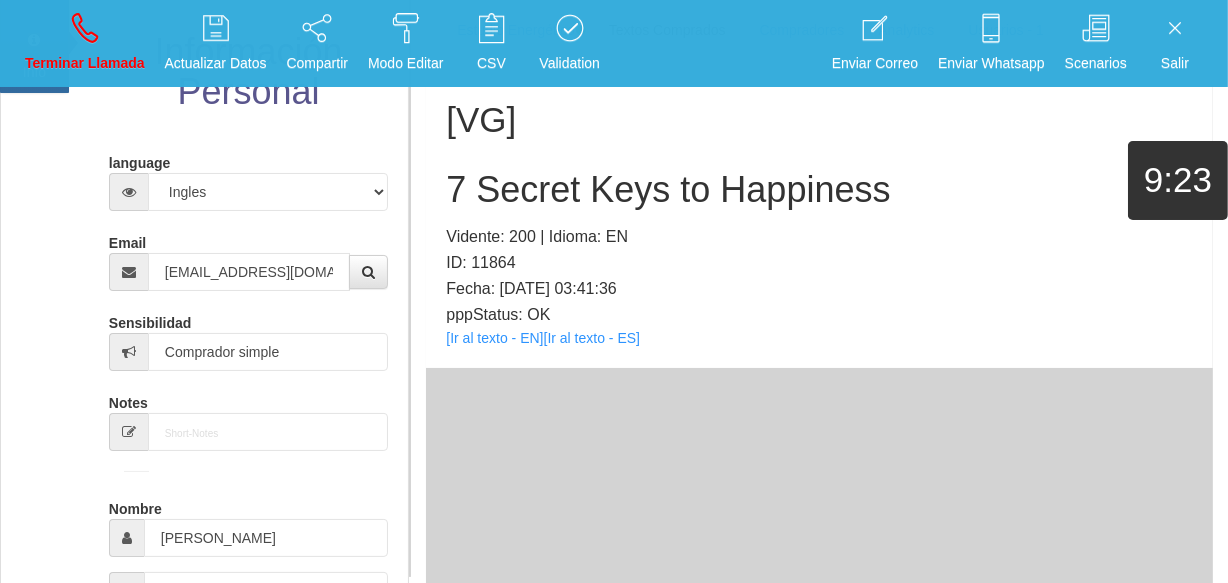click on "[VG] 7 Secret Keys to Happiness Vidente: 200 | Idioma: EN ID: 11864 Fecha: [DATE] 03:41:36 pppStatus: OK [Ir al texto - EN] [Ir al texto - ES]" at bounding box center (819, 209) 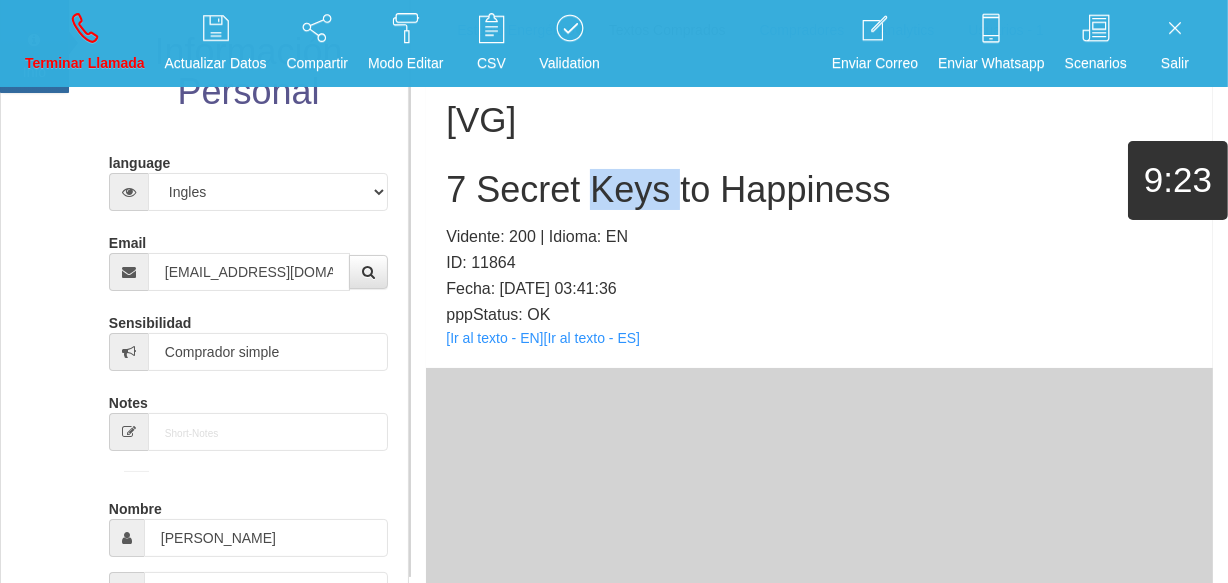 click on "[VG] 7 Secret Keys to Happiness Vidente: 200 | Idioma: EN ID: 11864 Fecha: [DATE] 03:41:36 pppStatus: OK [Ir al texto - EN] [Ir al texto - ES]" at bounding box center (819, 209) 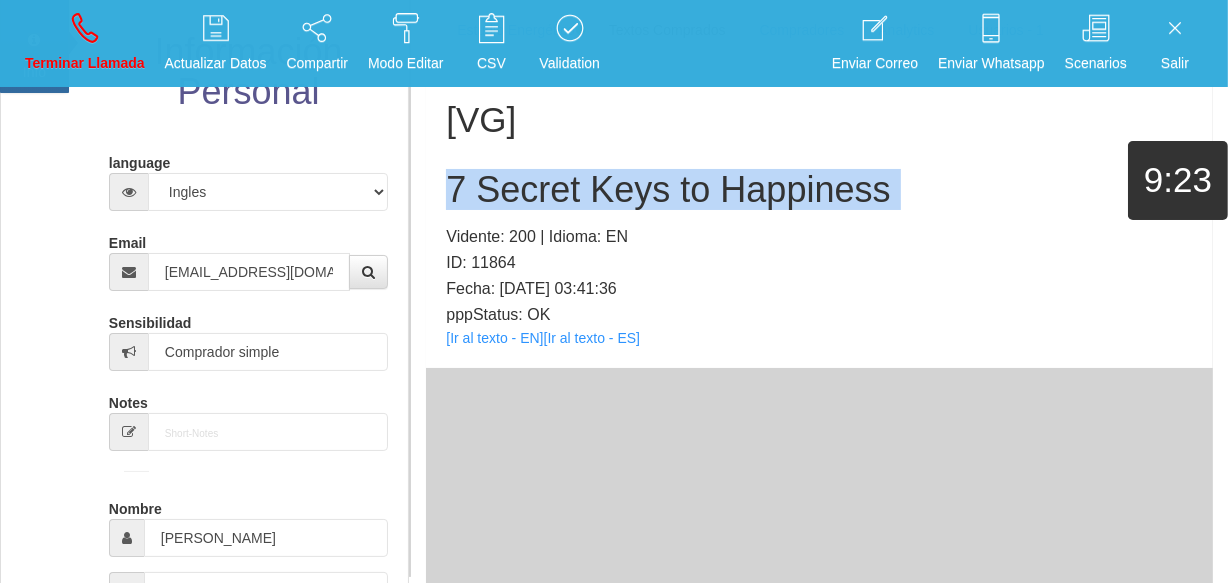 drag, startPoint x: 616, startPoint y: 158, endPoint x: 575, endPoint y: 158, distance: 41 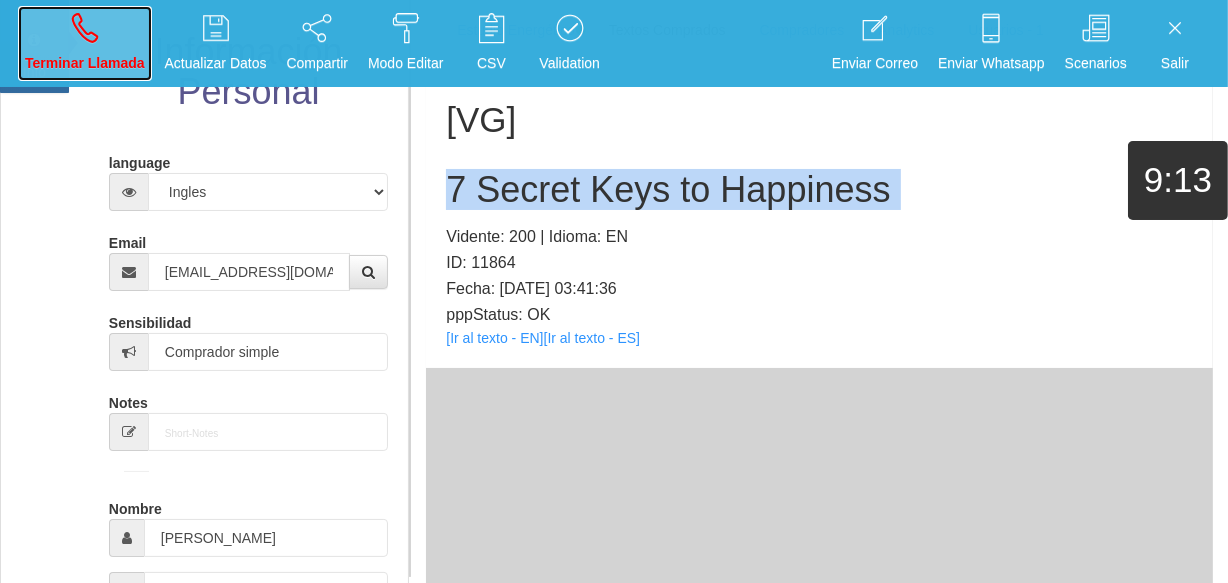 click on "Terminar Llamada" at bounding box center (85, 63) 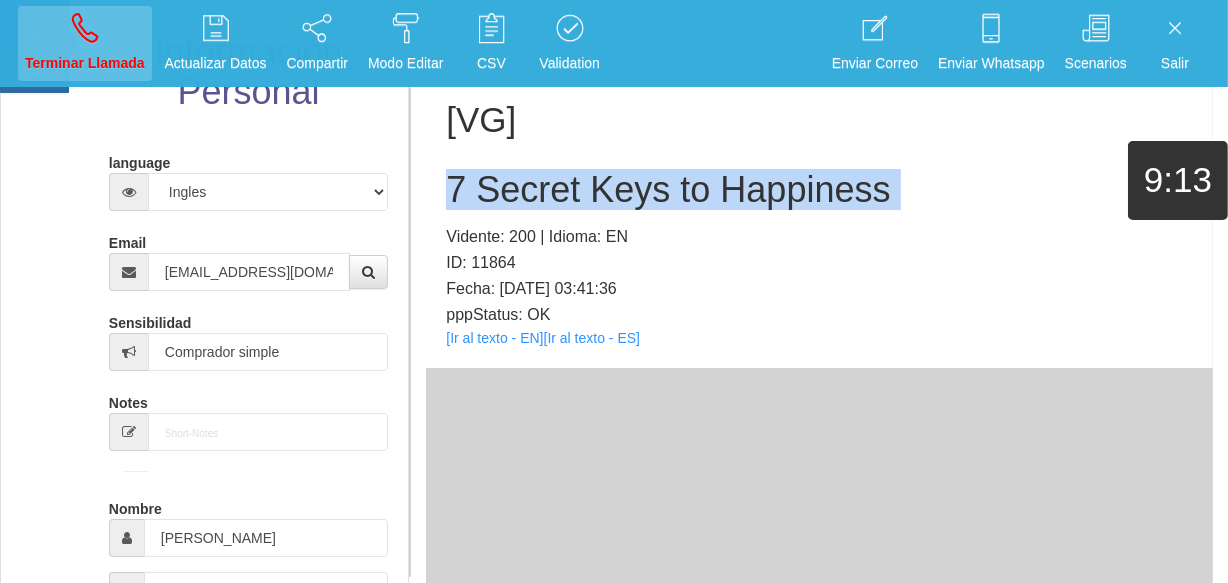 type 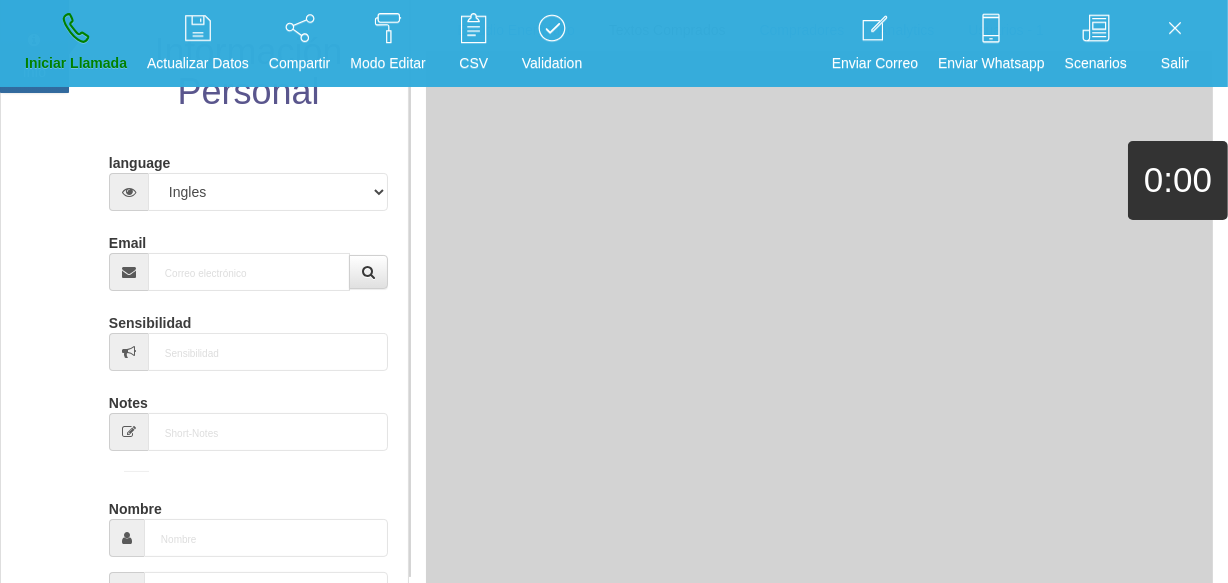 scroll, scrollTop: 0, scrollLeft: 0, axis: both 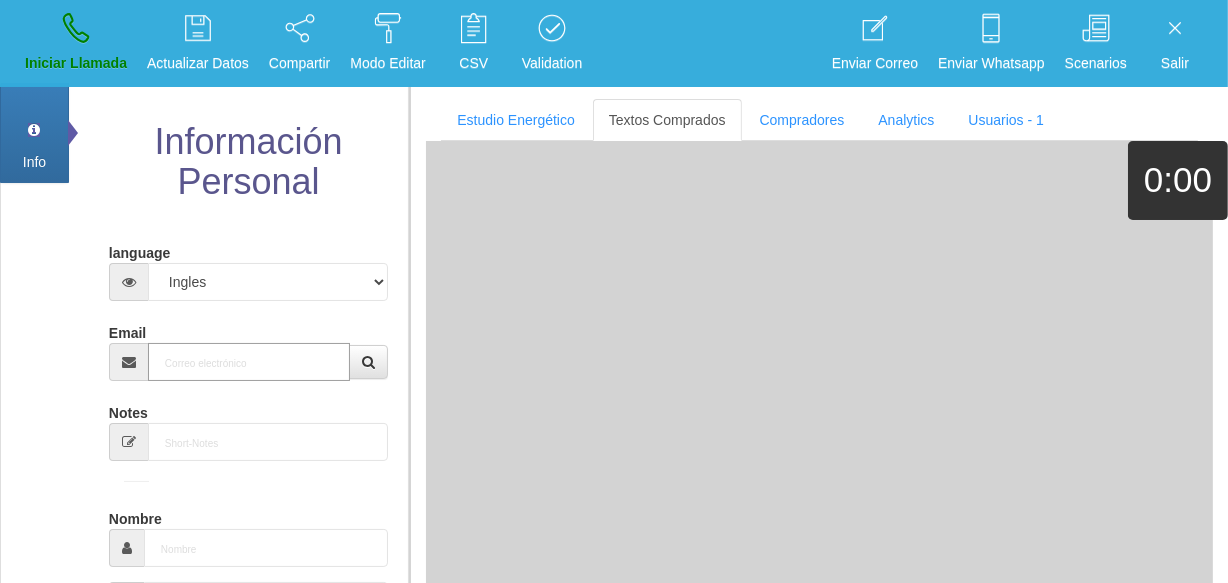 click on "Email" at bounding box center [249, 362] 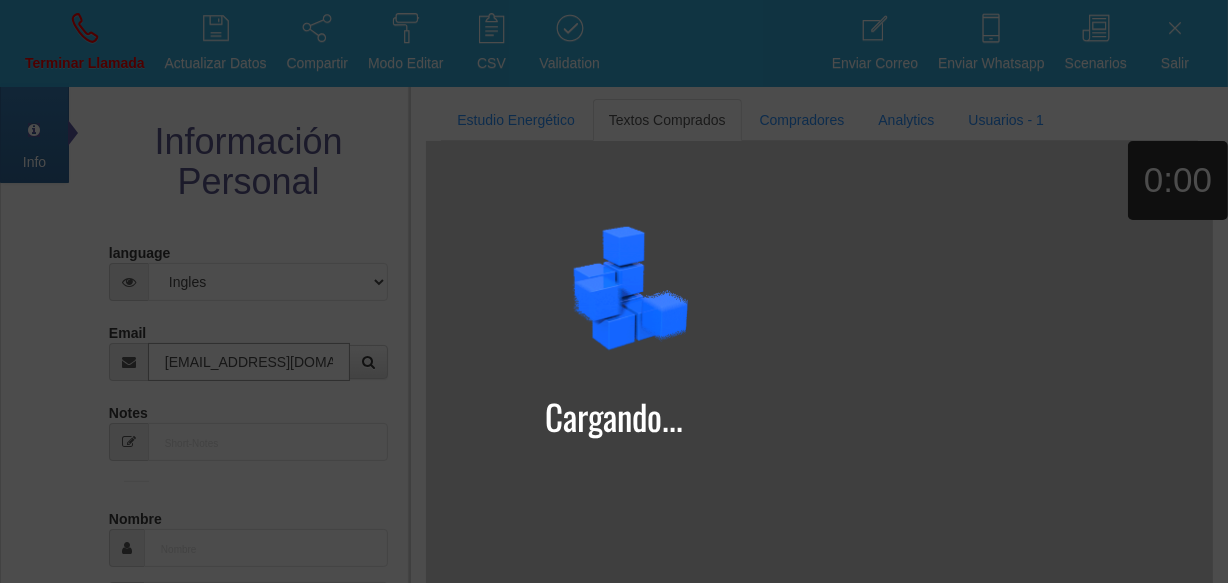 type on "[EMAIL_ADDRESS][DOMAIN_NAME]" 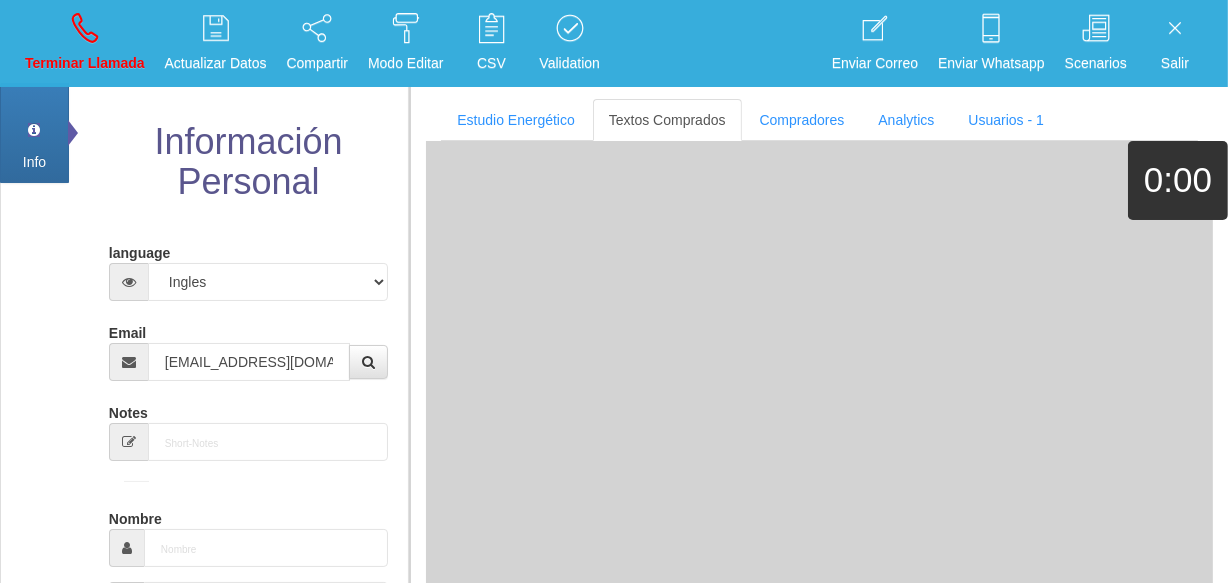 type on "[DATE]" 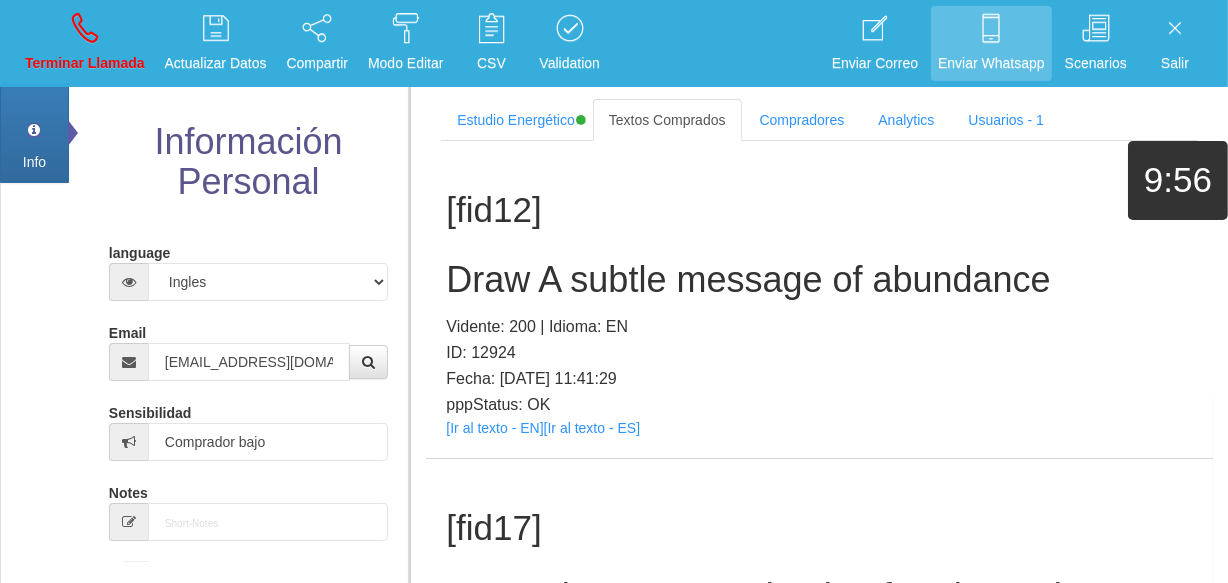 scroll, scrollTop: 321, scrollLeft: 0, axis: vertical 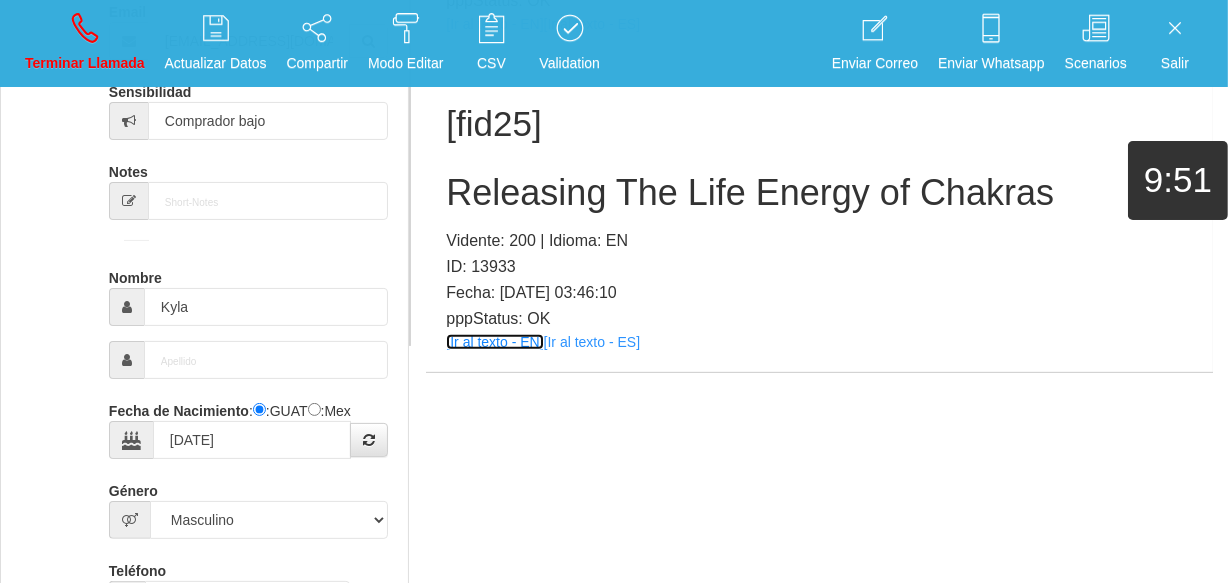 click on "[Ir al texto - EN]" at bounding box center [494, 342] 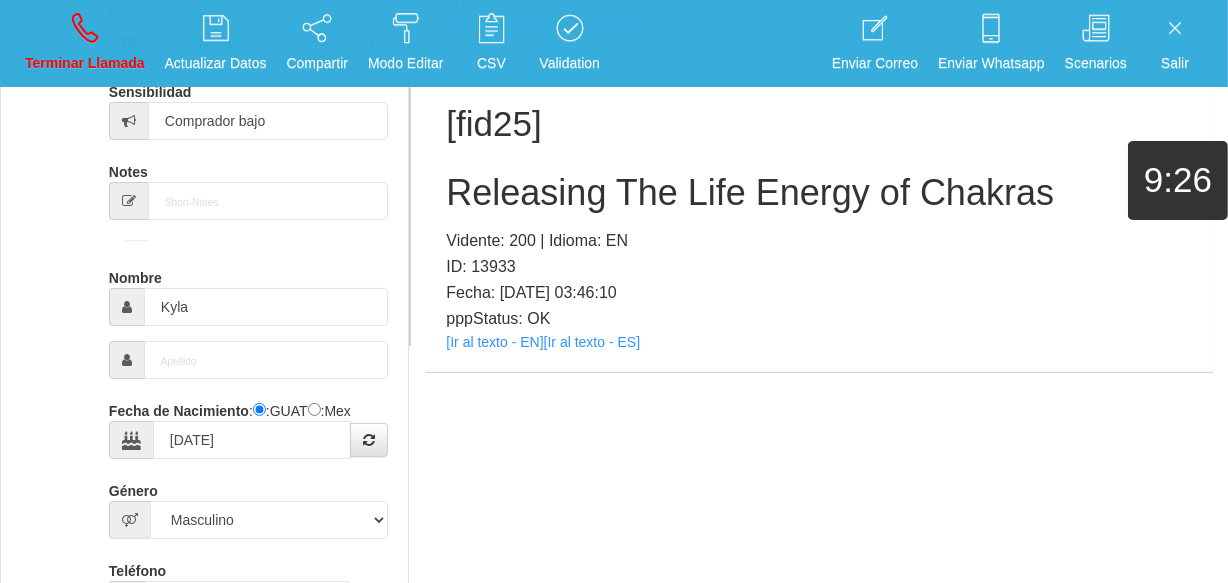 click on "Releasing The Life Energy of Chakras" at bounding box center [819, 193] 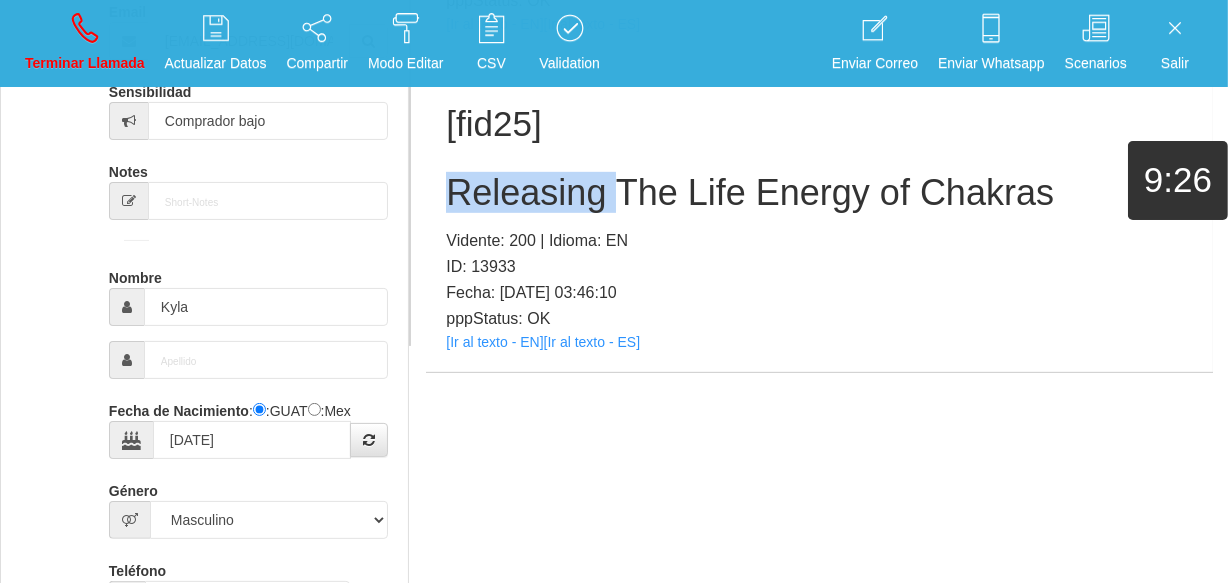 click on "Releasing The Life Energy of Chakras" at bounding box center (819, 193) 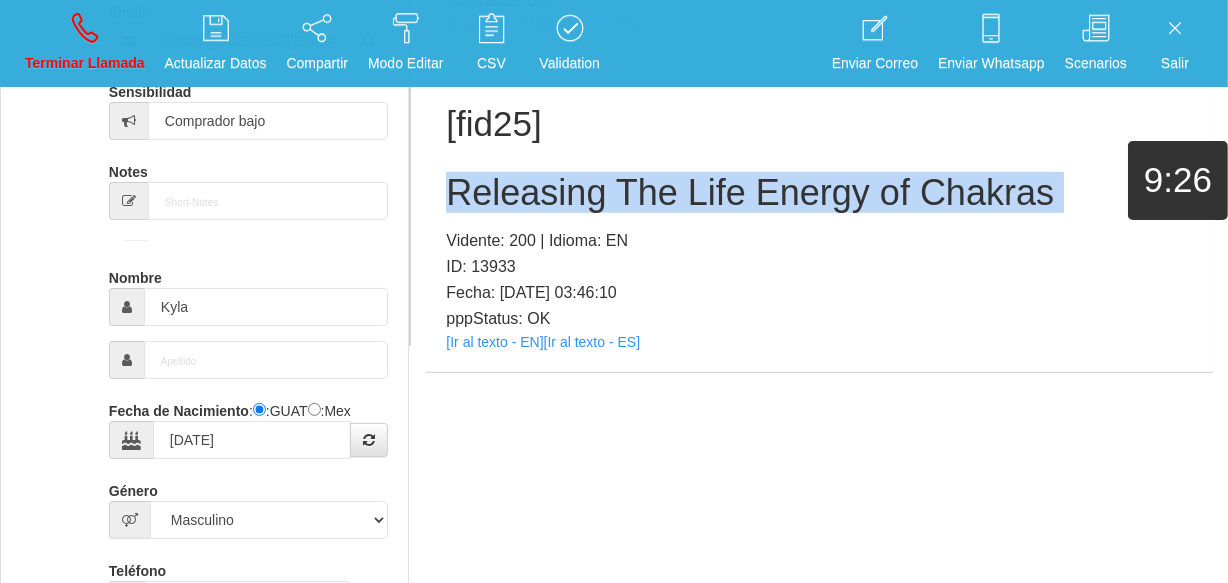 click on "Releasing The Life Energy of Chakras" at bounding box center [819, 193] 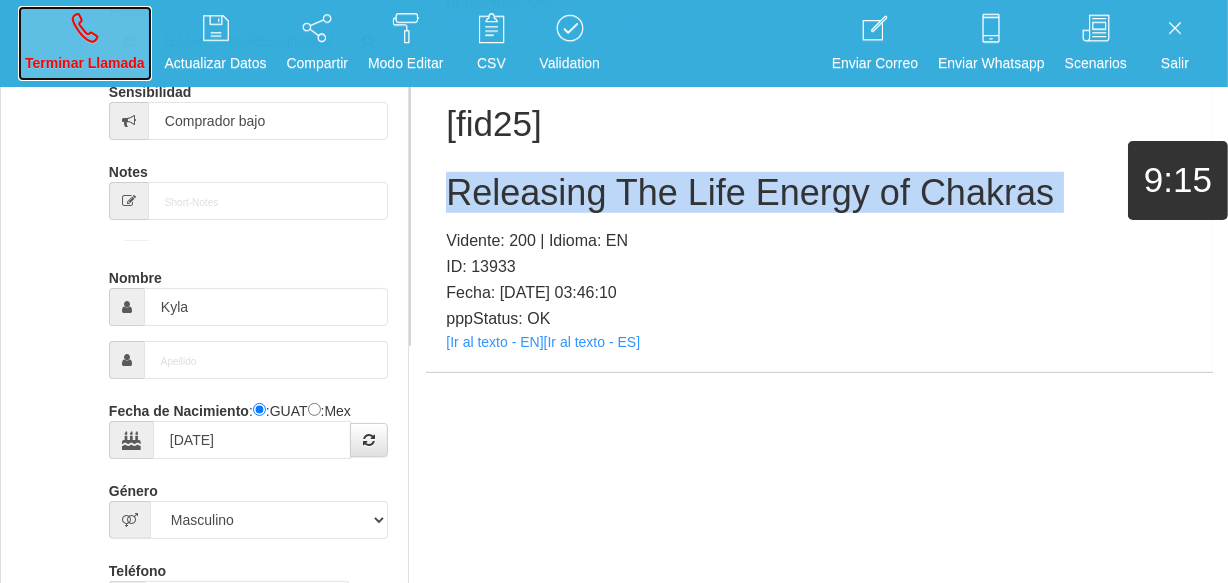 click on "Terminar Llamada" at bounding box center (85, 63) 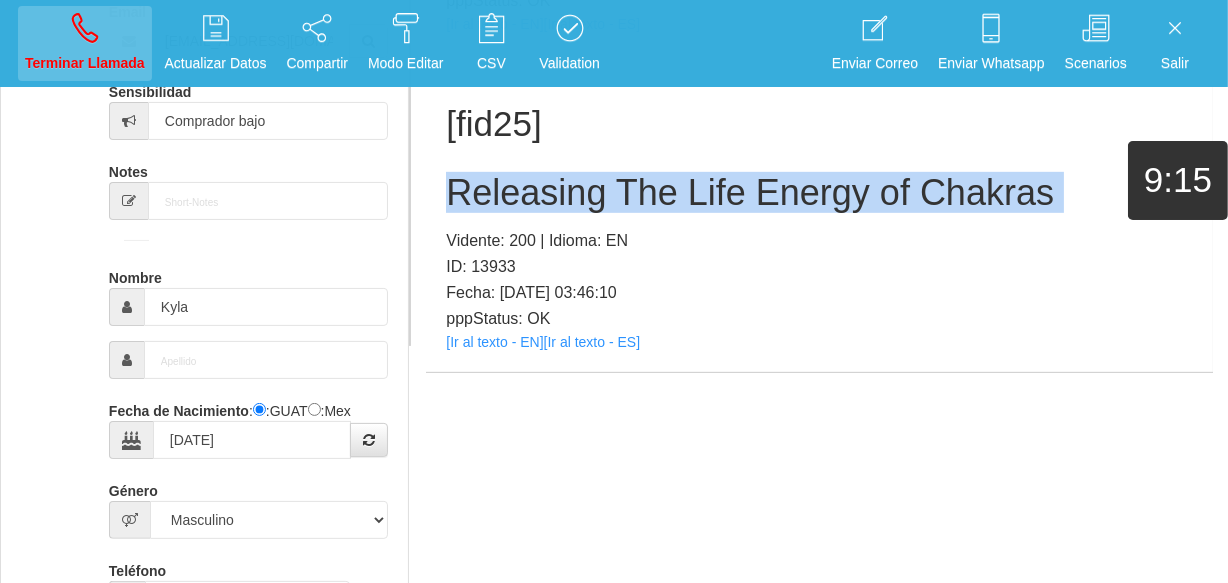 type 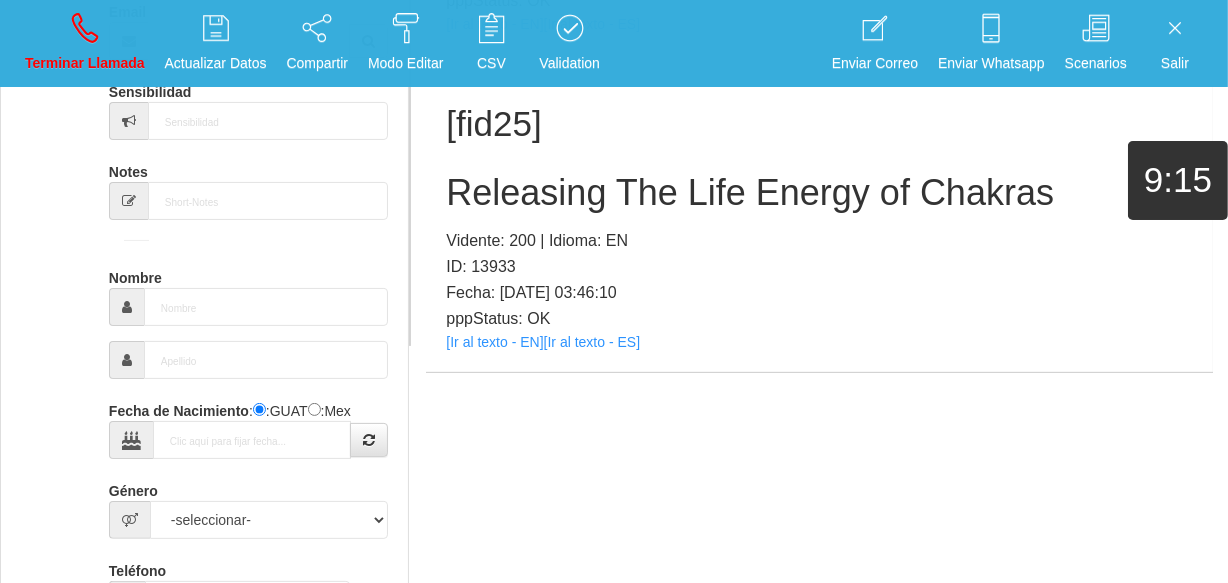 scroll, scrollTop: 0, scrollLeft: 0, axis: both 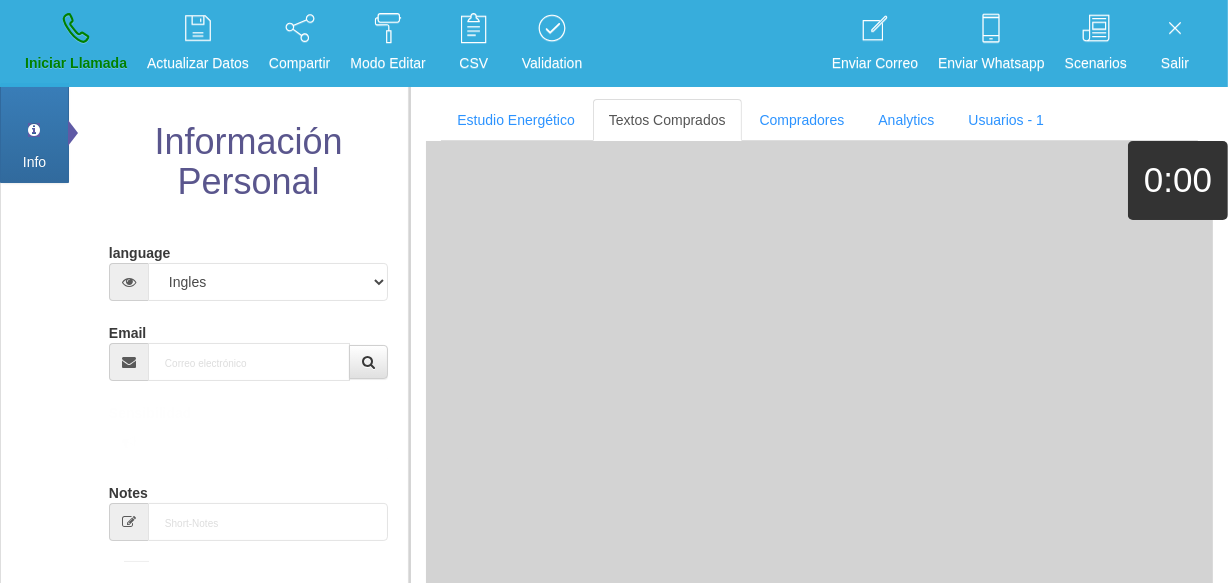 drag, startPoint x: 251, startPoint y: 318, endPoint x: 257, endPoint y: 338, distance: 20.880613 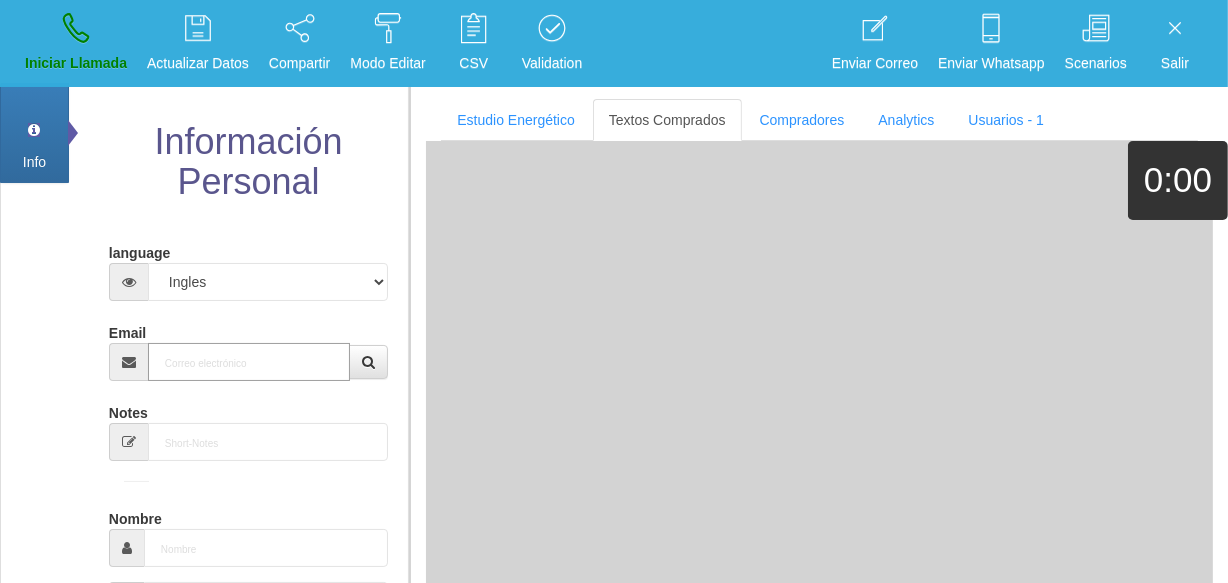 click on "Email" at bounding box center [249, 362] 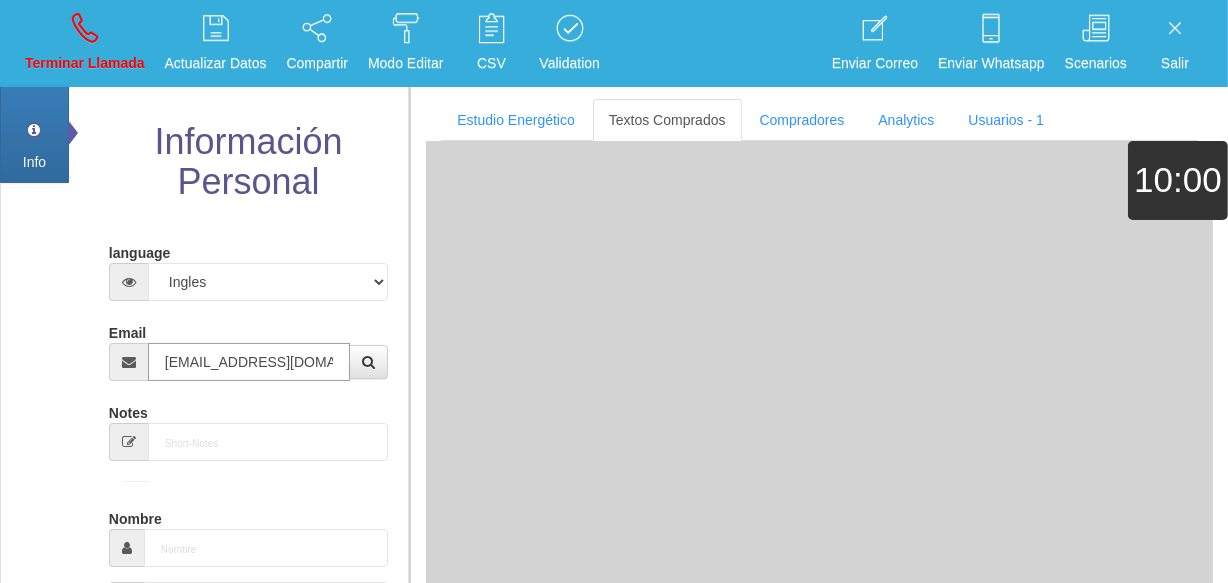 type on "[EMAIL_ADDRESS][DOMAIN_NAME]" 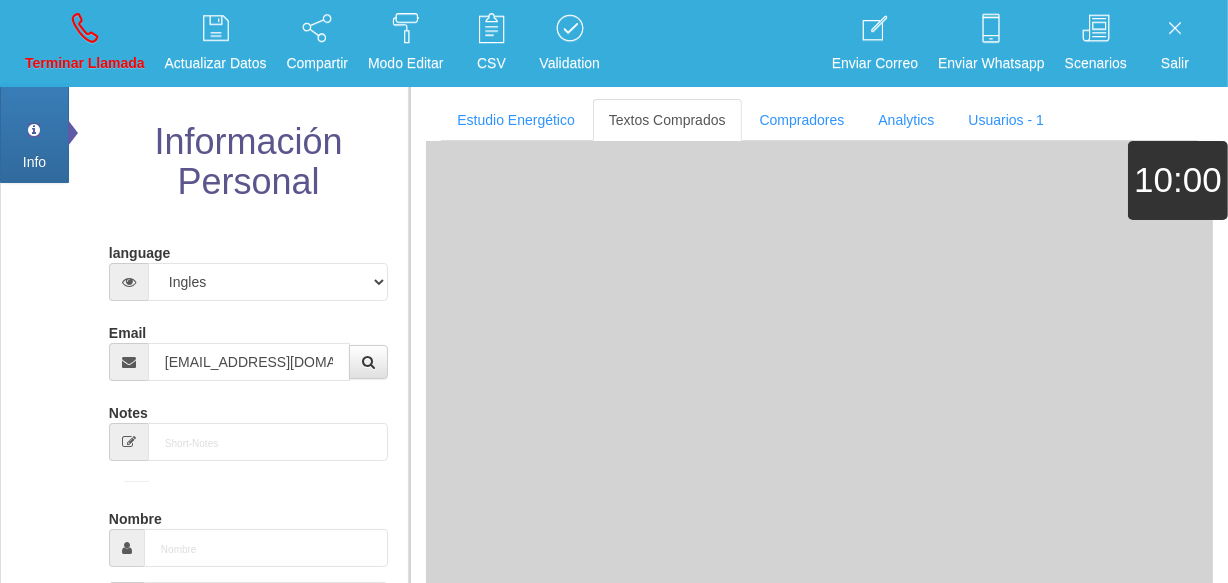 type on "[DATE]" 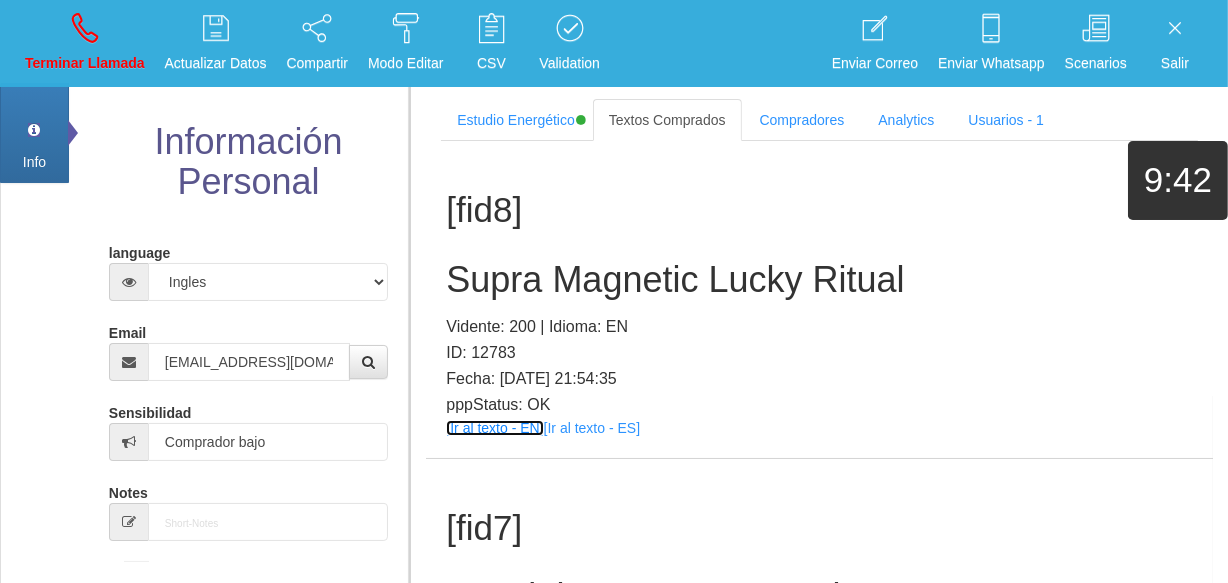 click on "[Ir al texto - EN]" at bounding box center [494, 428] 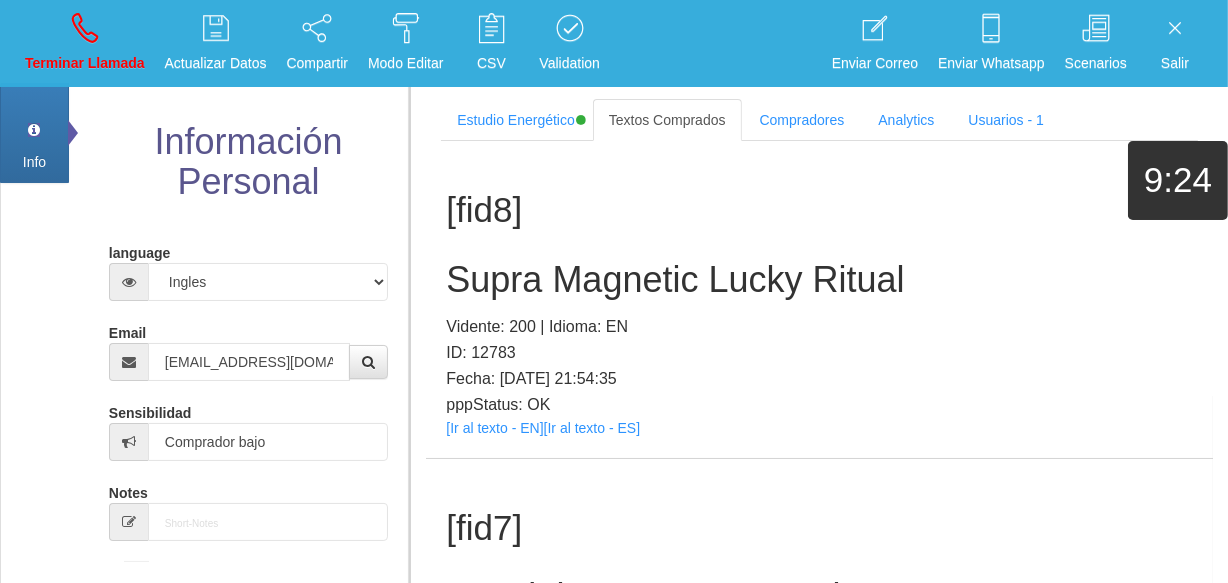 click on "Supra Magnetic Lucky Ritual" at bounding box center (819, 280) 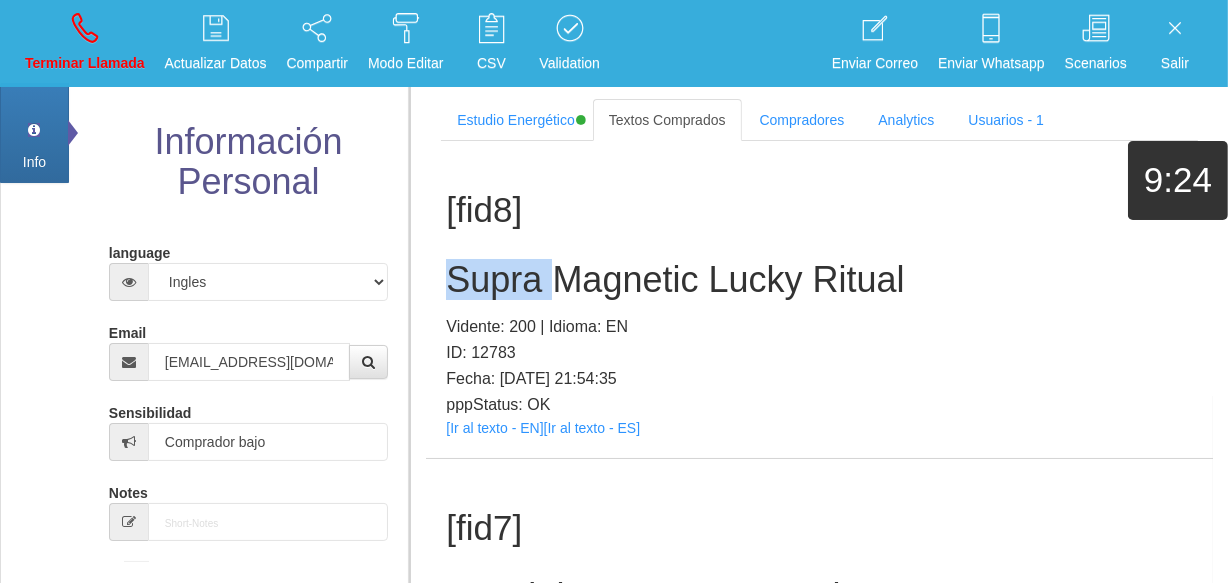 click on "Supra Magnetic Lucky Ritual" at bounding box center (819, 280) 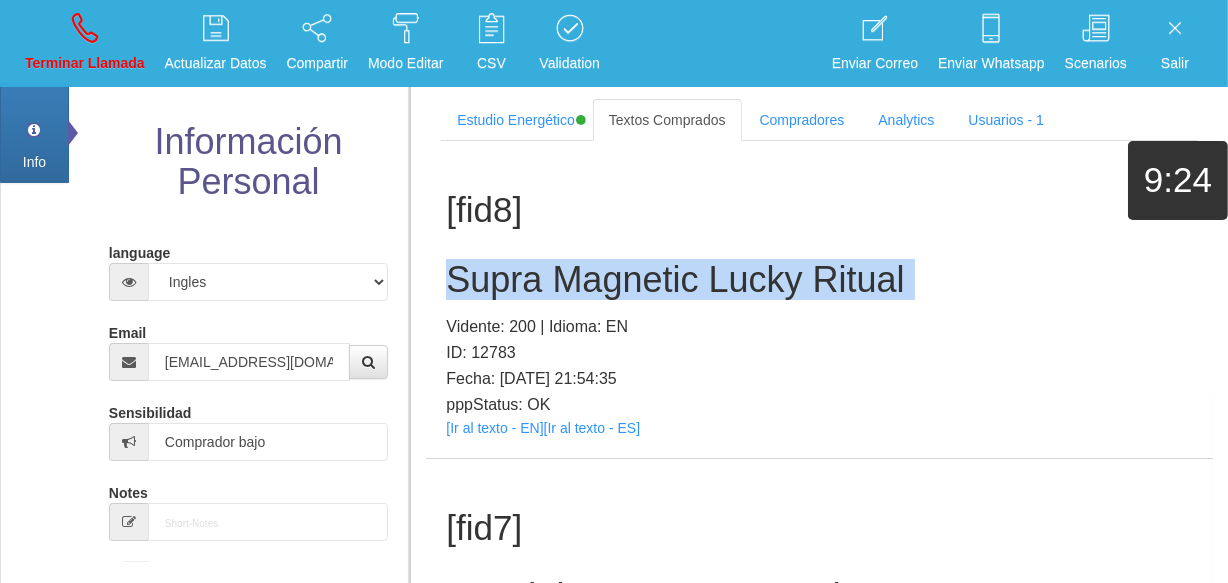 click on "Supra Magnetic Lucky Ritual" at bounding box center [819, 280] 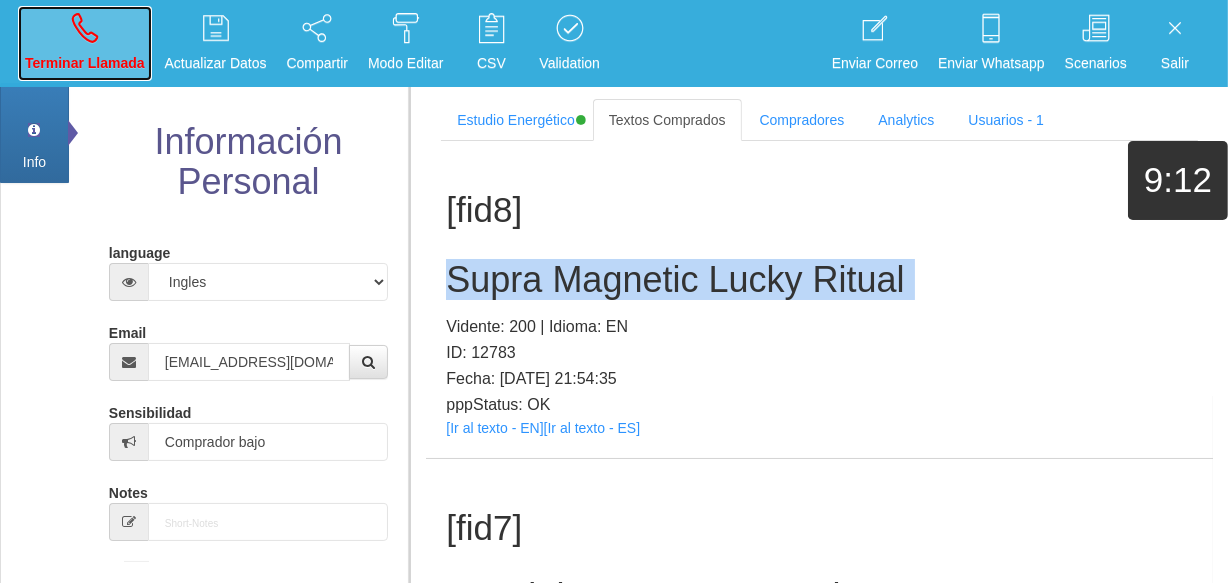 click on "Terminar Llamada" at bounding box center [85, 63] 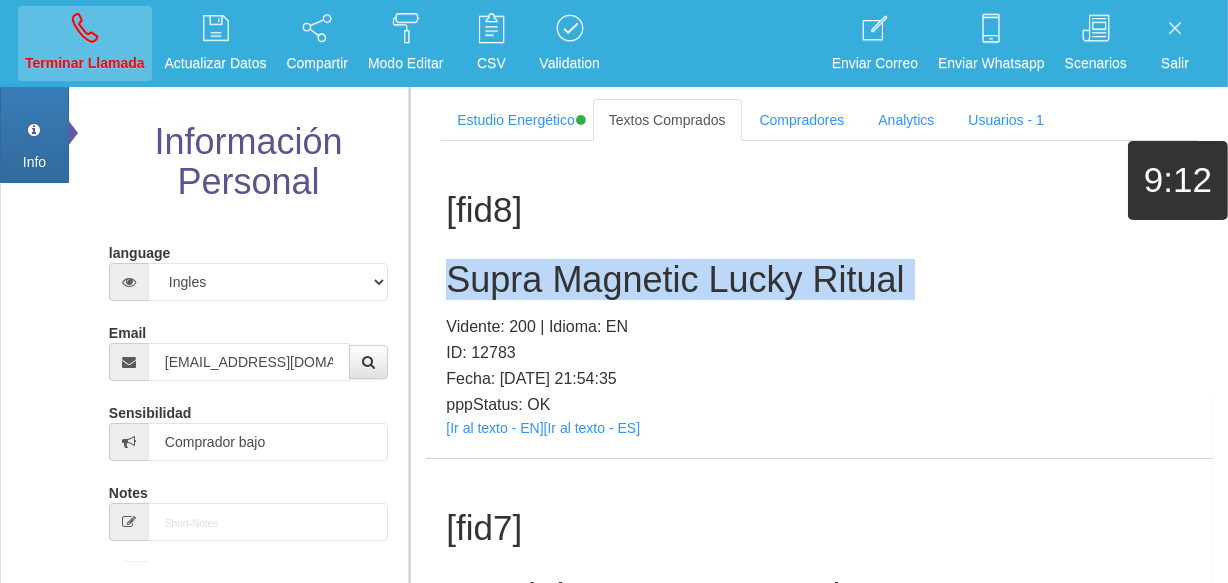 type 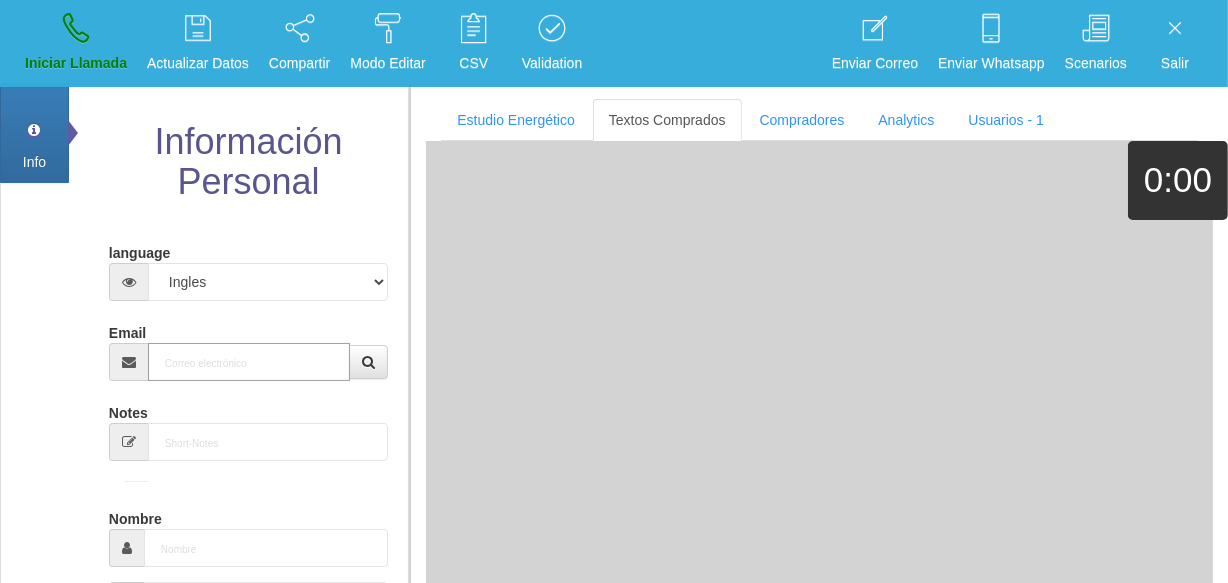 click on "Email" at bounding box center (249, 362) 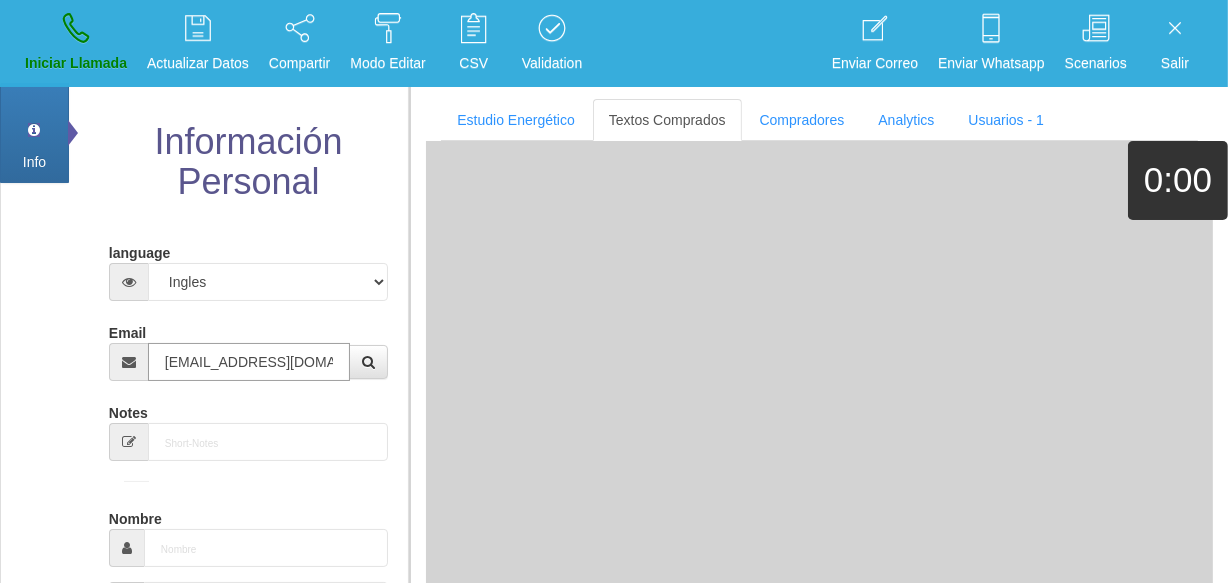 scroll, scrollTop: 0, scrollLeft: 66, axis: horizontal 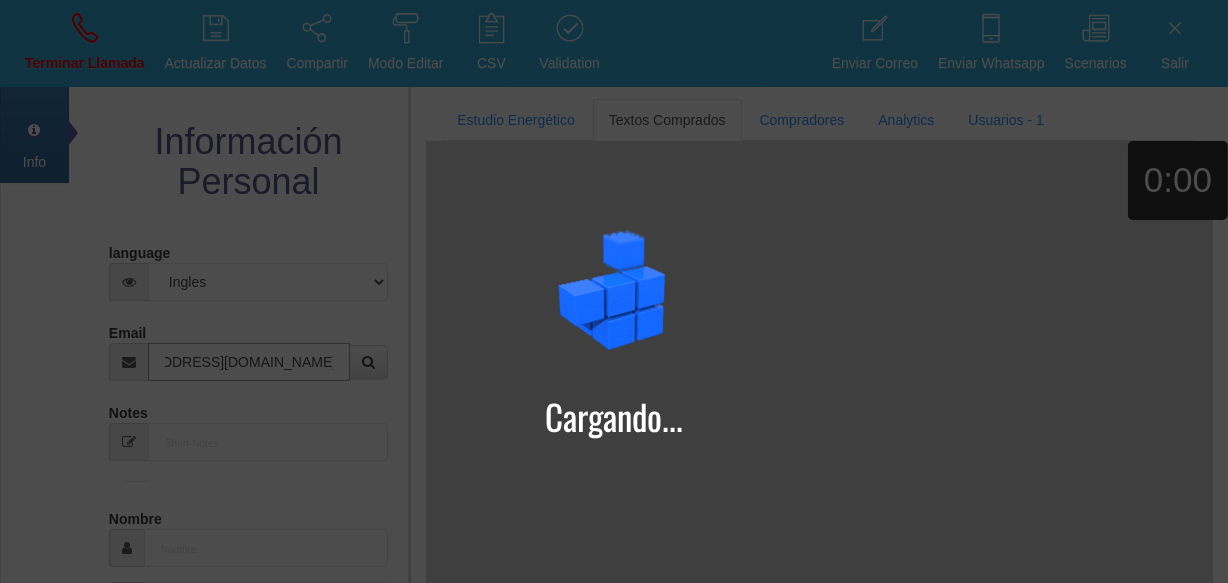 type on "[EMAIL_ADDRESS][DOMAIN_NAME]" 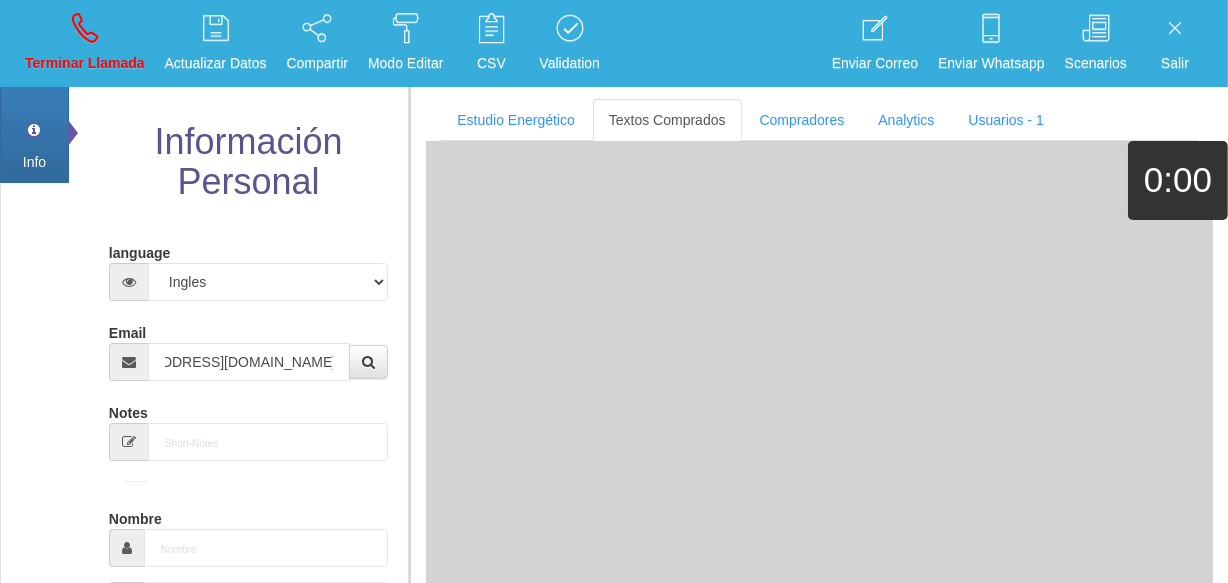 type on "31 Mayo 1978" 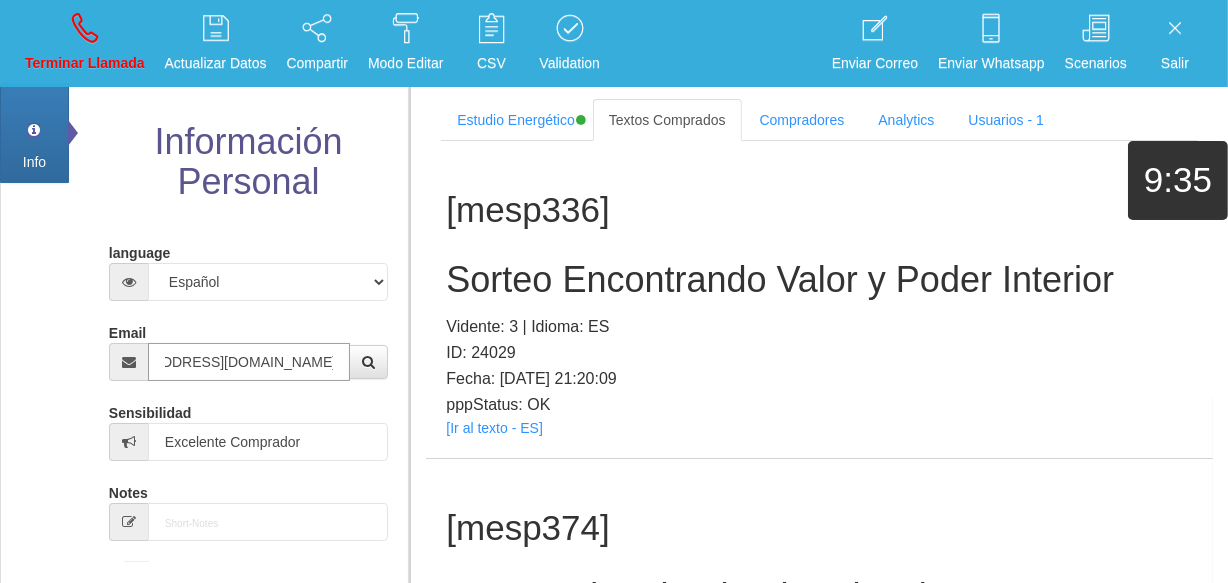 scroll, scrollTop: 0, scrollLeft: 0, axis: both 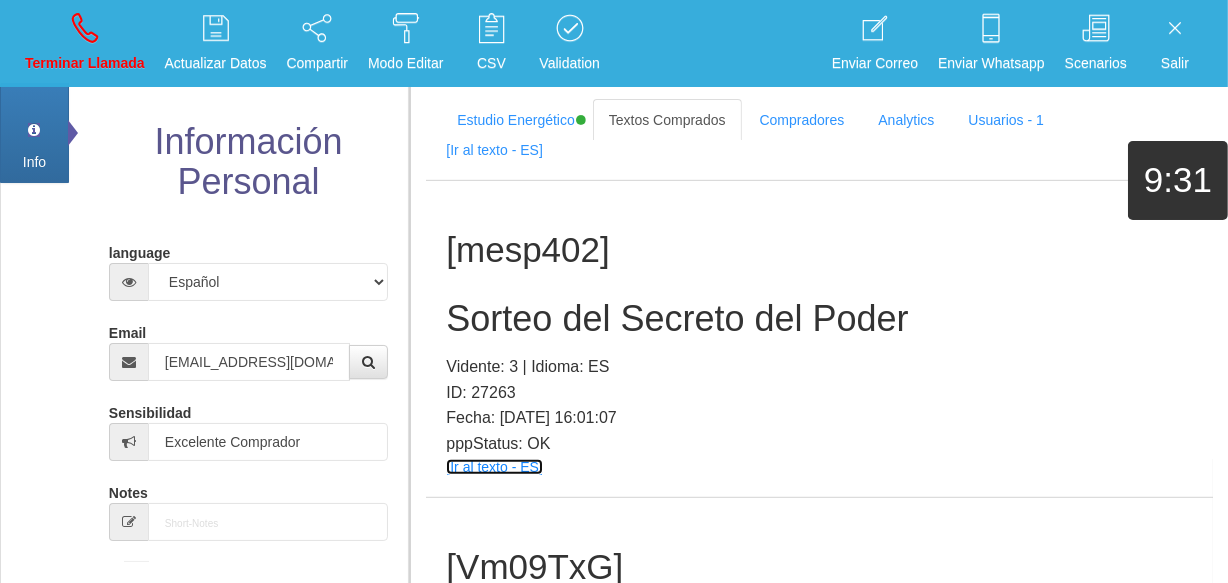 click on "[Ir al texto - ES]" at bounding box center [494, 467] 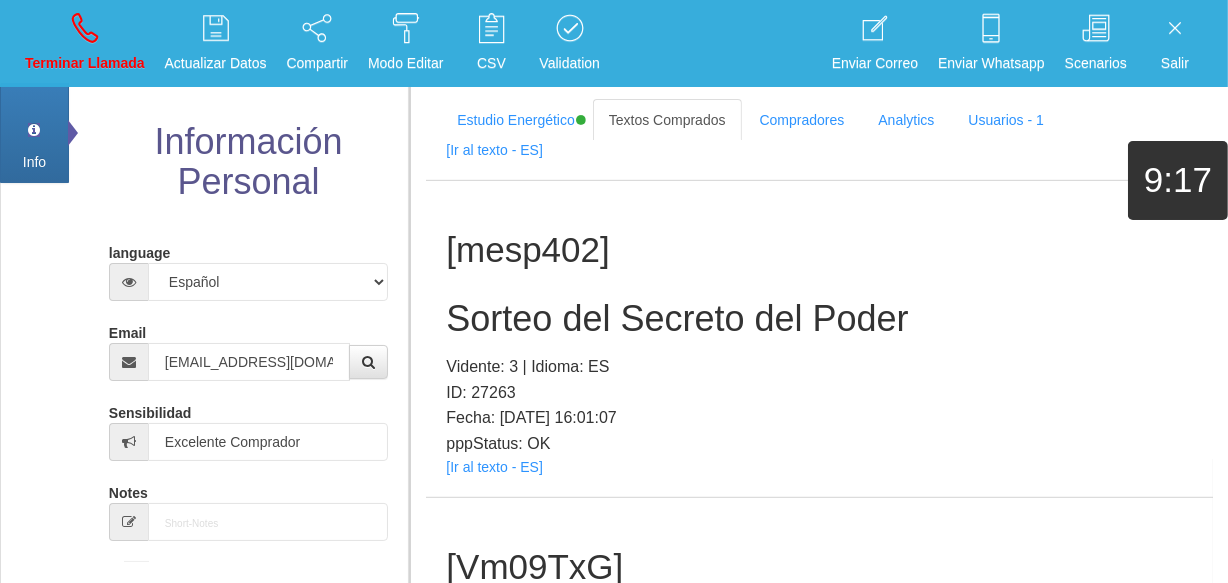 click on "Sorteo del Secreto del Poder" at bounding box center [819, 319] 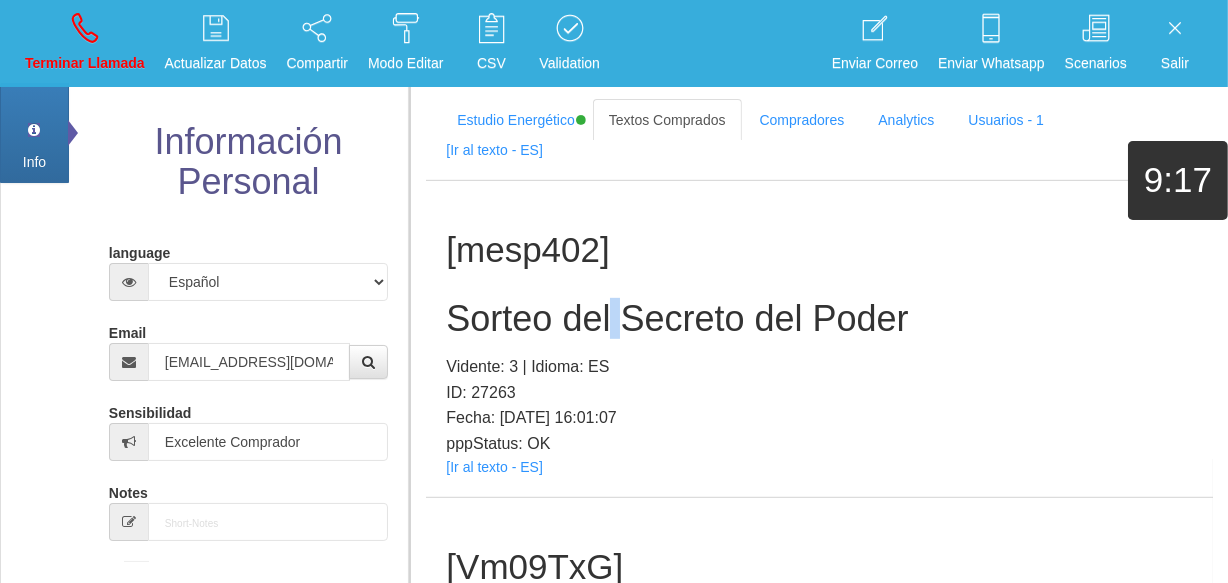click on "Sorteo del Secreto del Poder" at bounding box center [819, 319] 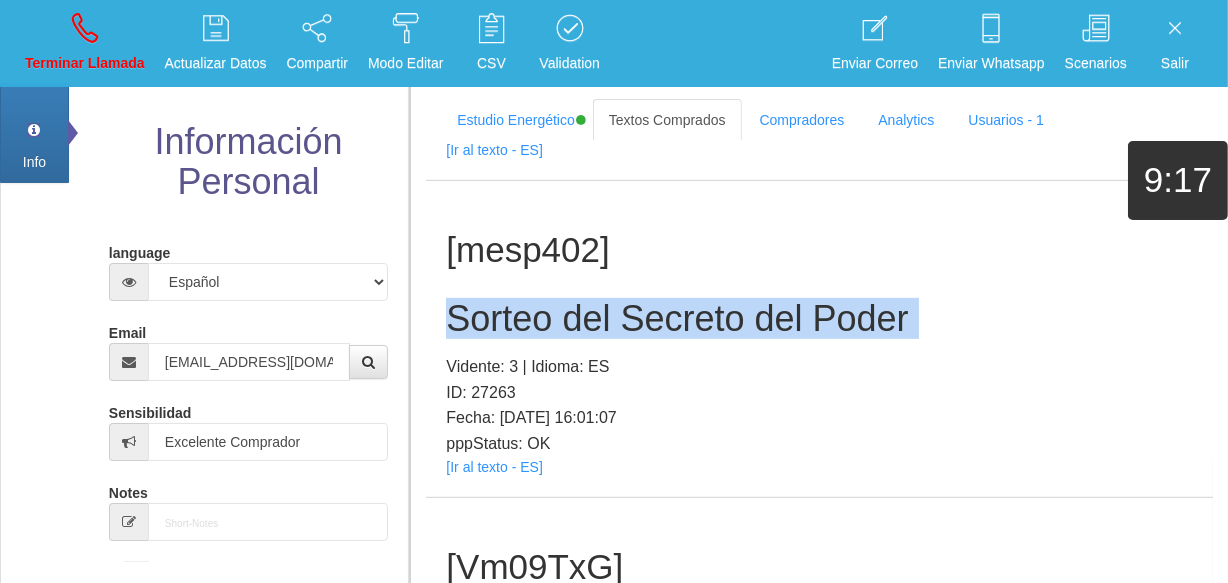 click on "Sorteo del Secreto del Poder" at bounding box center (819, 319) 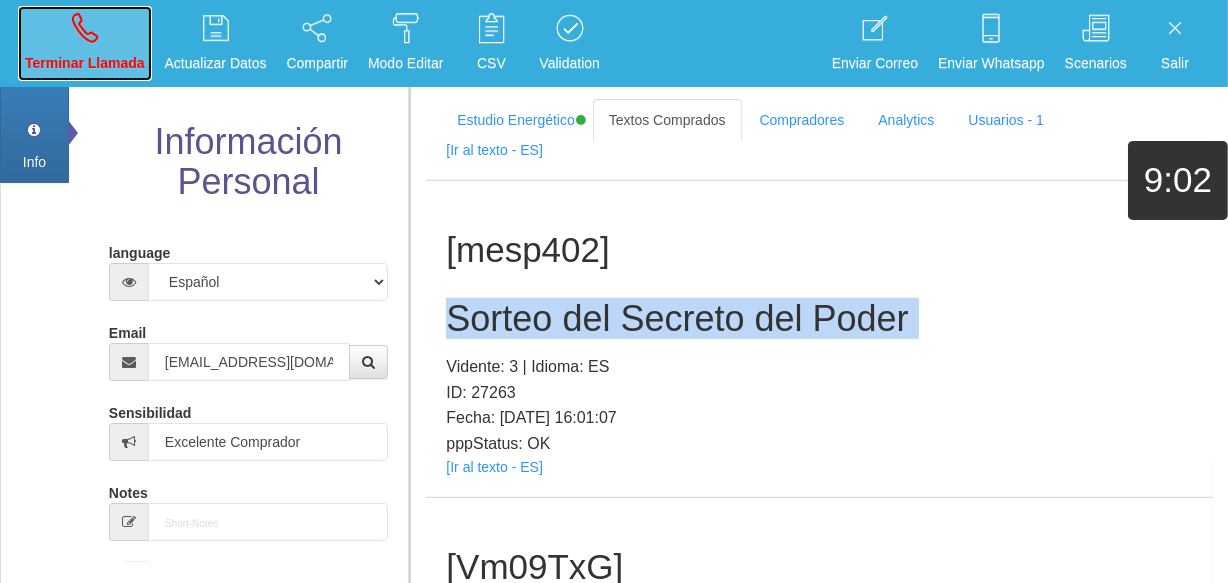 click on "Terminar Llamada" at bounding box center (85, 43) 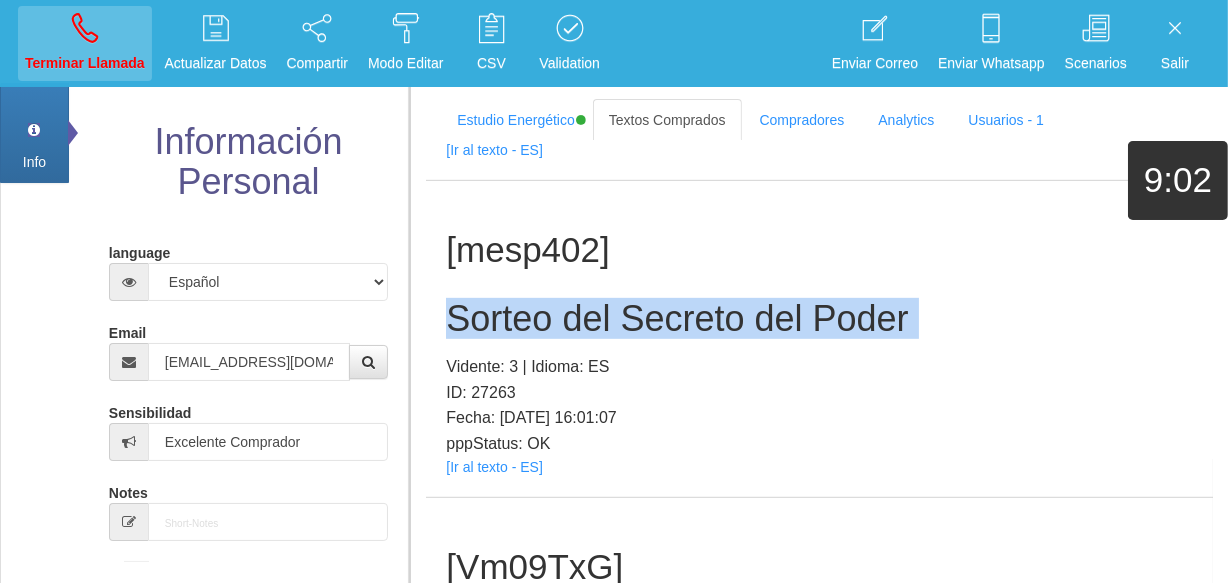 type 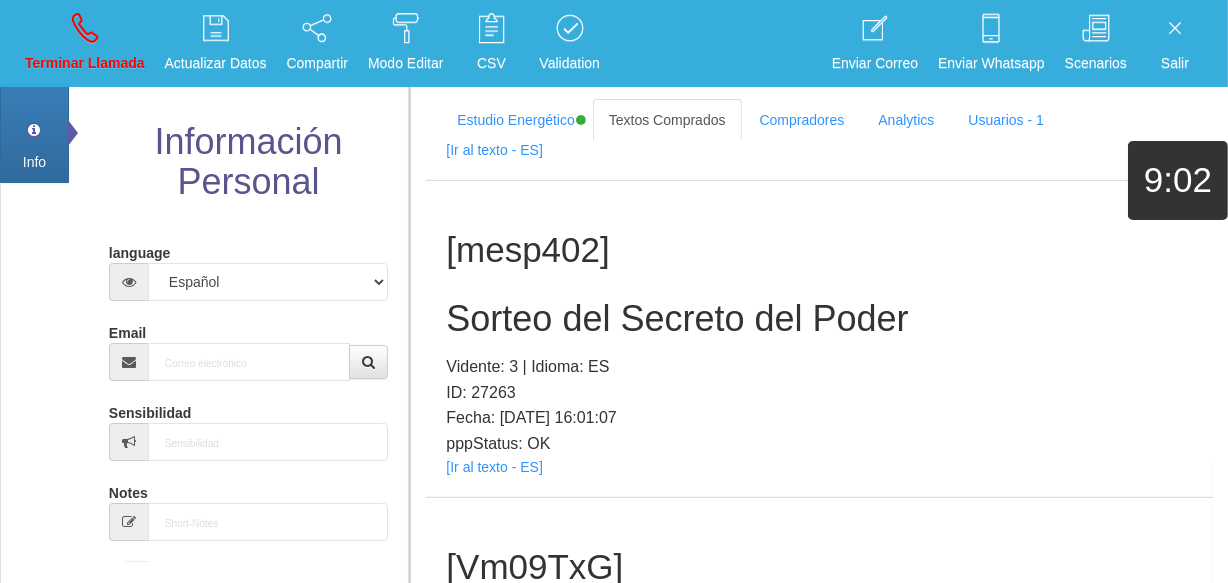 scroll, scrollTop: 0, scrollLeft: 0, axis: both 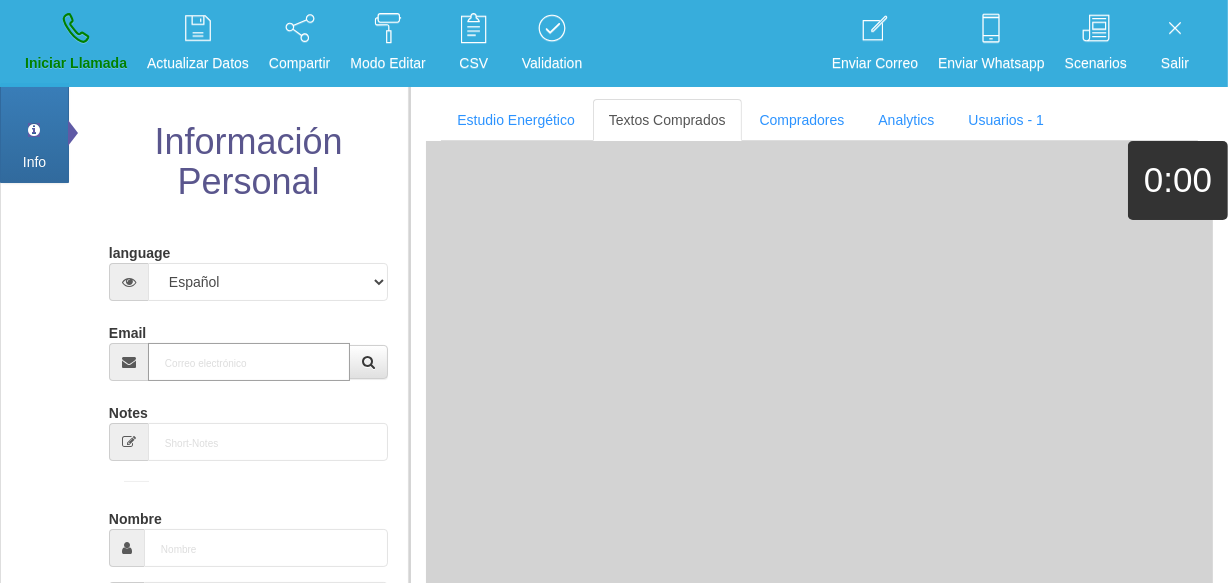 click on "Email" at bounding box center [249, 362] 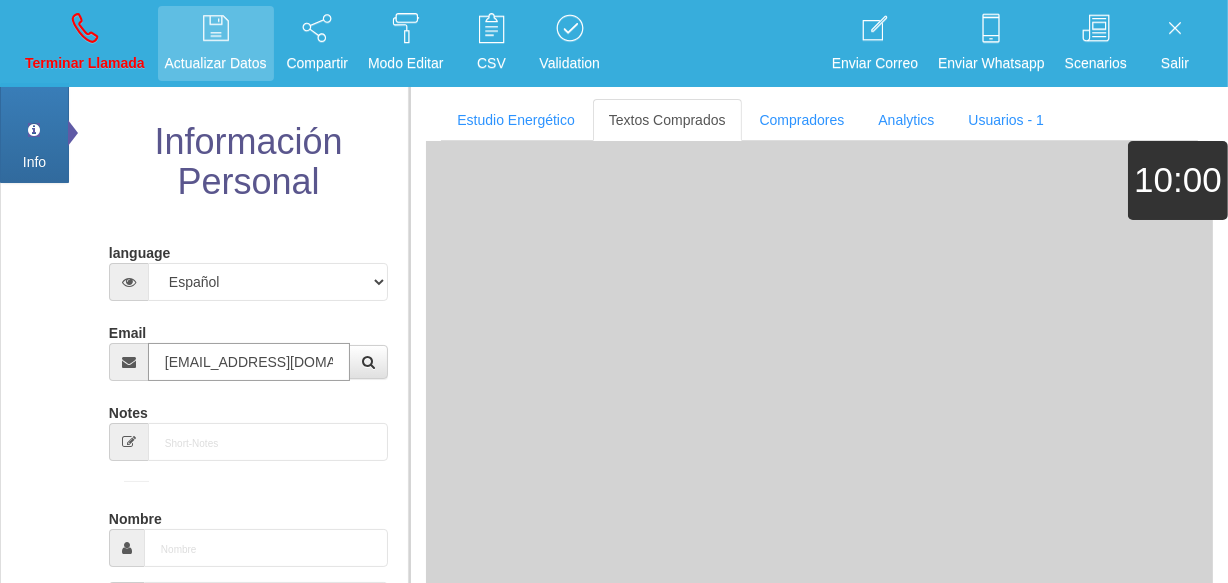 type on "[EMAIL_ADDRESS][DOMAIN_NAME]" 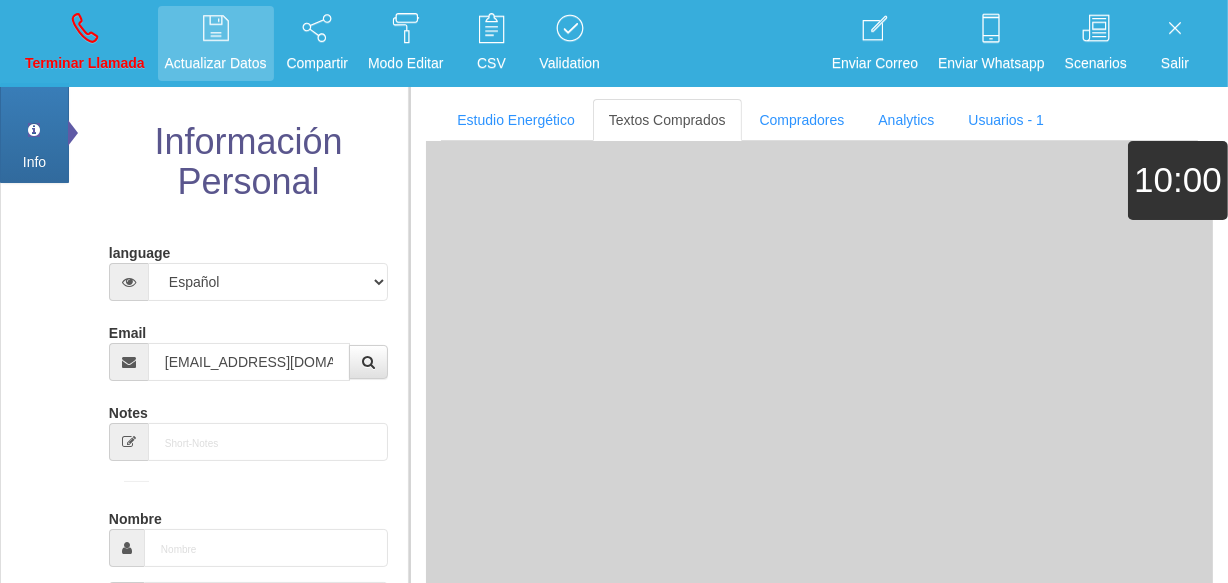 type on "[DATE]" 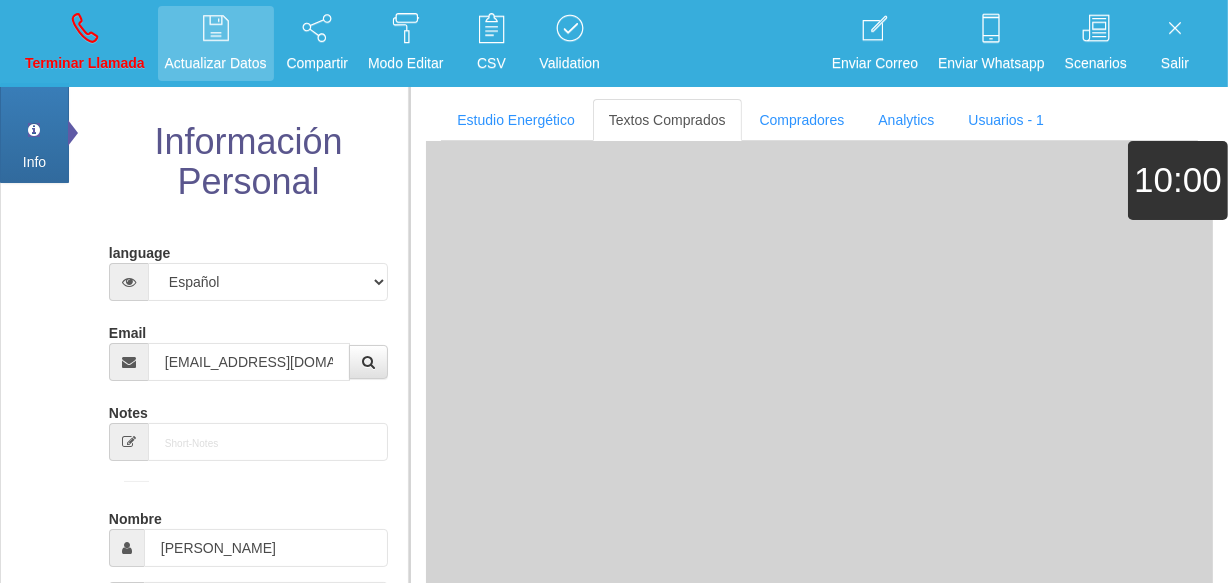 type on "[PERSON_NAME]" 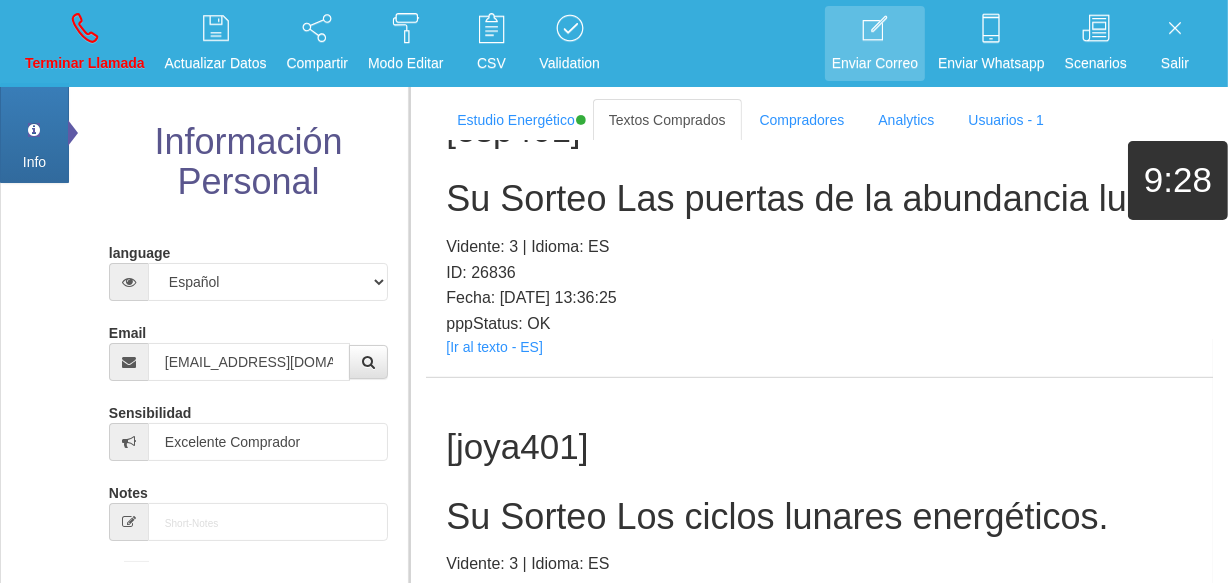 scroll, scrollTop: 119074, scrollLeft: 0, axis: vertical 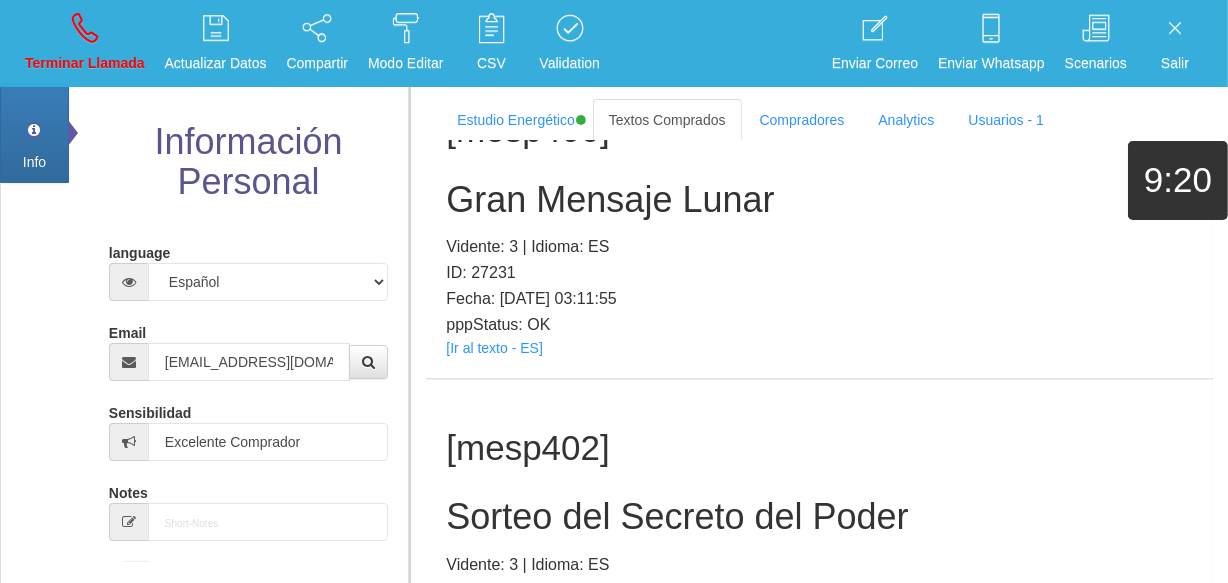 click on "[Ir al texto - ES]" at bounding box center [494, 665] 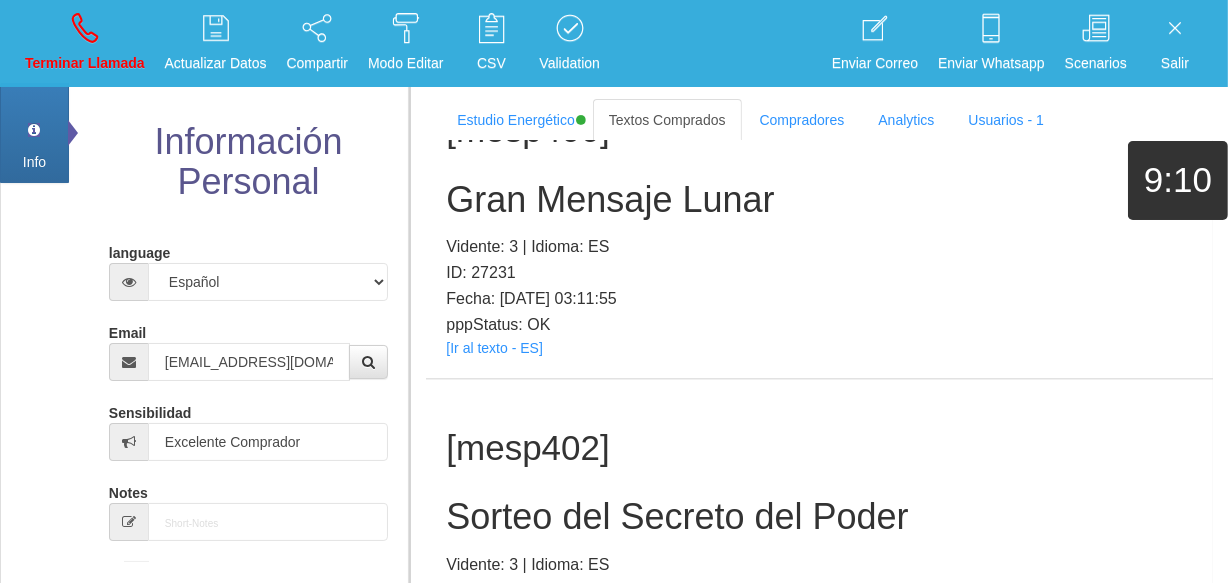 click on "Sorteo del Secreto del Poder" at bounding box center (819, 517) 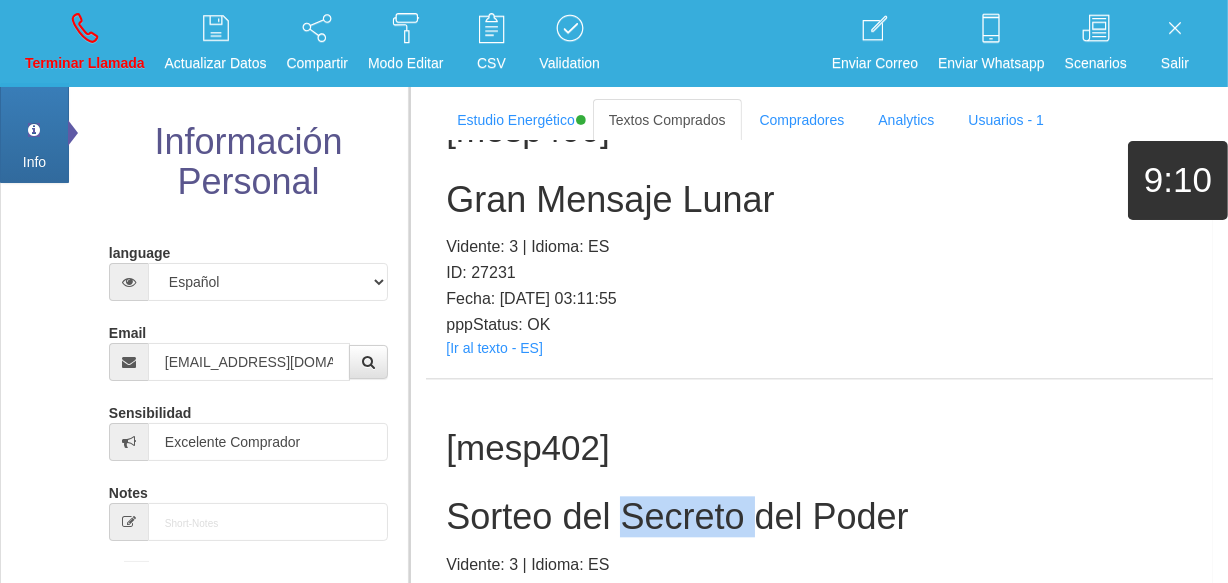 click on "Sorteo del Secreto del Poder" at bounding box center [819, 517] 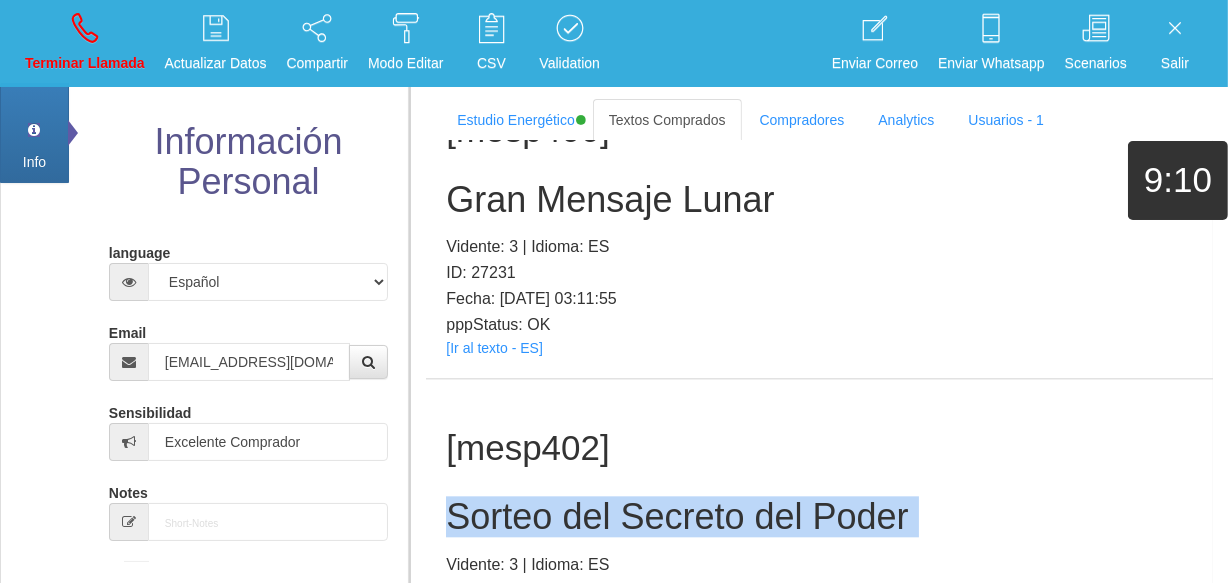 click on "Sorteo del Secreto del Poder" at bounding box center (819, 517) 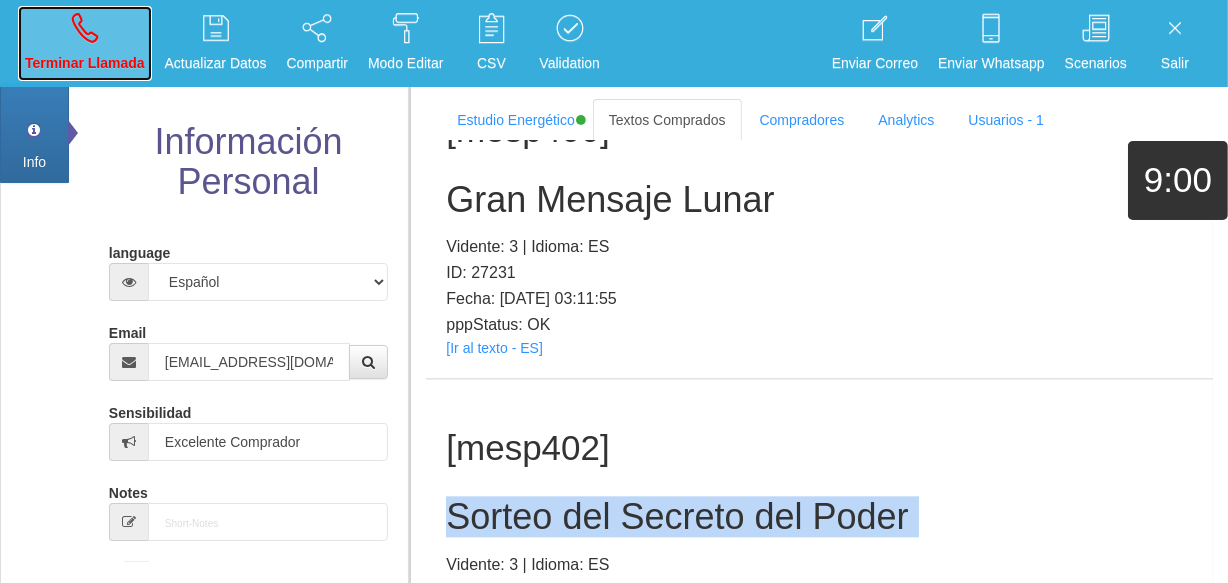 click on "Terminar Llamada" at bounding box center (85, 43) 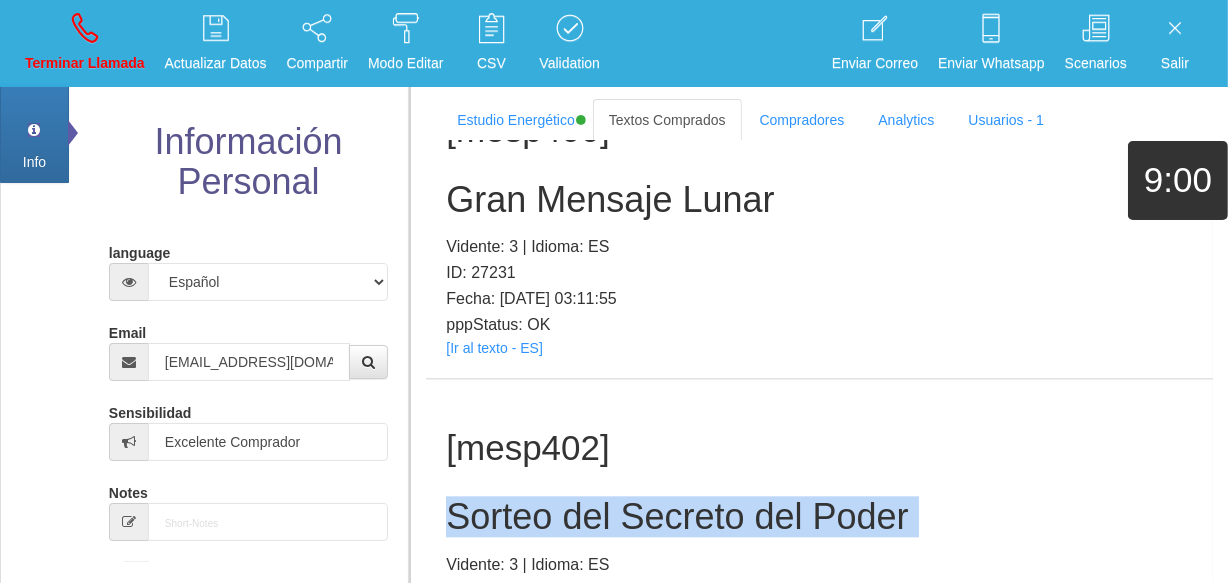 type 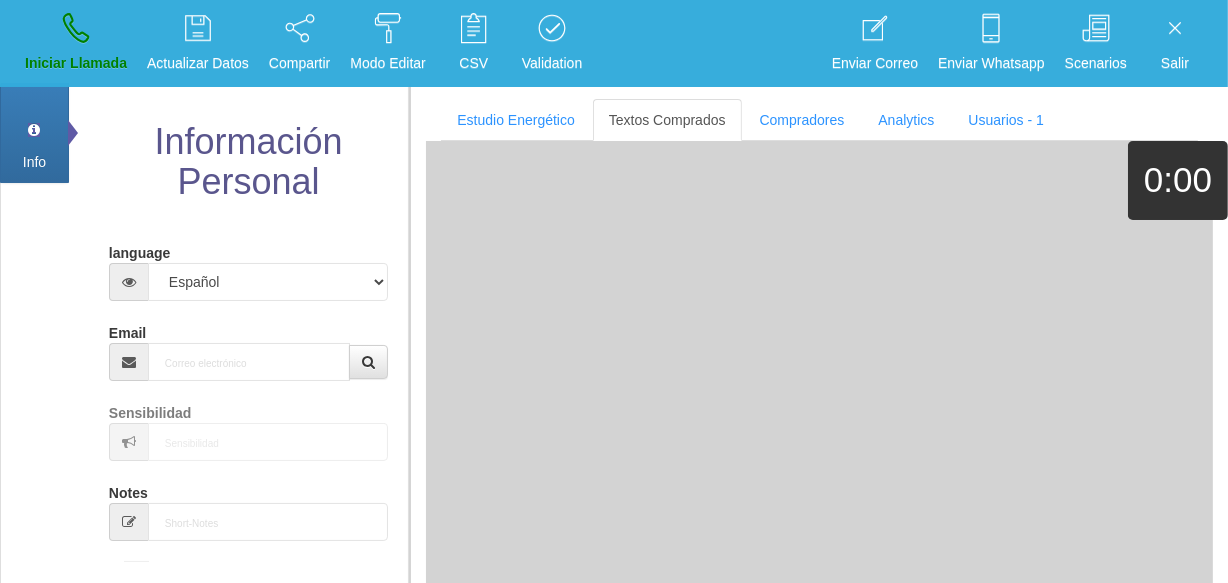 scroll, scrollTop: 0, scrollLeft: 0, axis: both 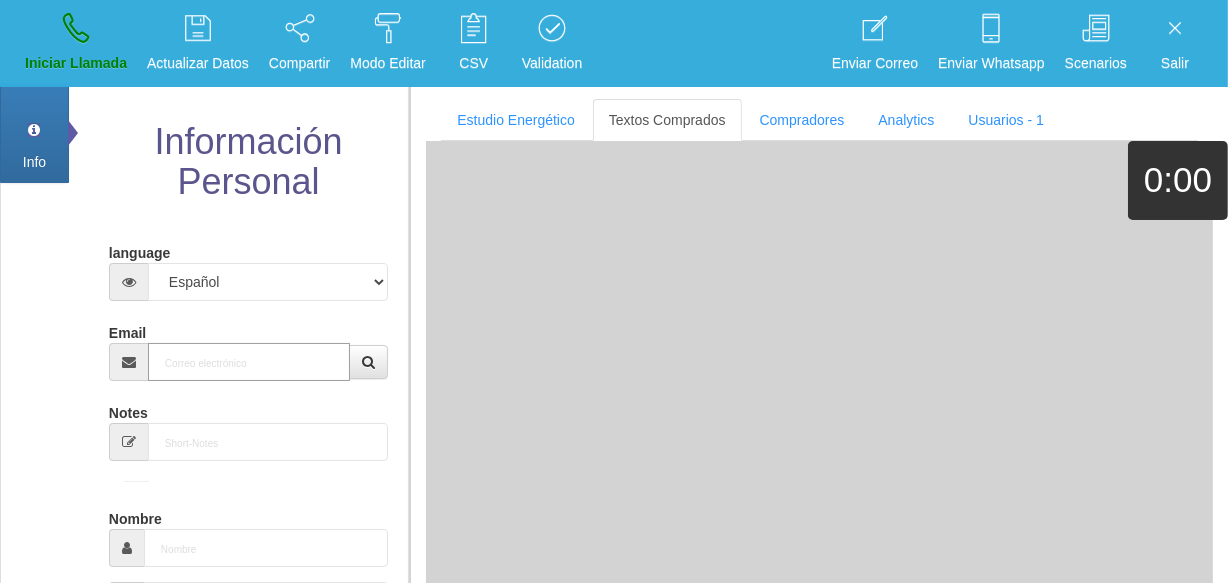 click on "Email" at bounding box center [249, 362] 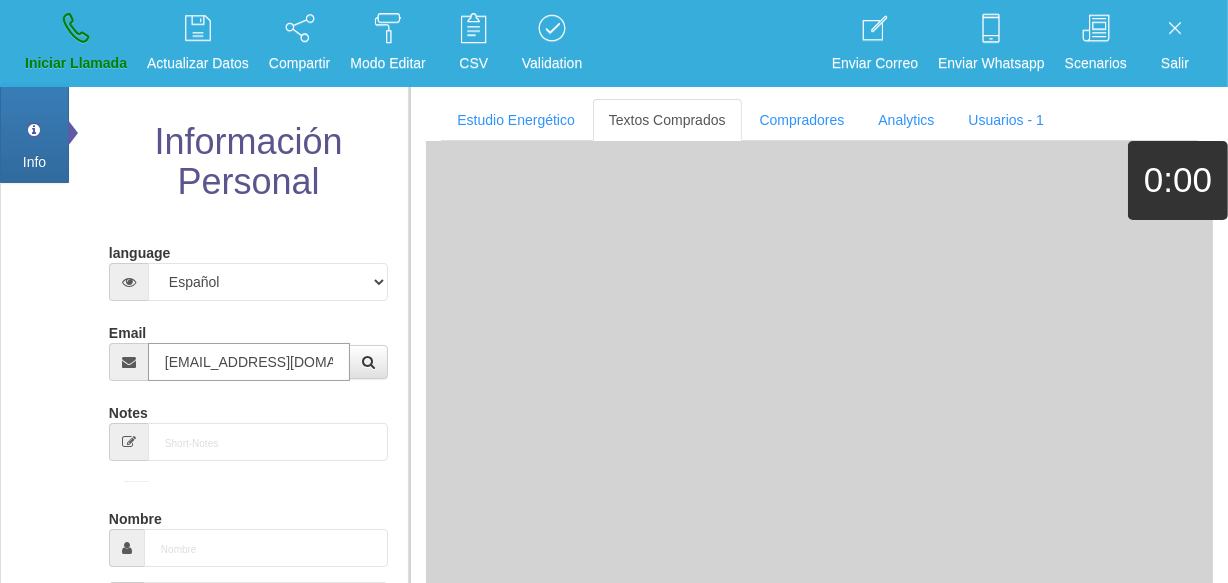 scroll, scrollTop: 0, scrollLeft: 9, axis: horizontal 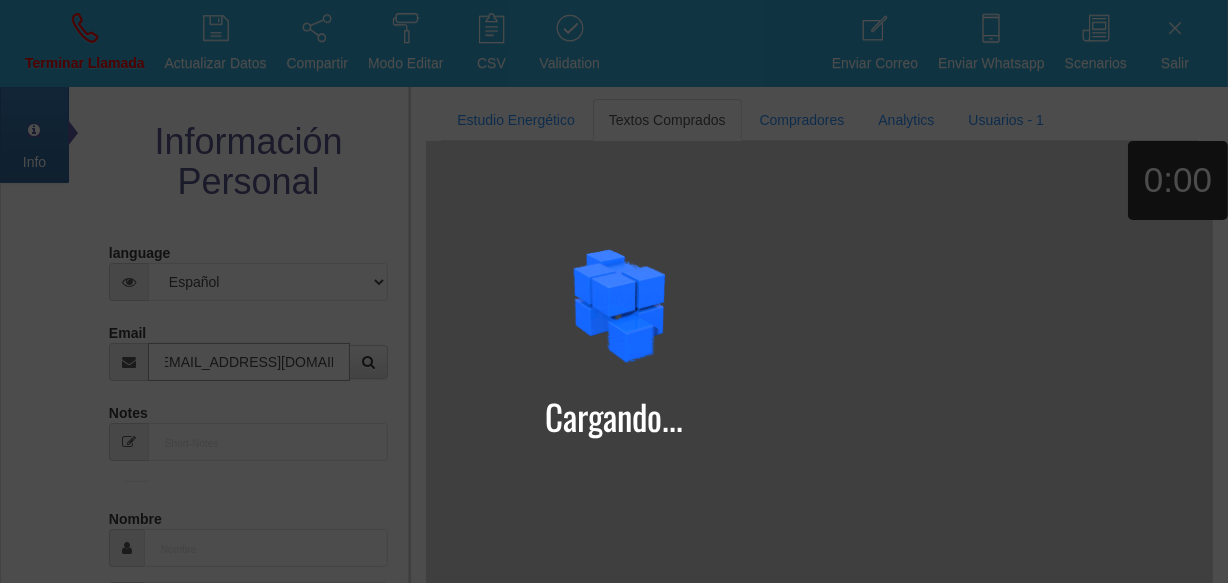 type on "[EMAIL_ADDRESS][DOMAIN_NAME]" 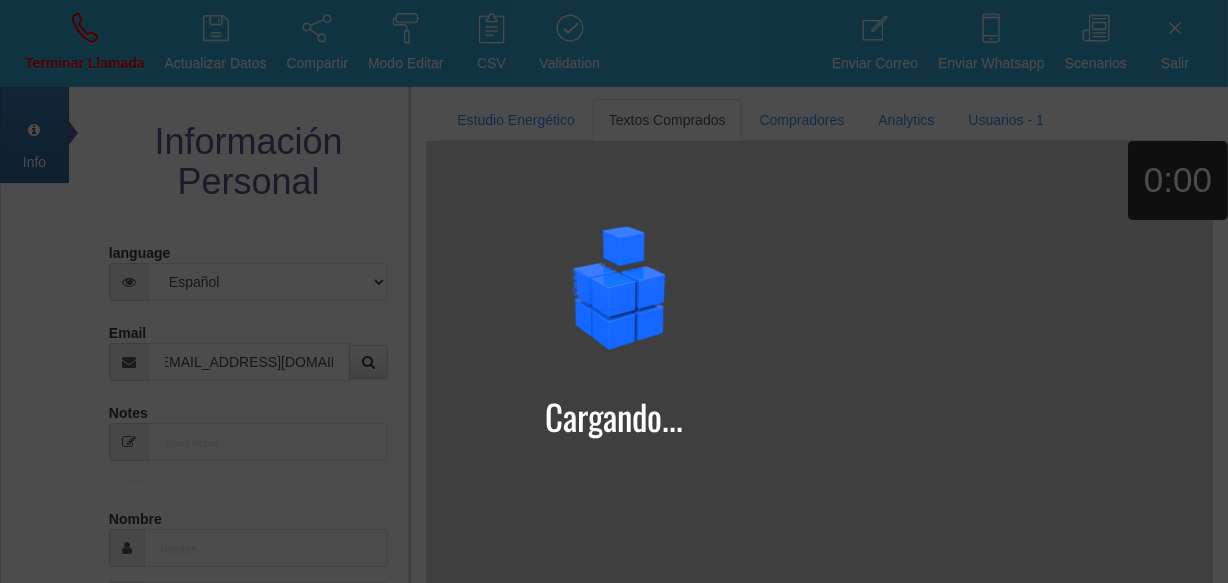 type on "24 Ago 1963" 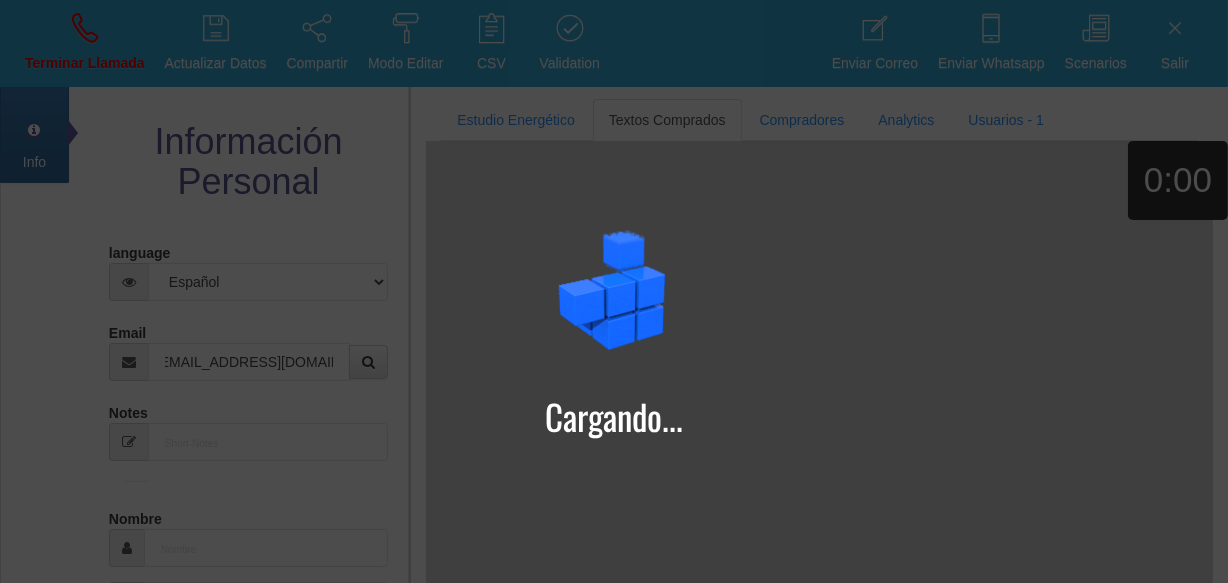 select on "3" 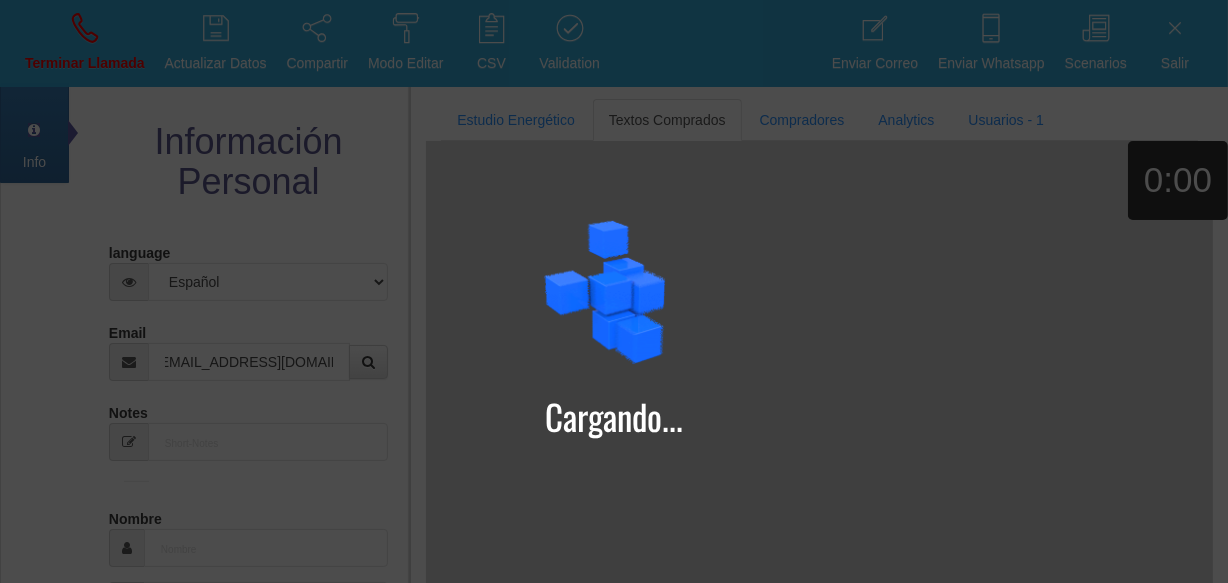 type on "Buen Comprador" 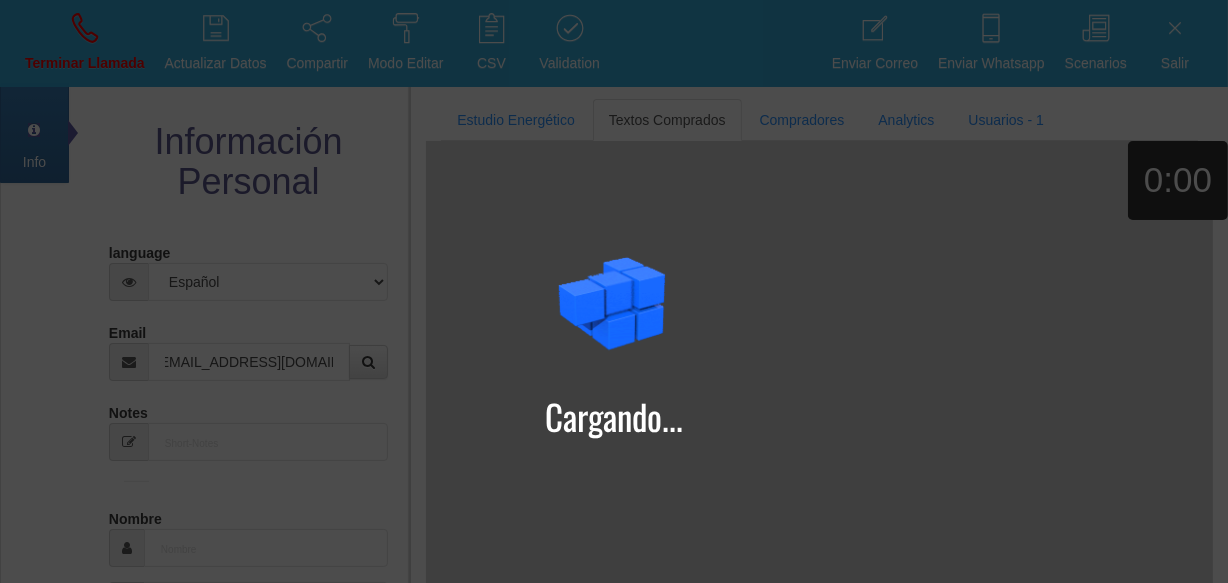 type on "[PERSON_NAME]" 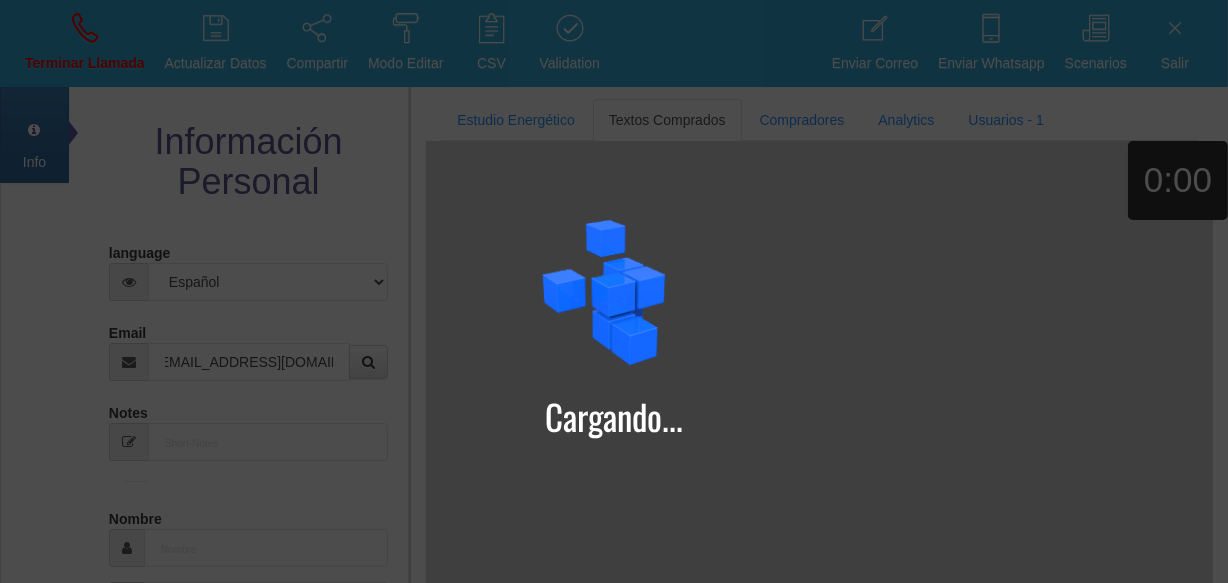 select on "2" 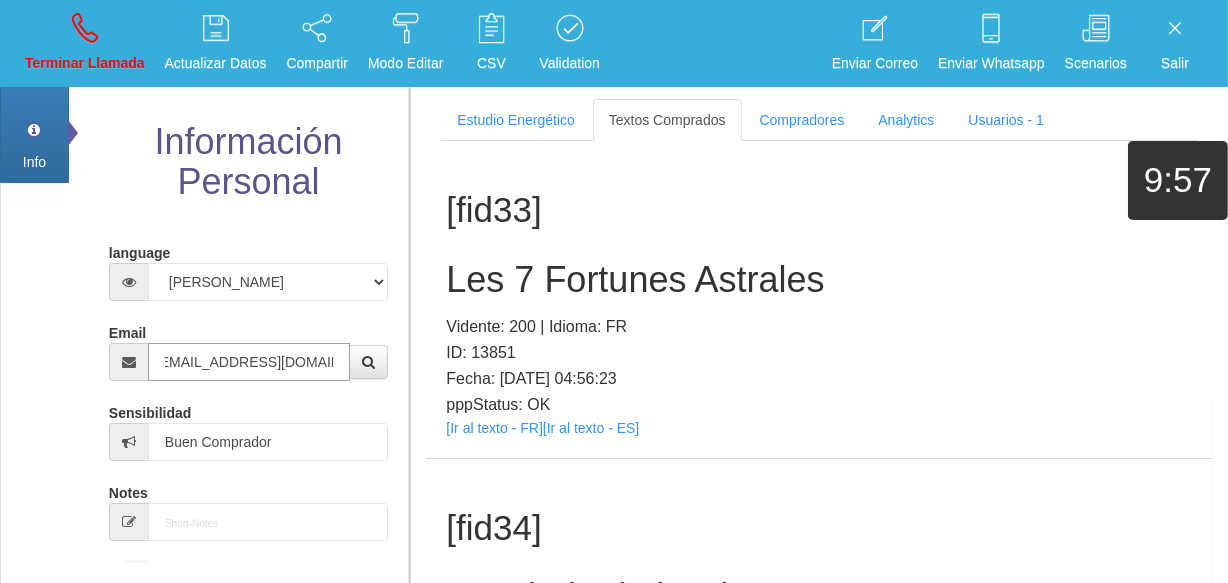 scroll, scrollTop: 0, scrollLeft: 0, axis: both 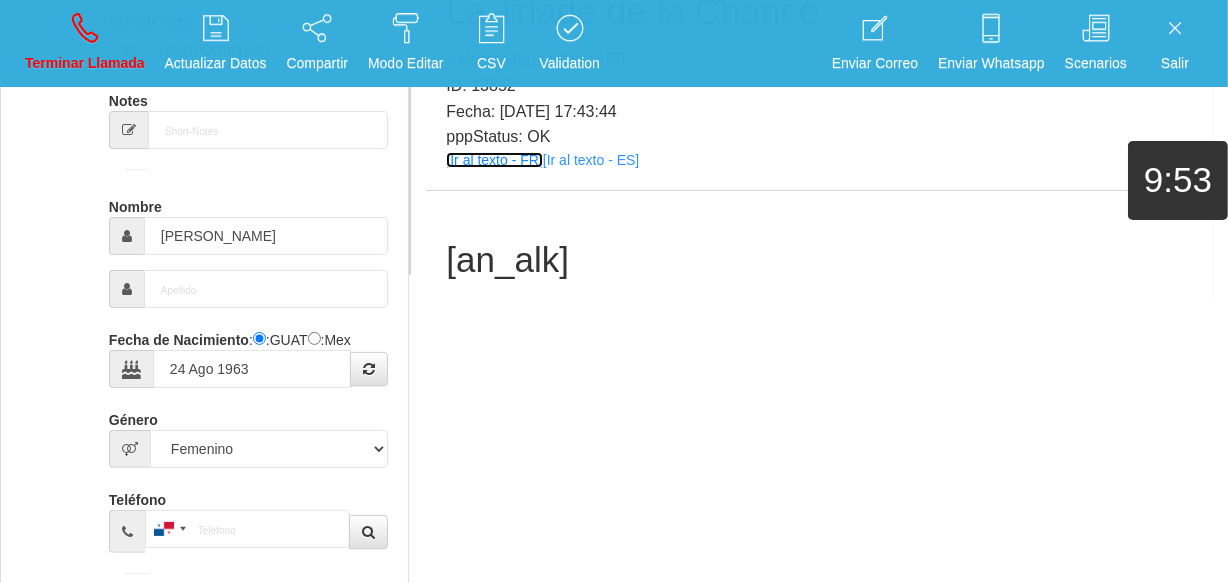 click on "[Ir al texto - FR]" at bounding box center (494, 160) 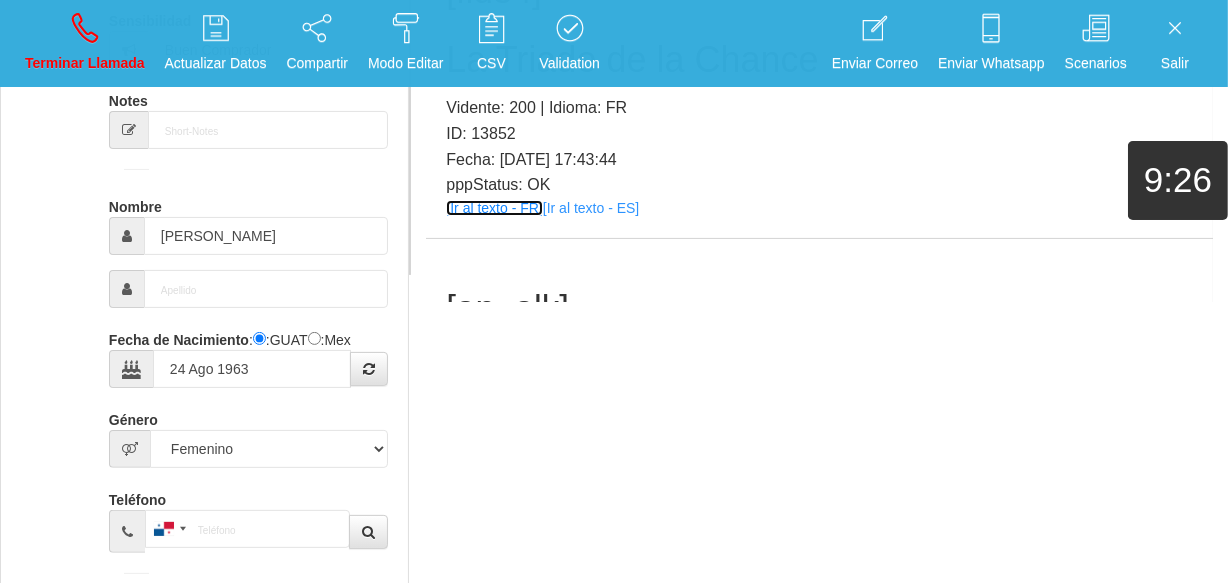scroll, scrollTop: 102, scrollLeft: 0, axis: vertical 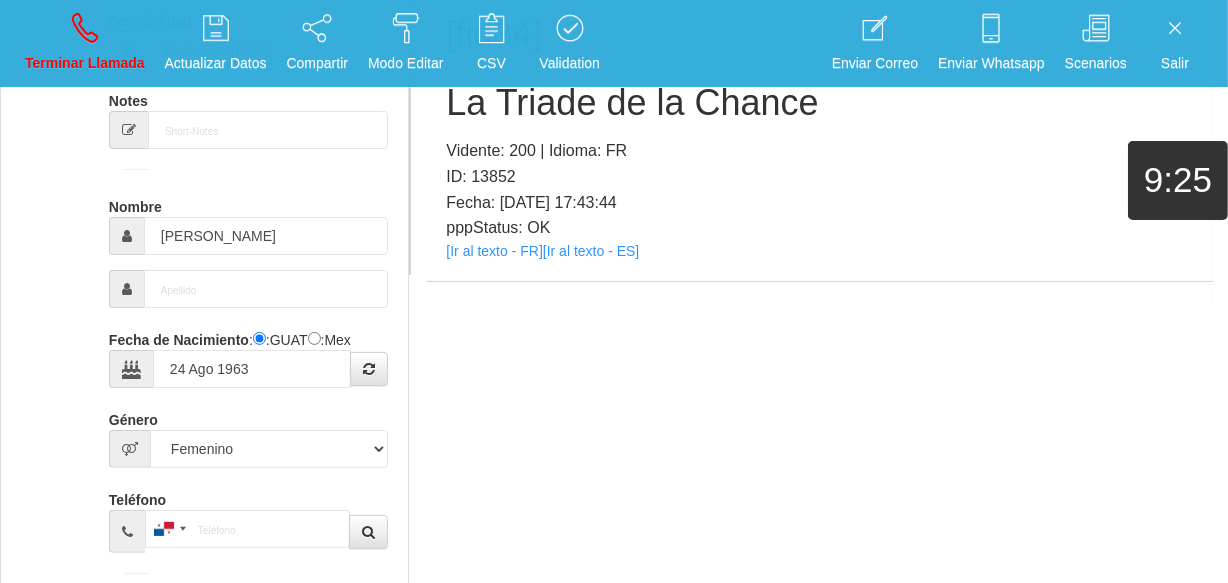 click on "La Triade de la Chance" at bounding box center (819, 103) 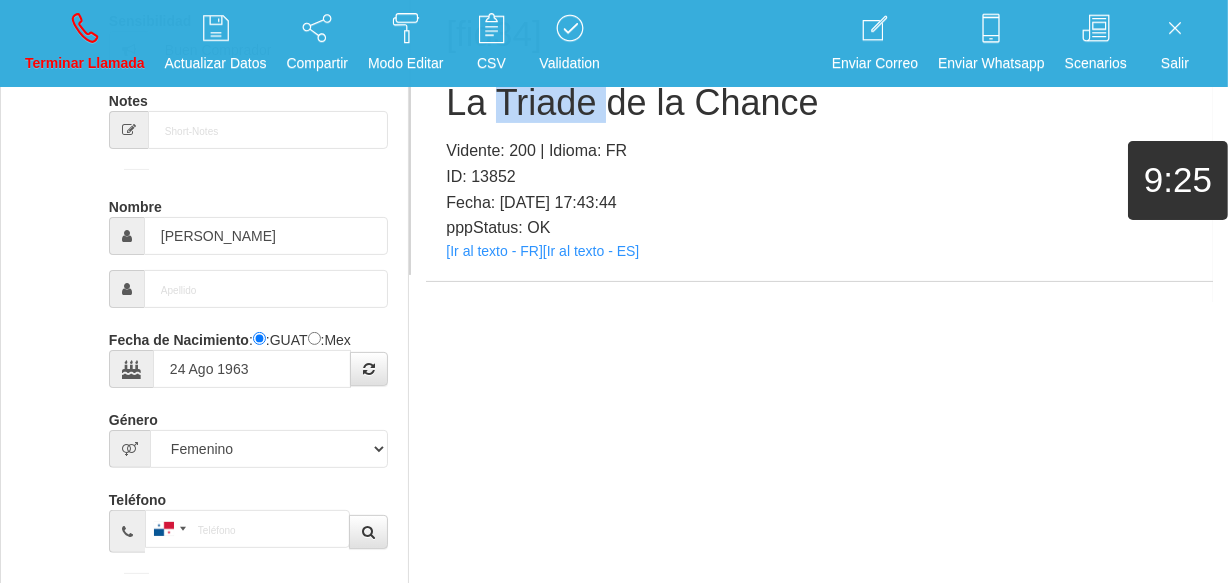 click on "La Triade de la Chance" at bounding box center [819, 103] 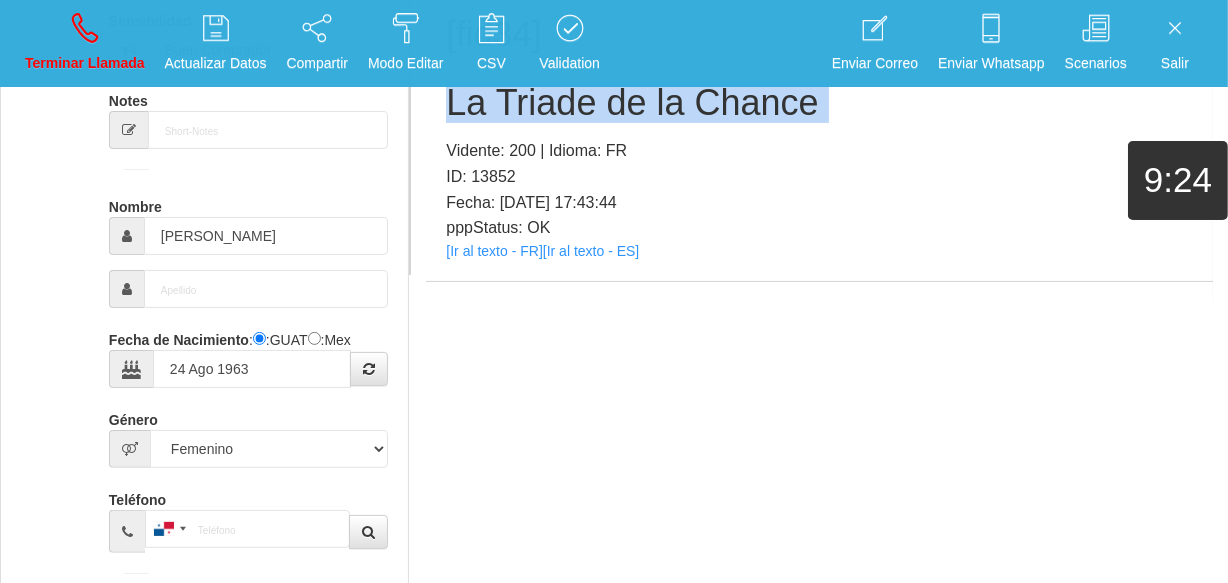 click on "La Triade de la Chance" at bounding box center [819, 103] 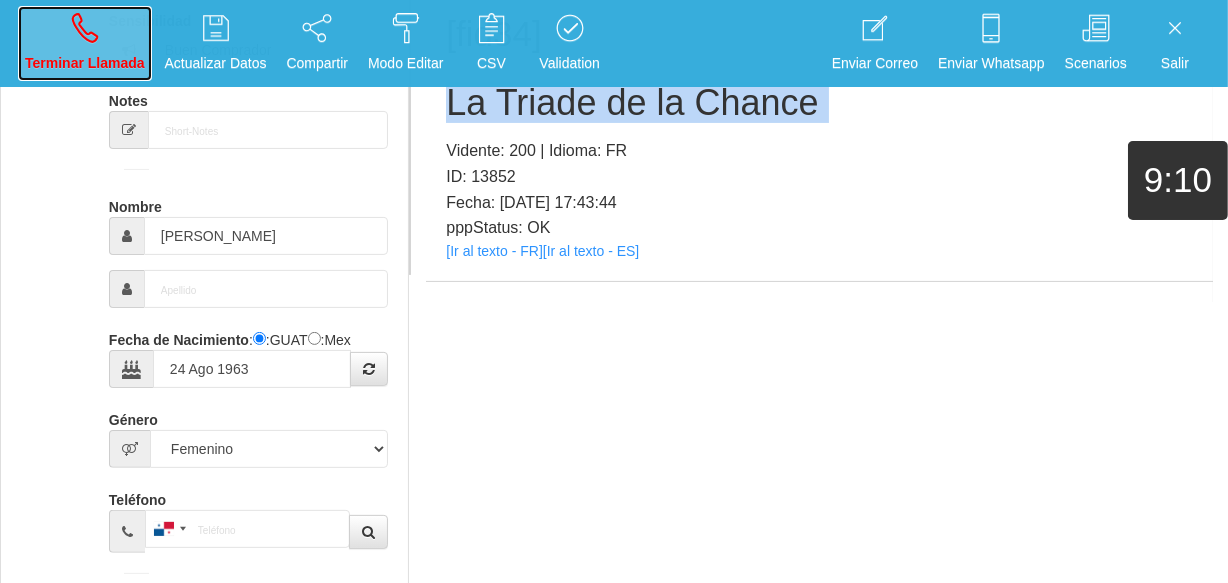 click on "Terminar Llamada" at bounding box center [85, 63] 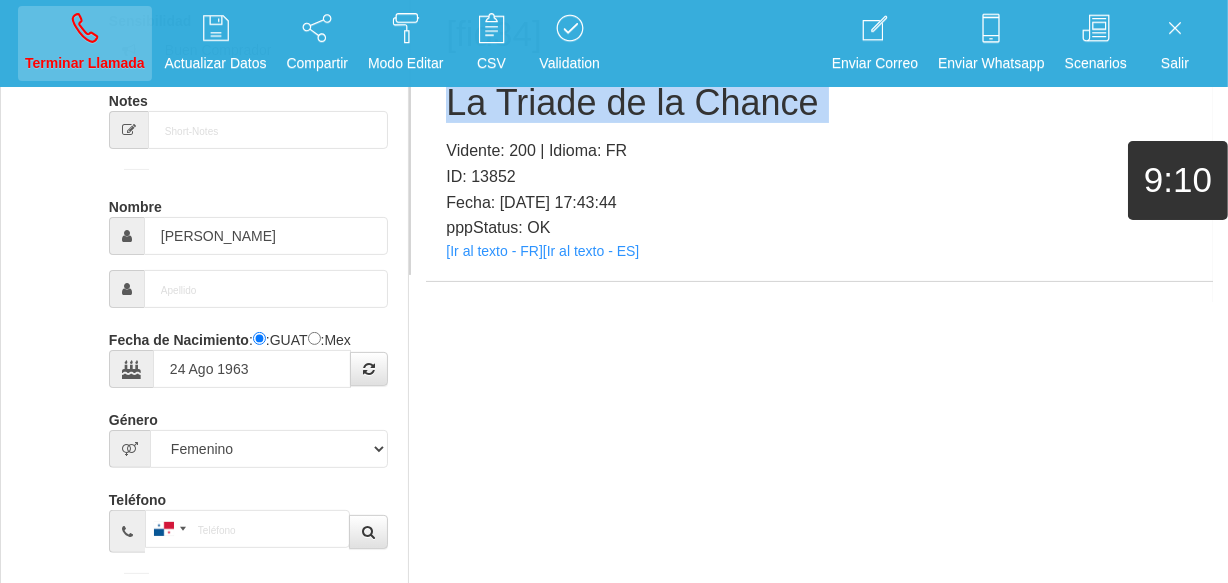 type 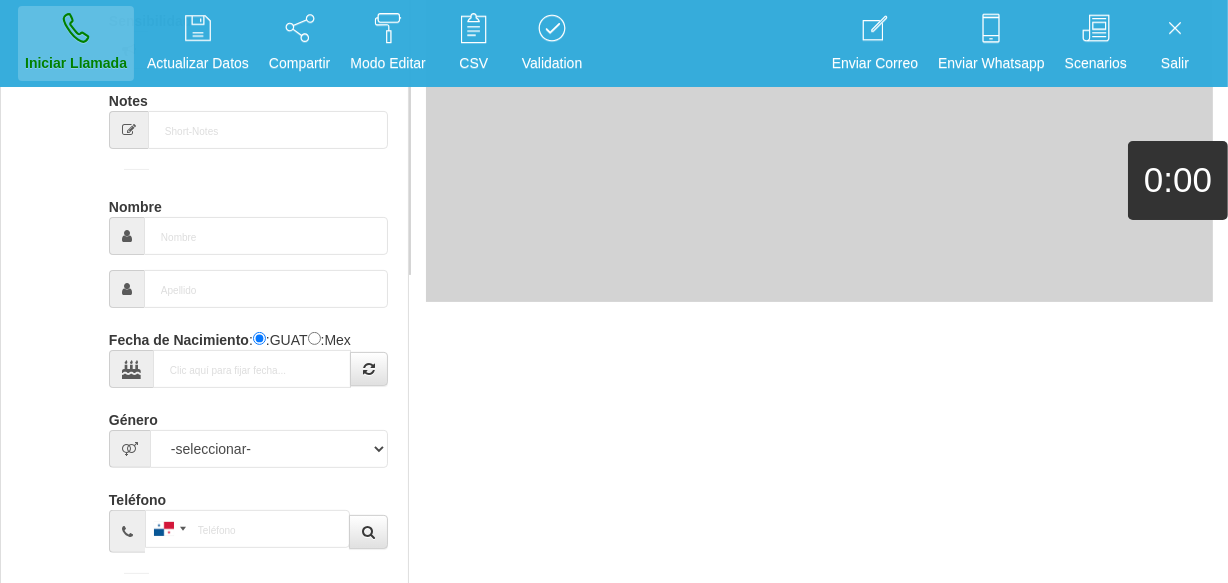 scroll, scrollTop: 0, scrollLeft: 0, axis: both 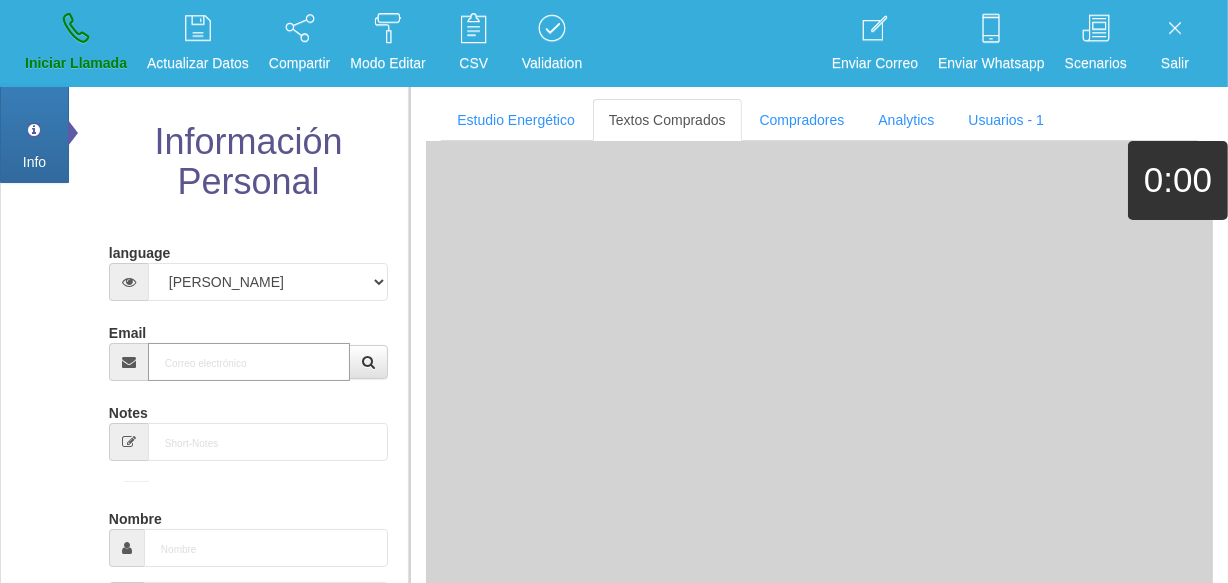 click on "Email" at bounding box center [249, 362] 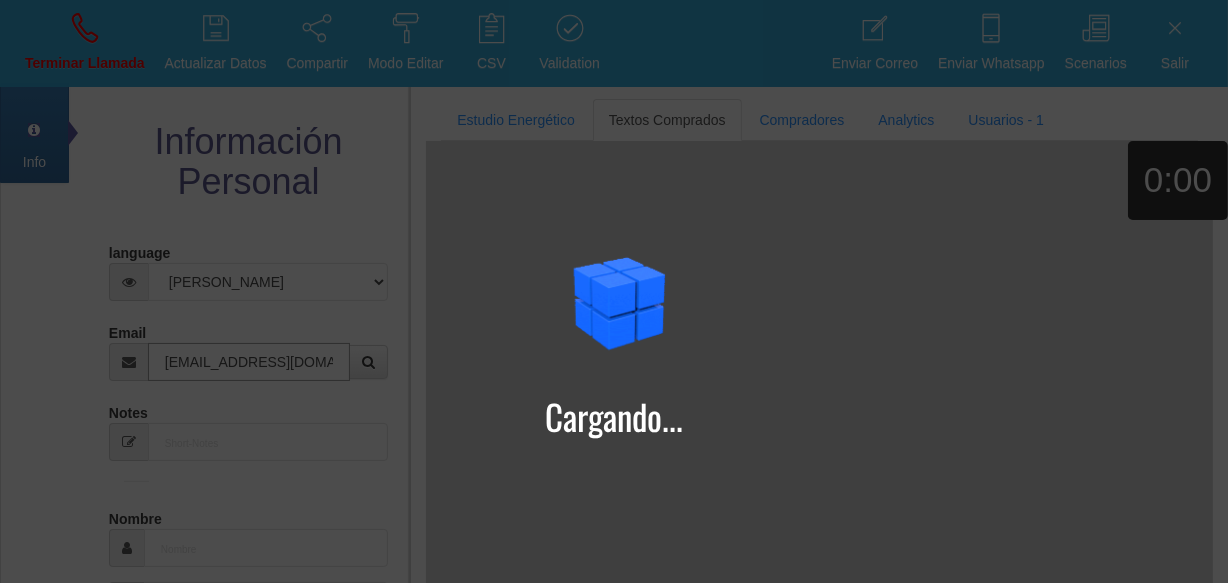 type on "[EMAIL_ADDRESS][DOMAIN_NAME]" 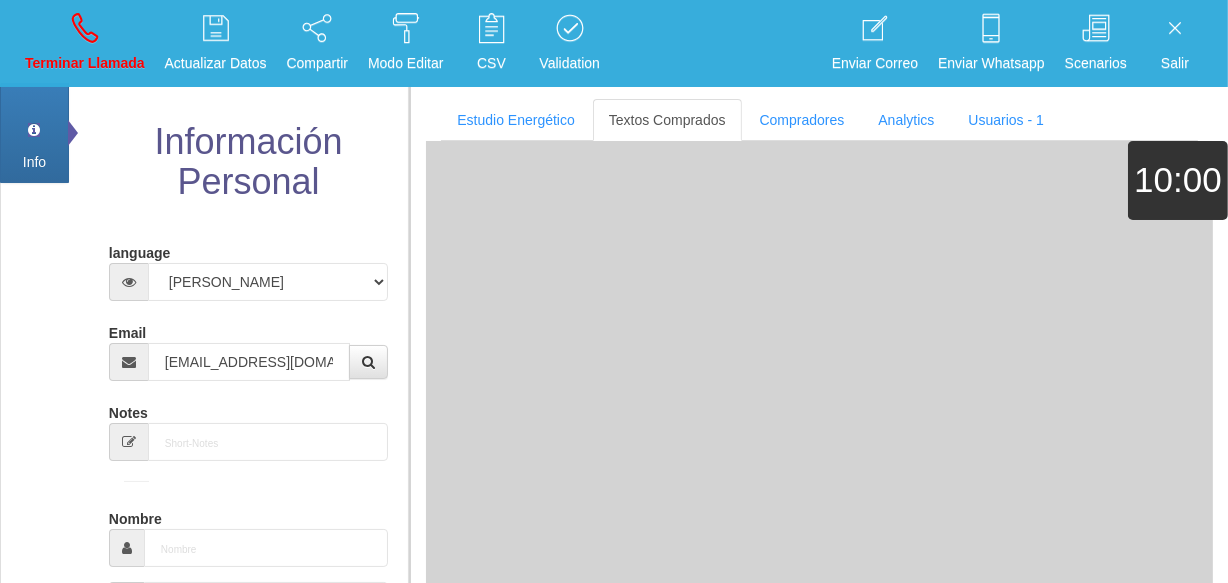 type on "31 Ago 1952" 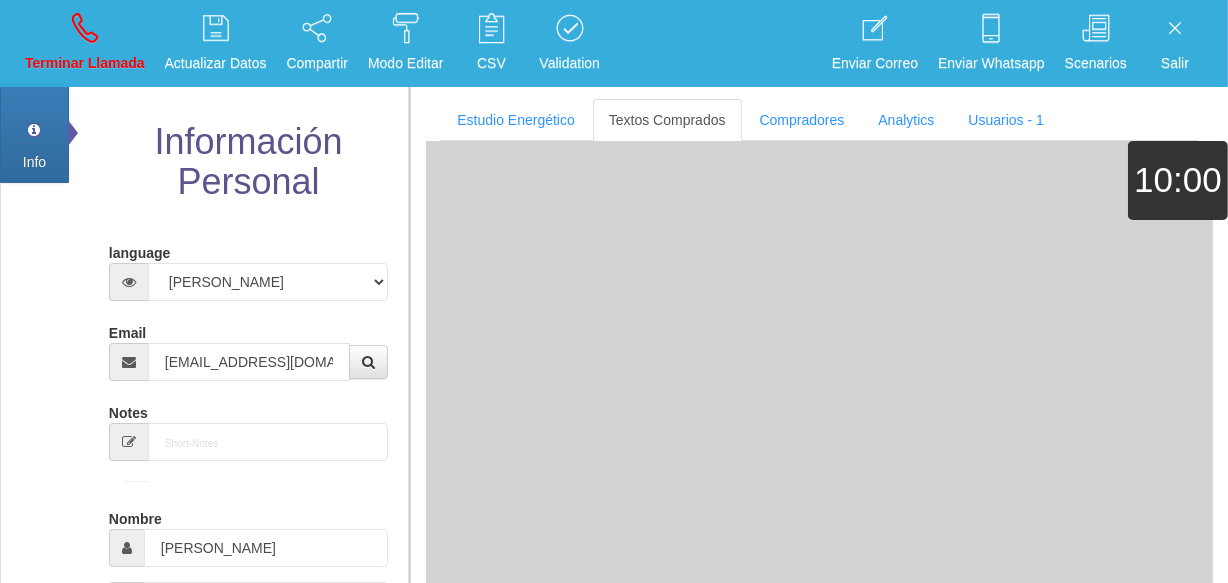 select on "2" 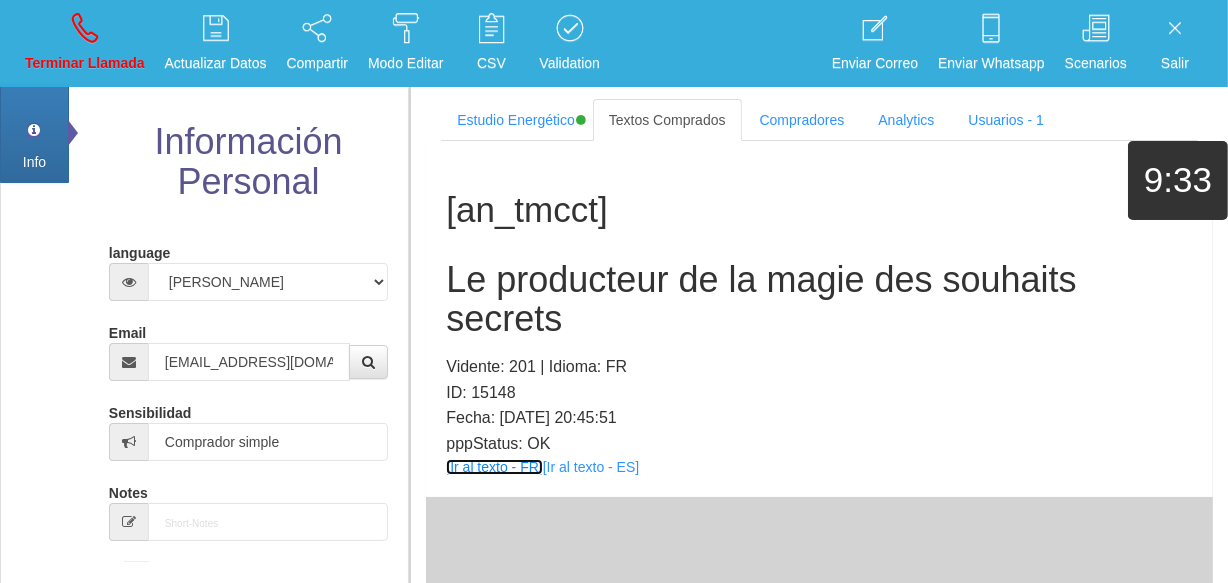 click on "[Ir al texto - FR]" at bounding box center [494, 467] 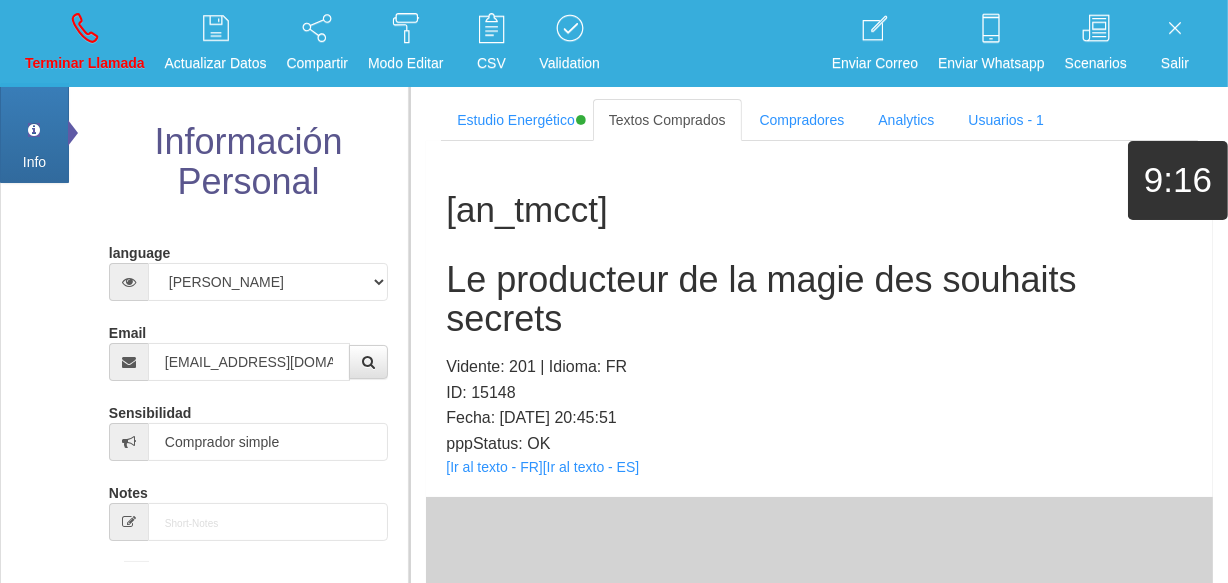 drag, startPoint x: 621, startPoint y: 320, endPoint x: 600, endPoint y: 277, distance: 47.853943 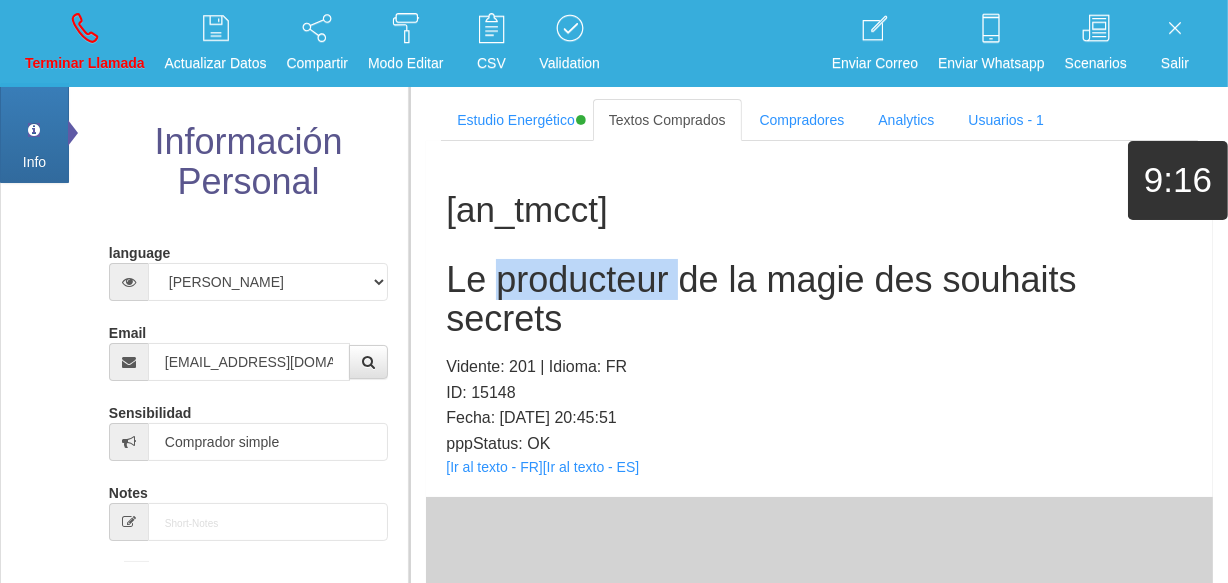 click on "Le producteur de la magie des souhaits secrets" at bounding box center (819, 299) 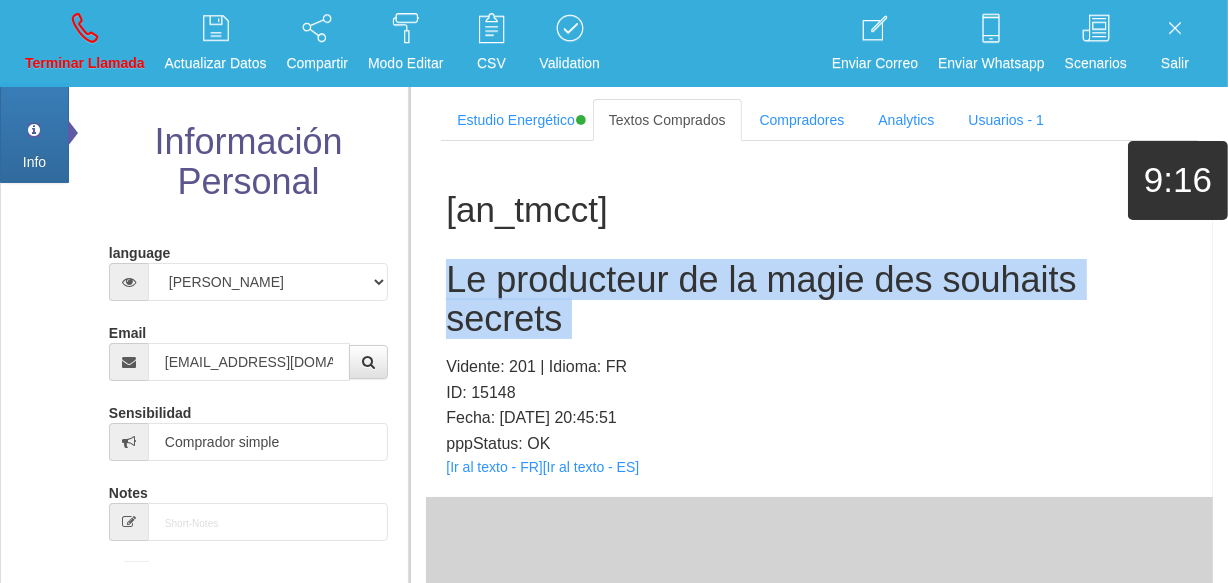 click on "Le producteur de la magie des souhaits secrets" at bounding box center [819, 299] 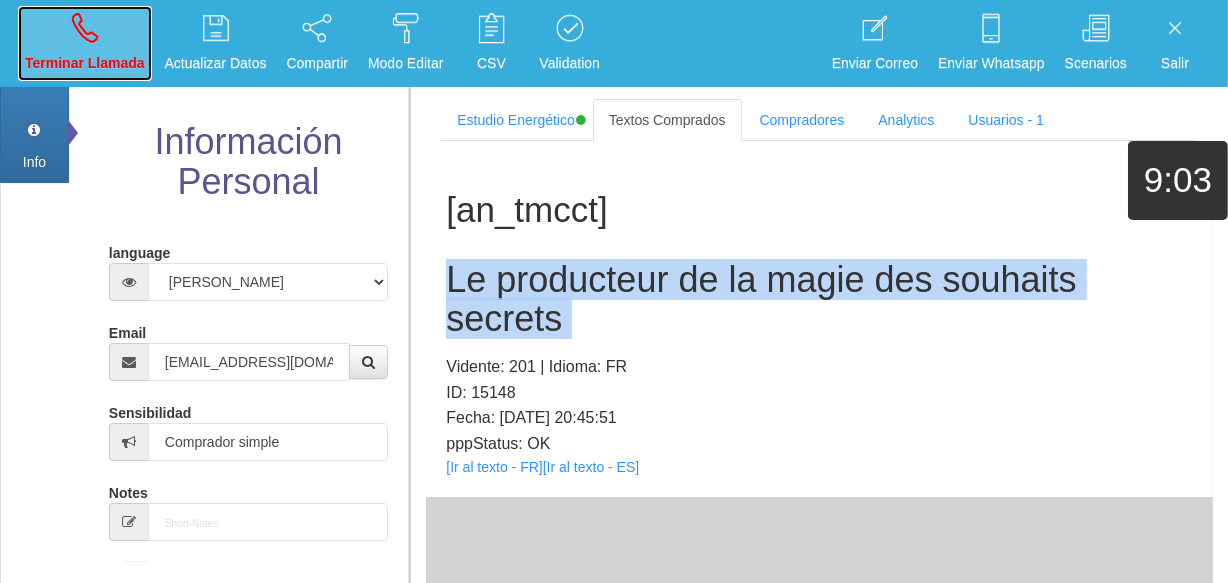 click at bounding box center [85, 28] 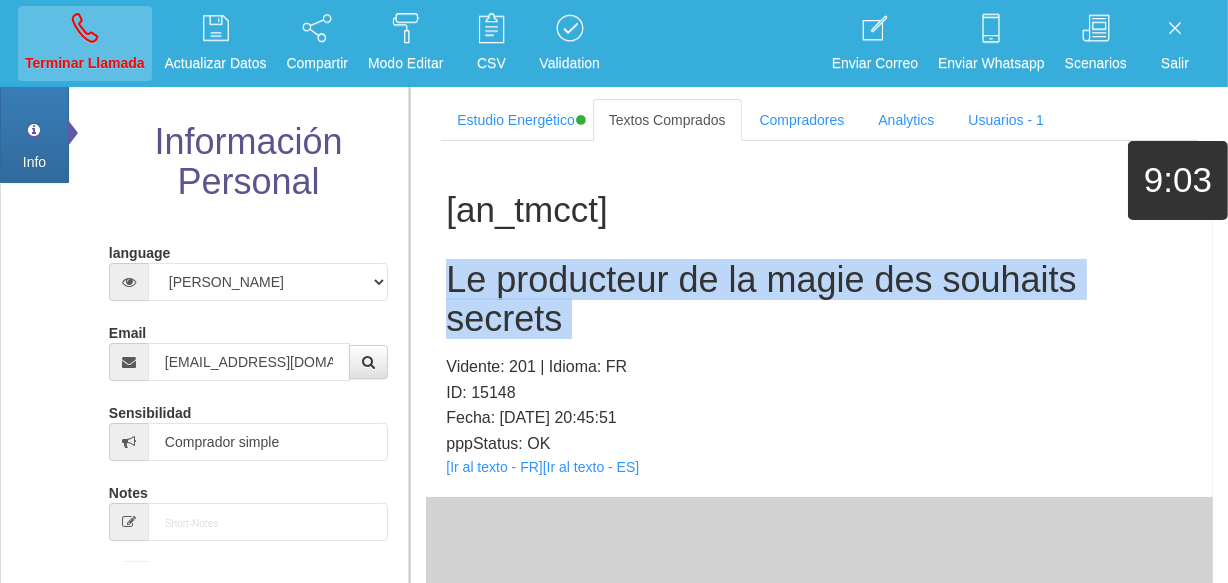 type 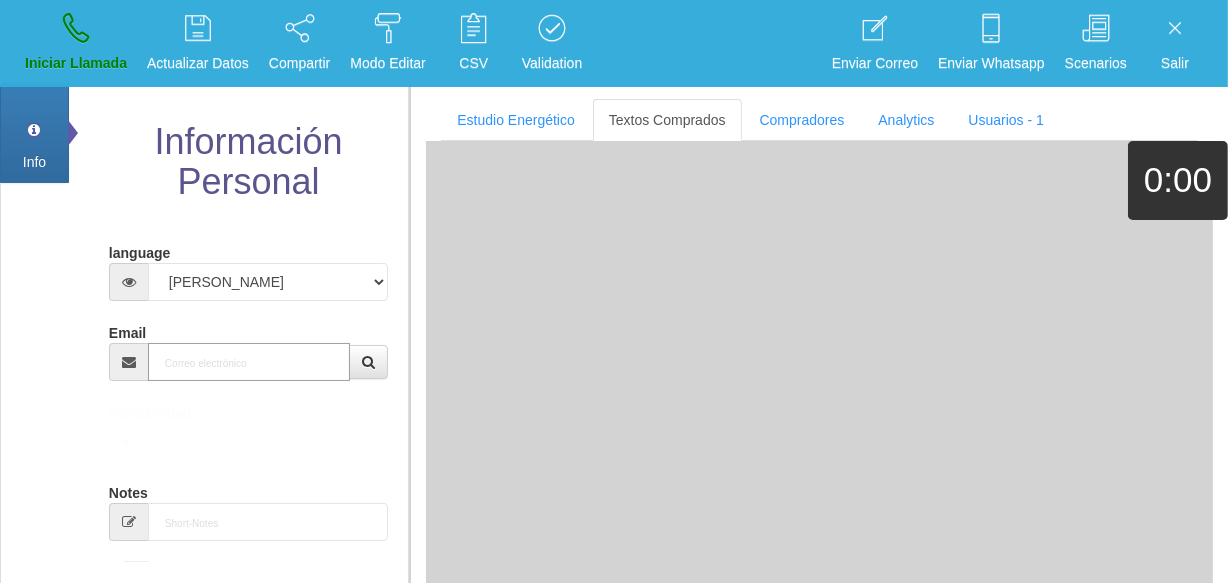 click on "Email" at bounding box center (249, 362) 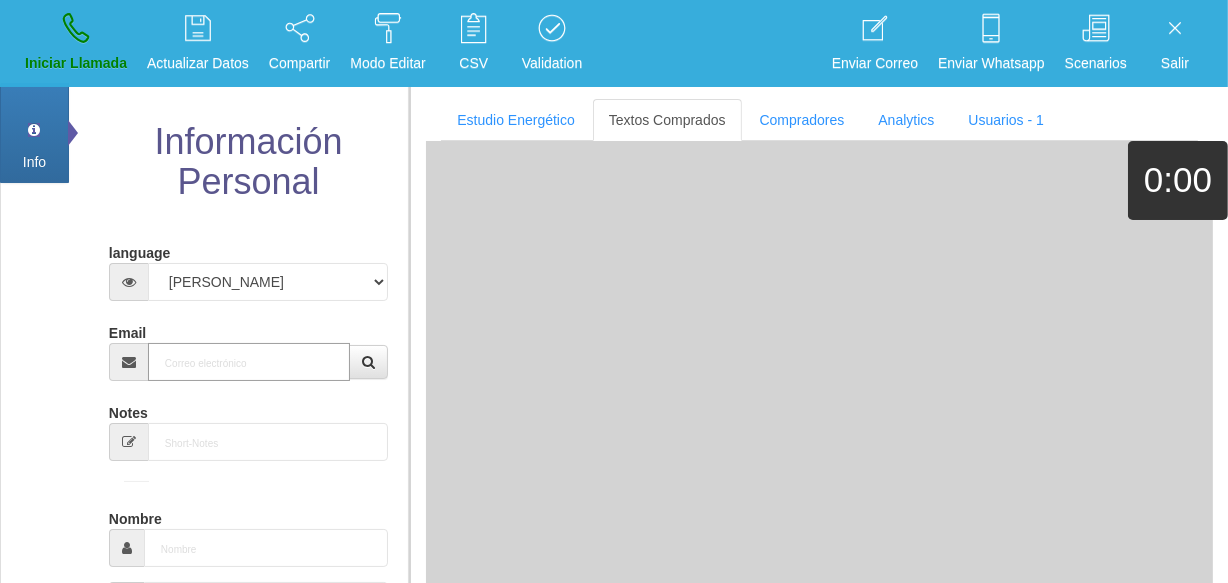 paste on "[EMAIL_ADDRESS][DOMAIN_NAME]" 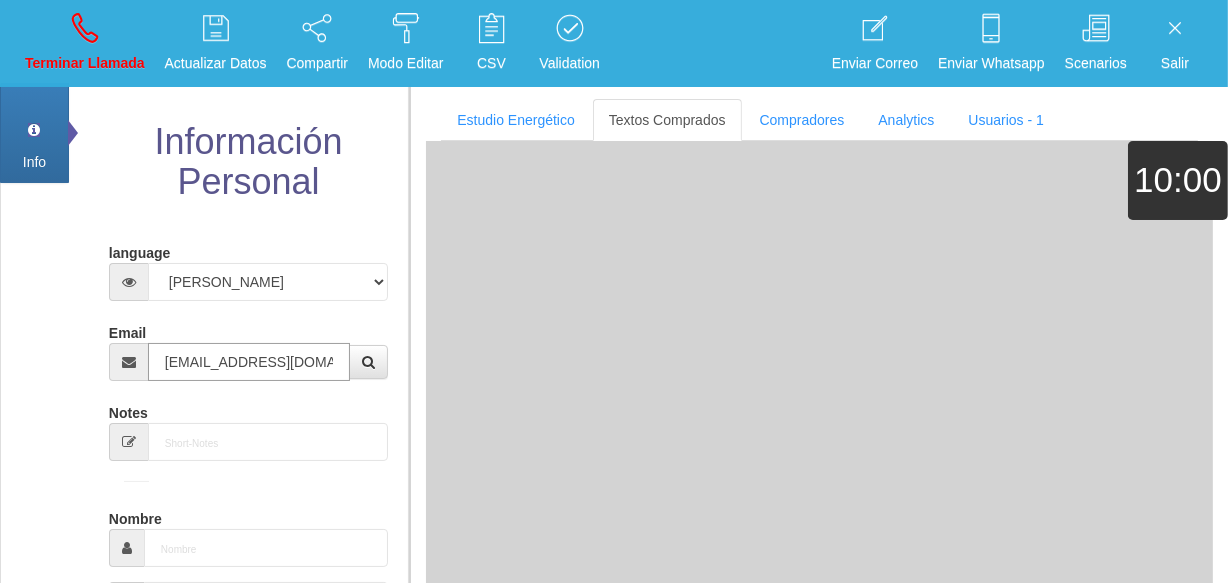type on "[EMAIL_ADDRESS][DOMAIN_NAME]" 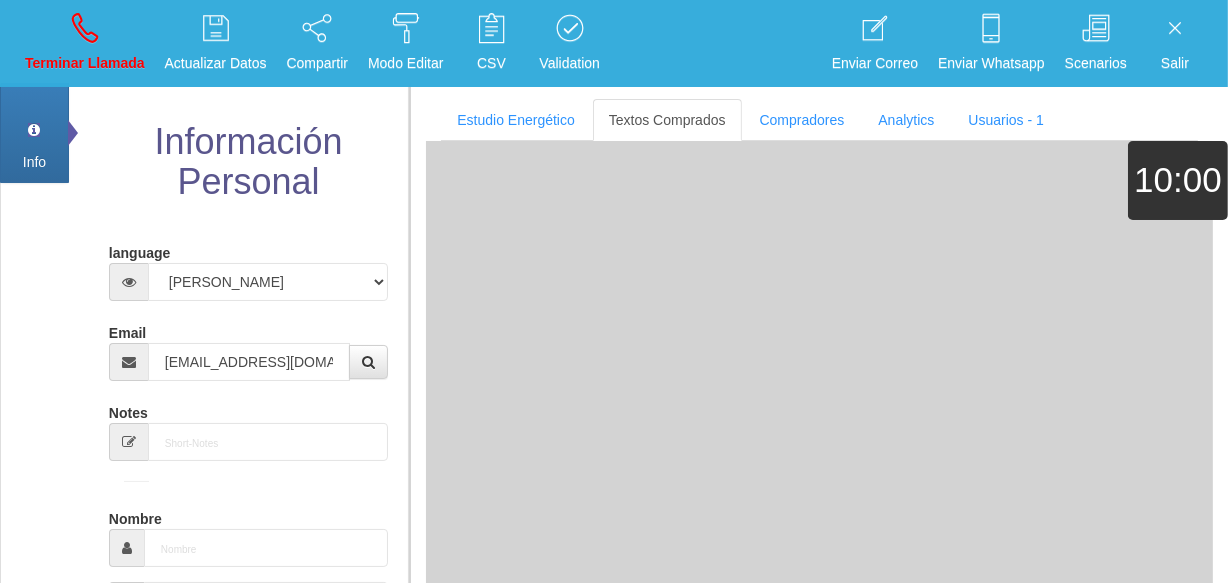 type on "1 Ene 1958" 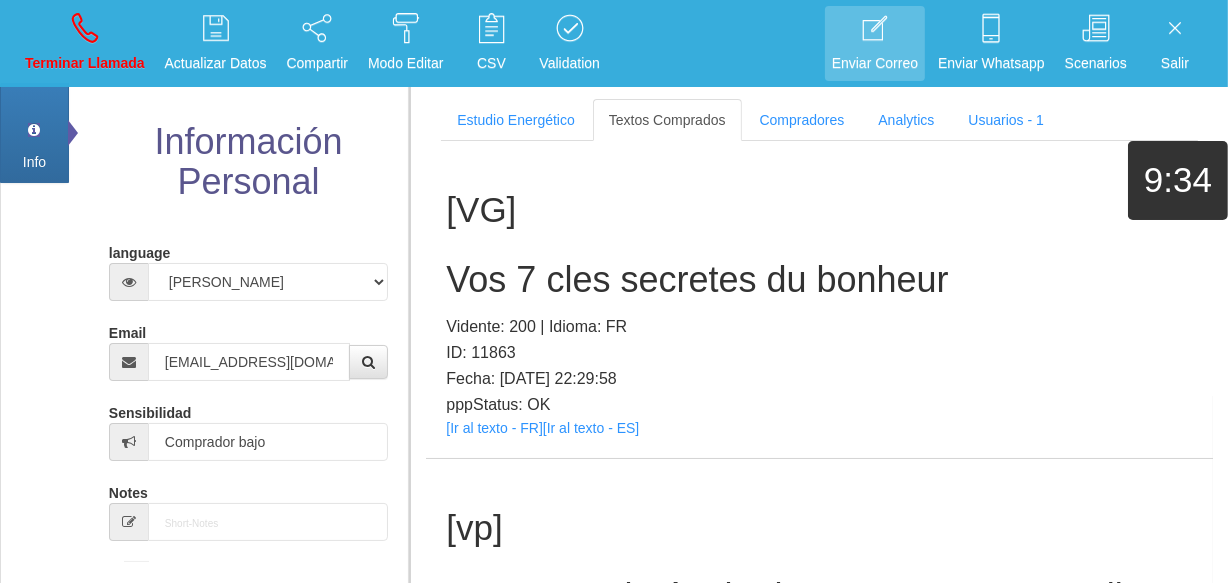 scroll, scrollTop: 400, scrollLeft: 0, axis: vertical 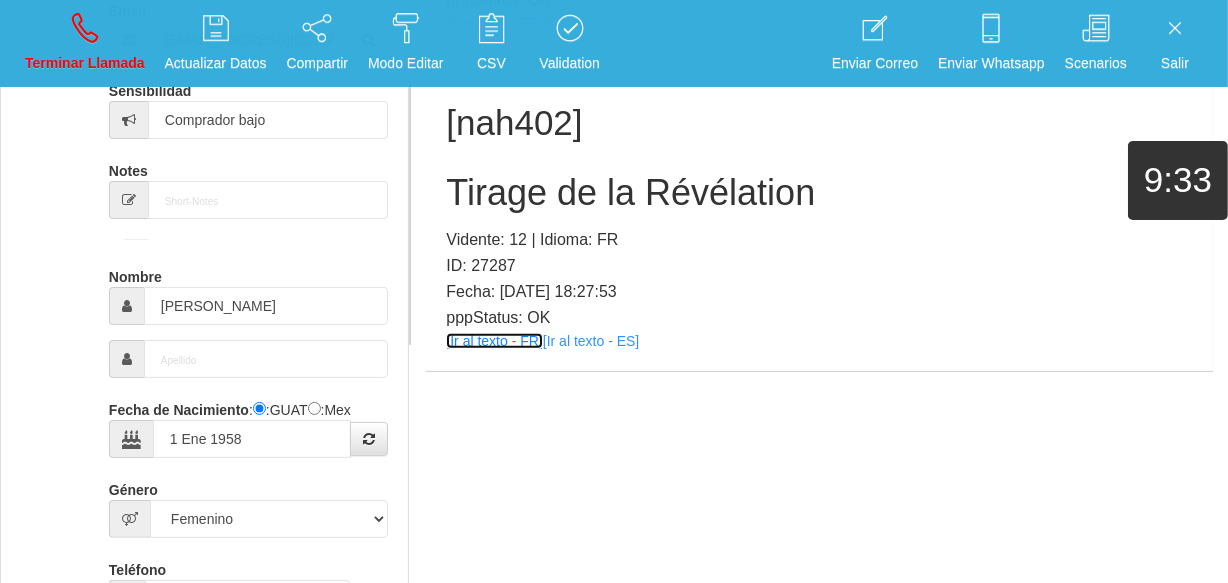 click on "[Ir al texto - FR]" at bounding box center [494, 341] 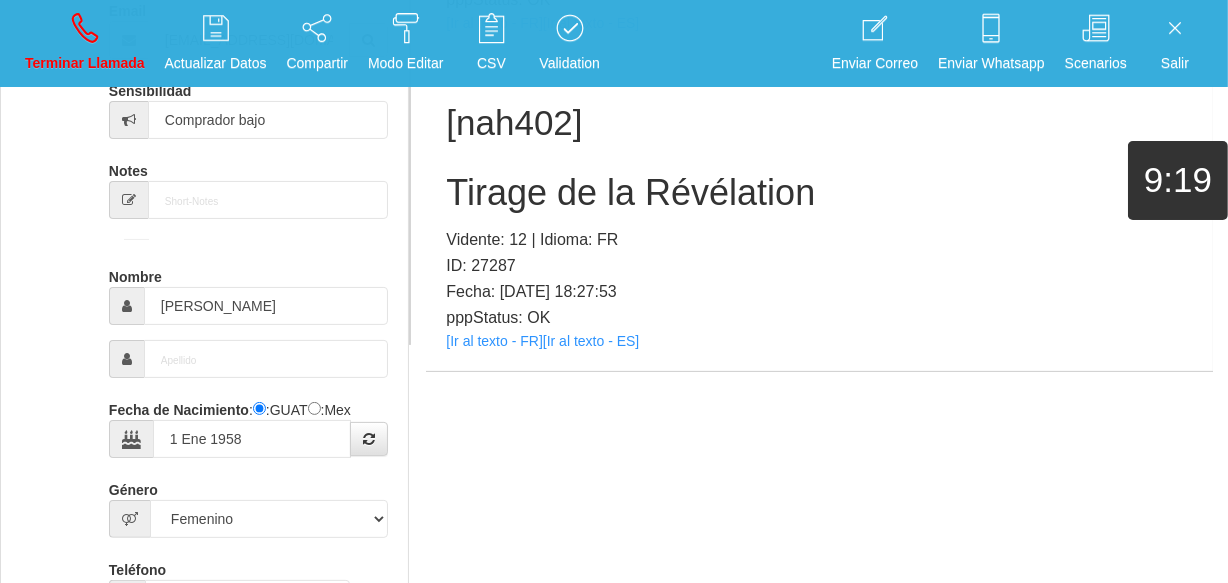 click on "Tirage de la Révélation" at bounding box center (819, 193) 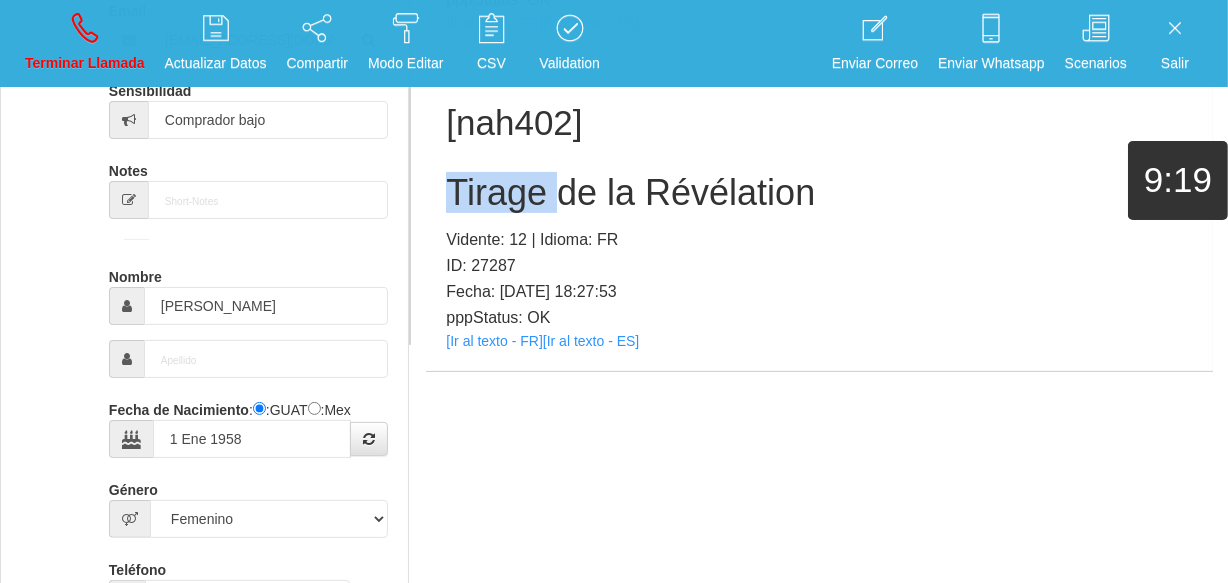 click on "Tirage de la Révélation" at bounding box center (819, 193) 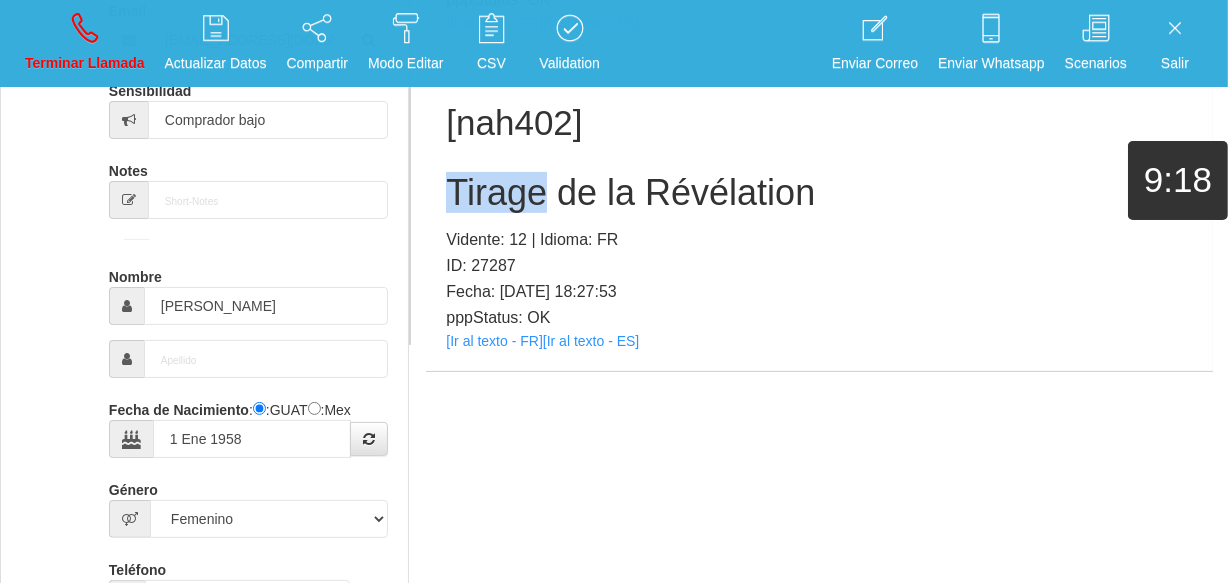 click on "Tirage de la Révélation" at bounding box center (819, 193) 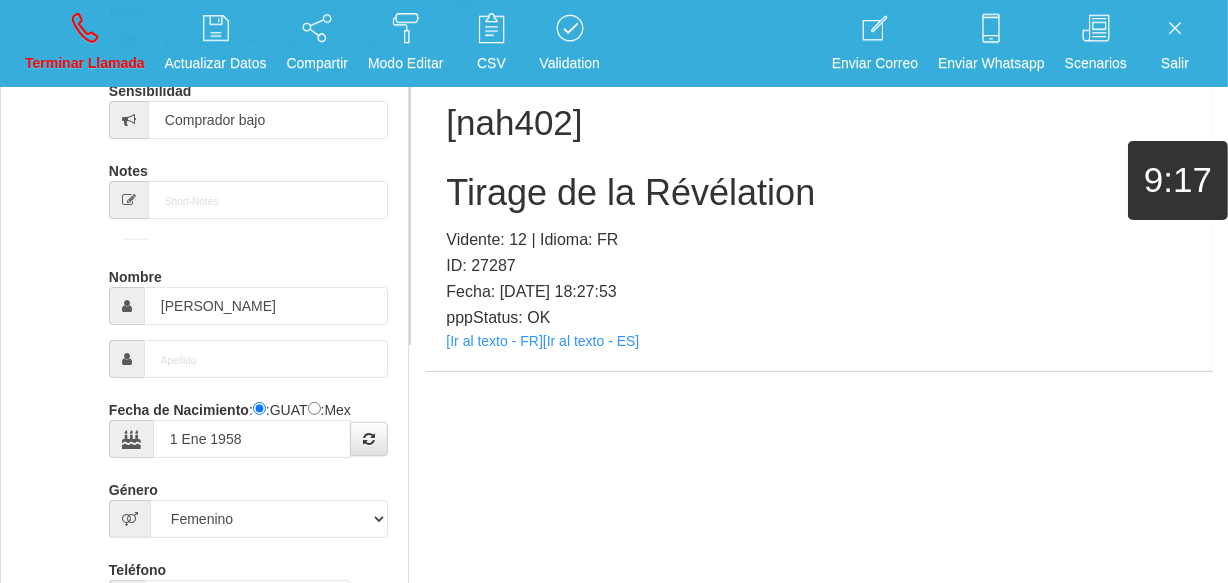 click on "Tirage de la Révélation" at bounding box center [819, 193] 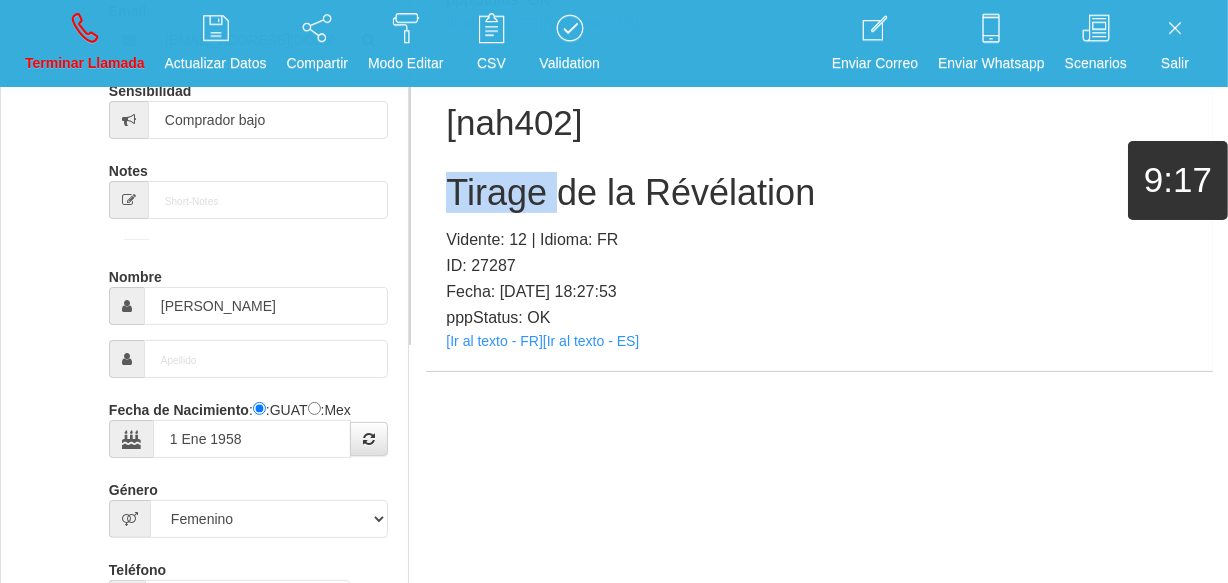 click on "Tirage de la Révélation" at bounding box center (819, 193) 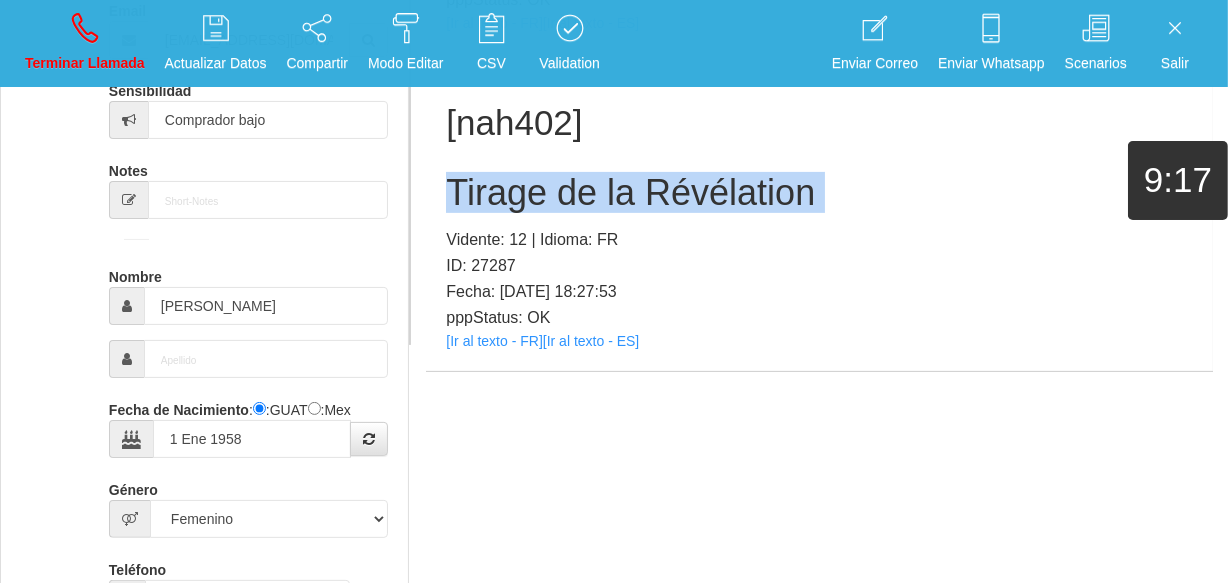 click on "Tirage de la Révélation" at bounding box center (819, 193) 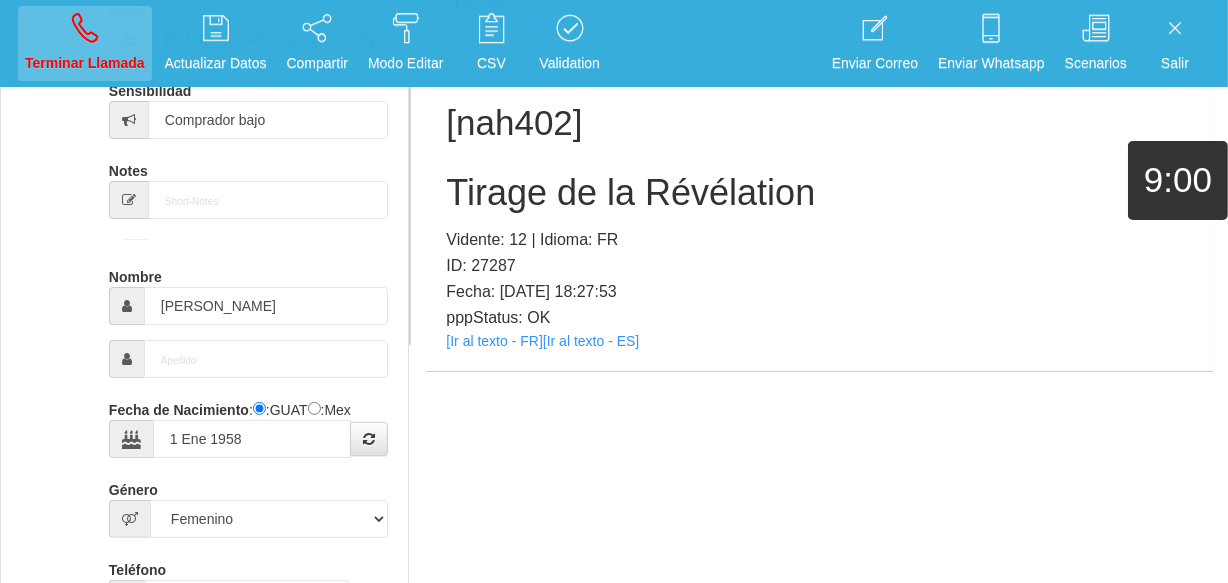 drag, startPoint x: 69, startPoint y: 101, endPoint x: 68, endPoint y: 49, distance: 52.009613 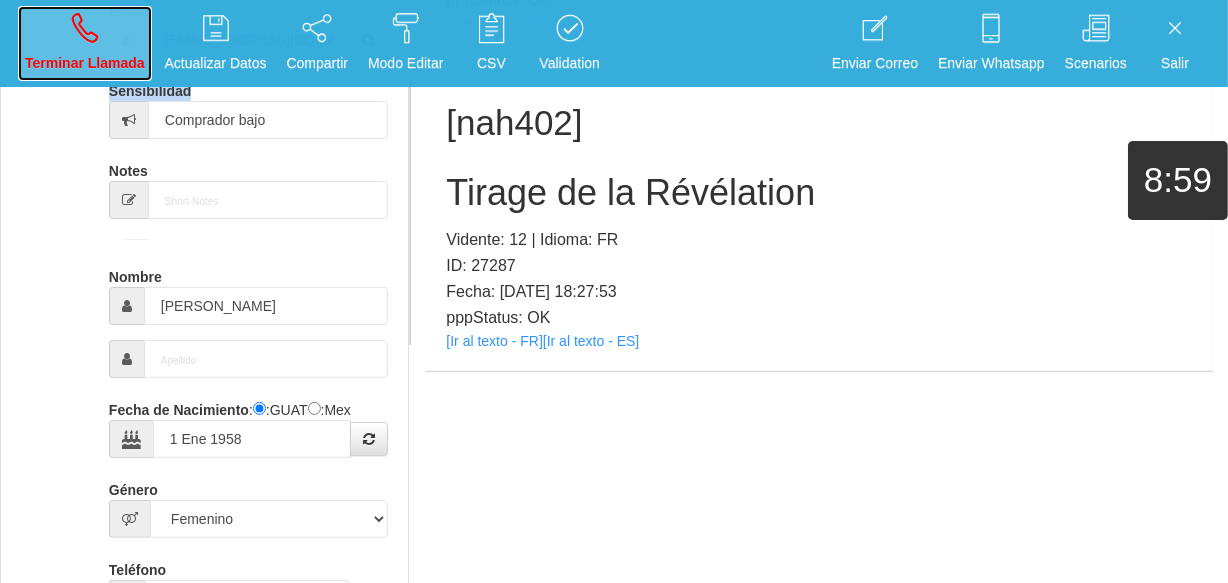 drag, startPoint x: 68, startPoint y: 49, endPoint x: 182, endPoint y: 225, distance: 209.69502 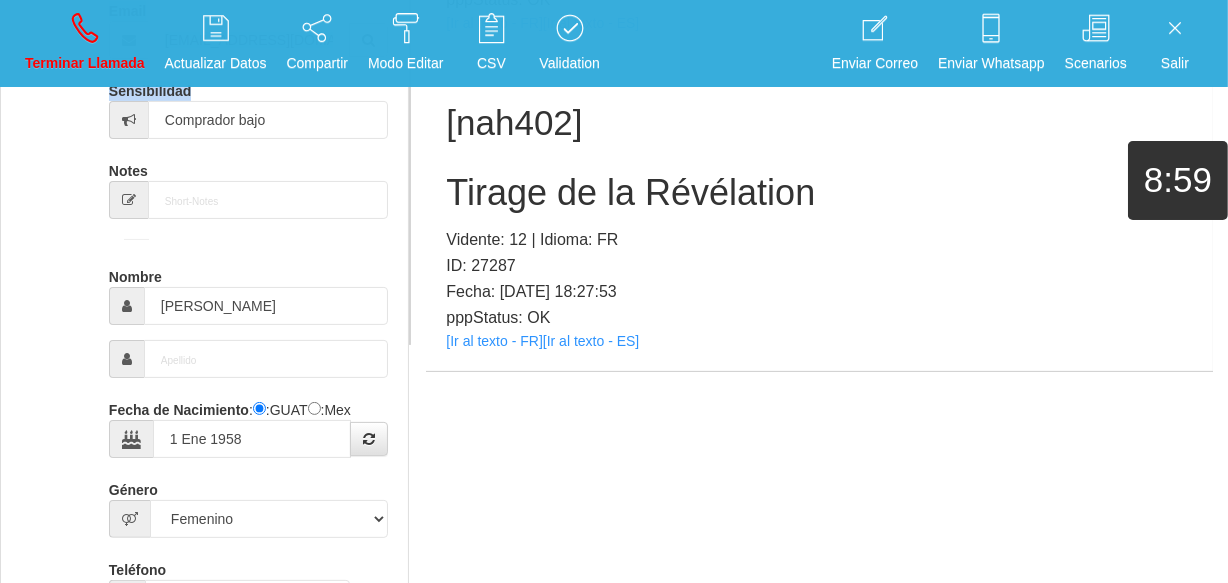 type 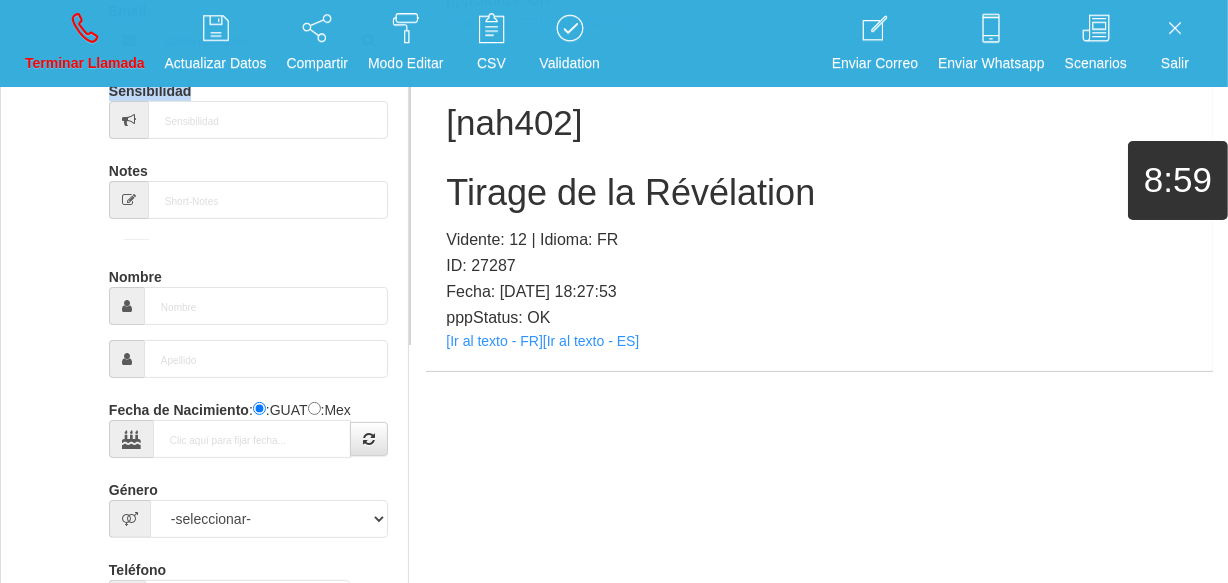 scroll, scrollTop: 0, scrollLeft: 0, axis: both 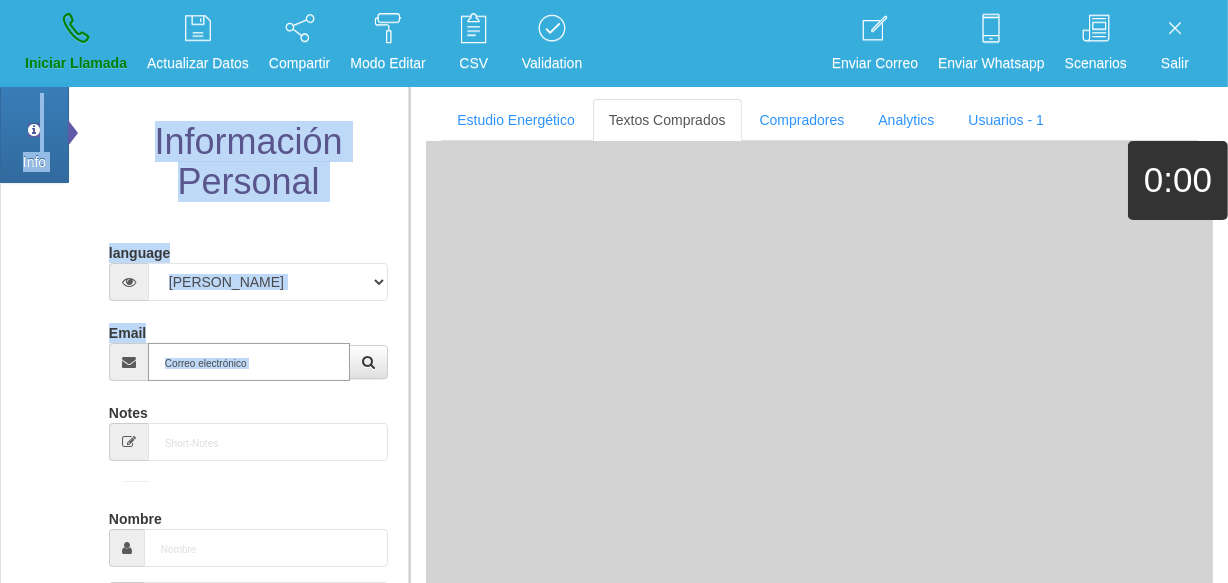 click on "Email" at bounding box center [249, 362] 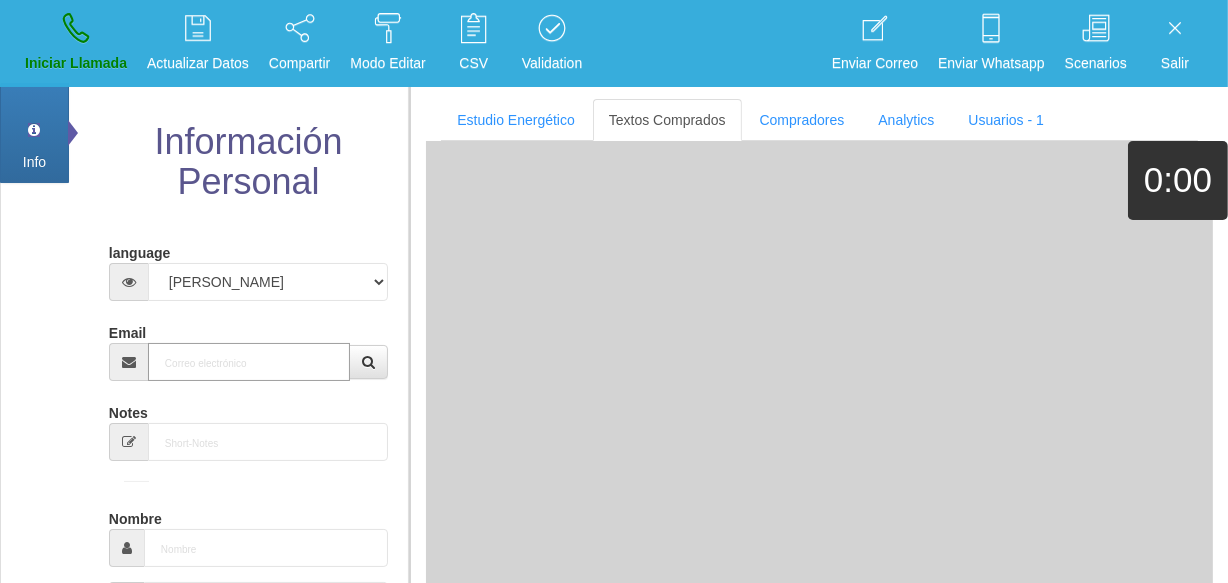 paste on "[EMAIL_ADDRESS][DOMAIN_NAME]" 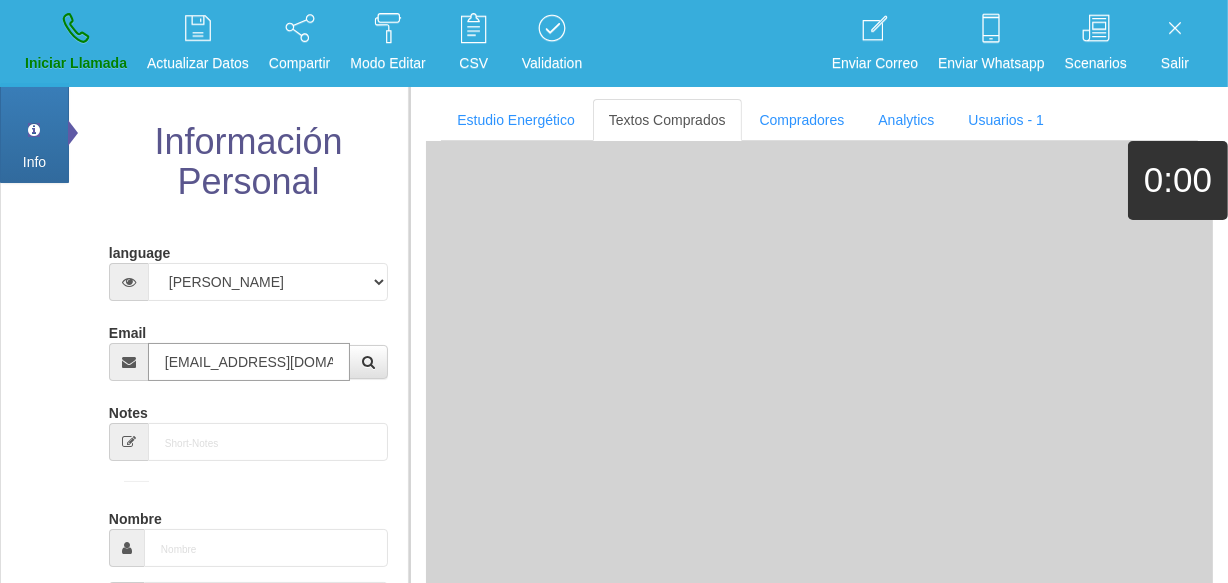 scroll, scrollTop: 0, scrollLeft: 19, axis: horizontal 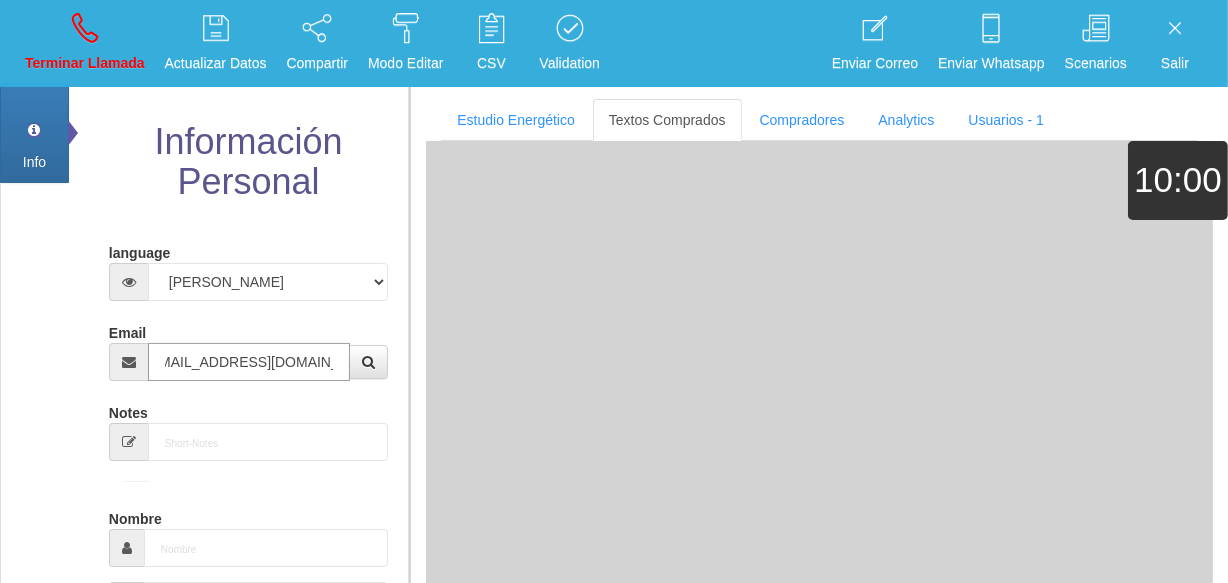 type on "14 Dic 1969" 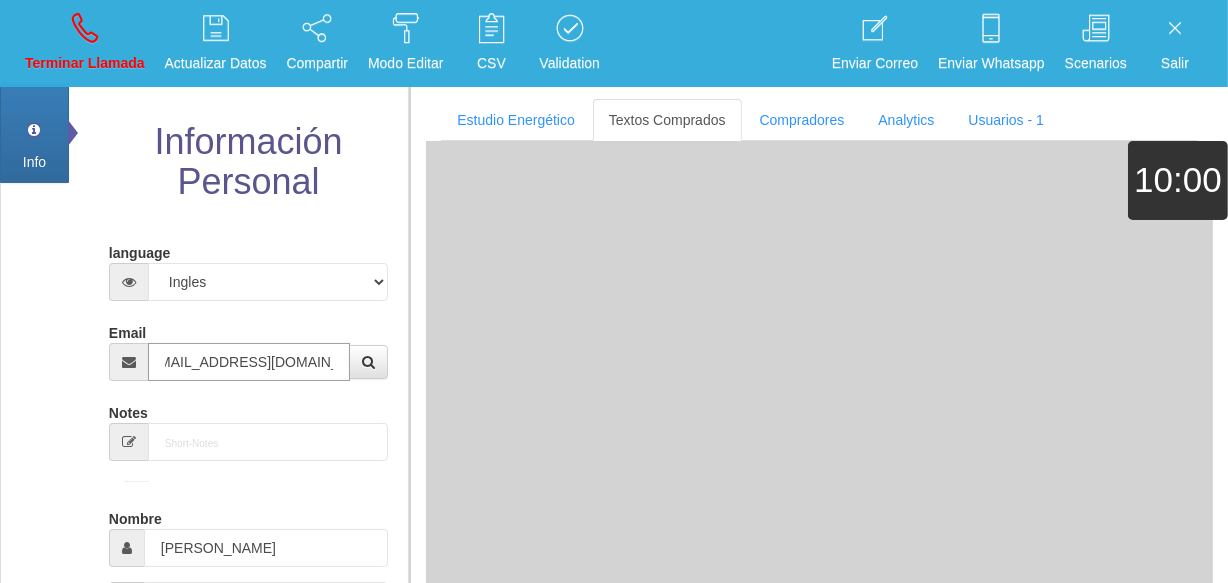 type on "[EMAIL_ADDRESS][DOMAIN_NAME]" 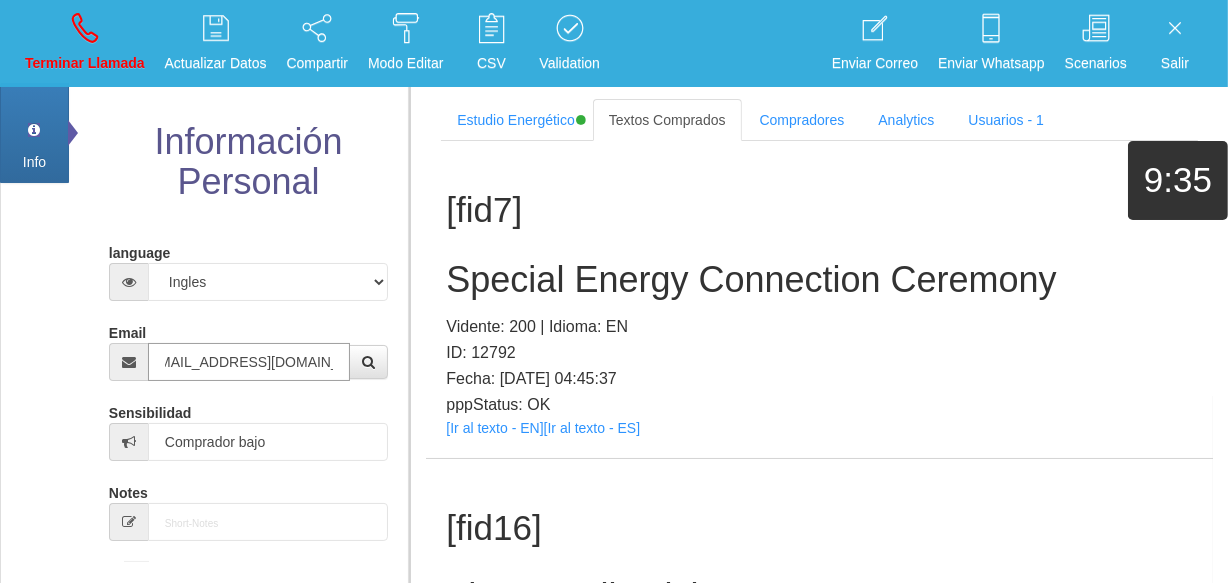 scroll, scrollTop: 0, scrollLeft: 0, axis: both 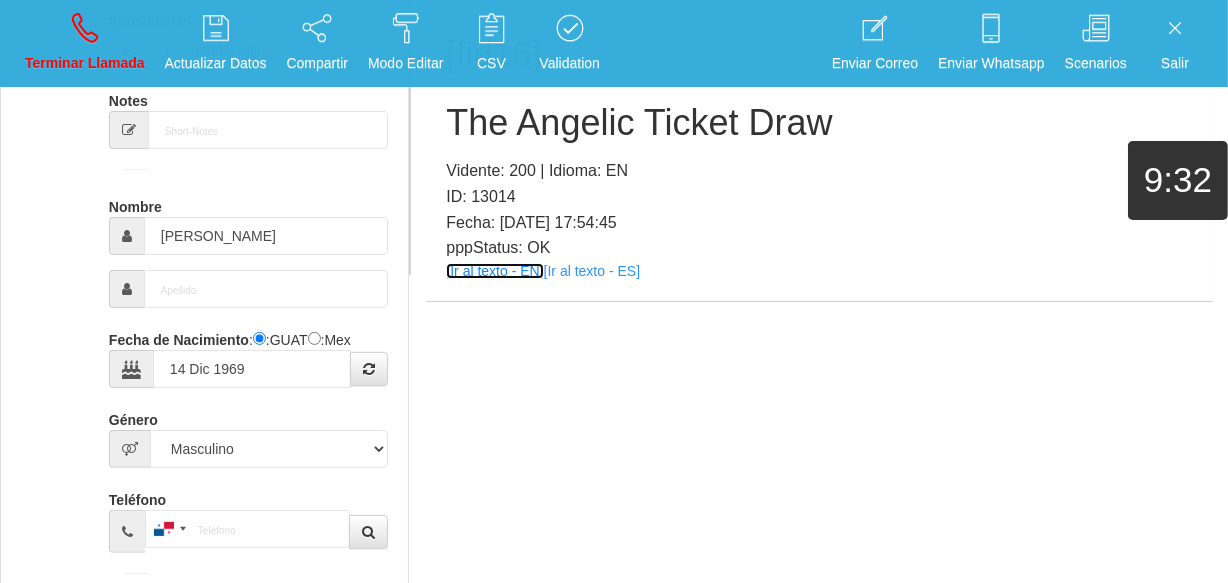 click on "[Ir al texto - EN]" at bounding box center (494, 271) 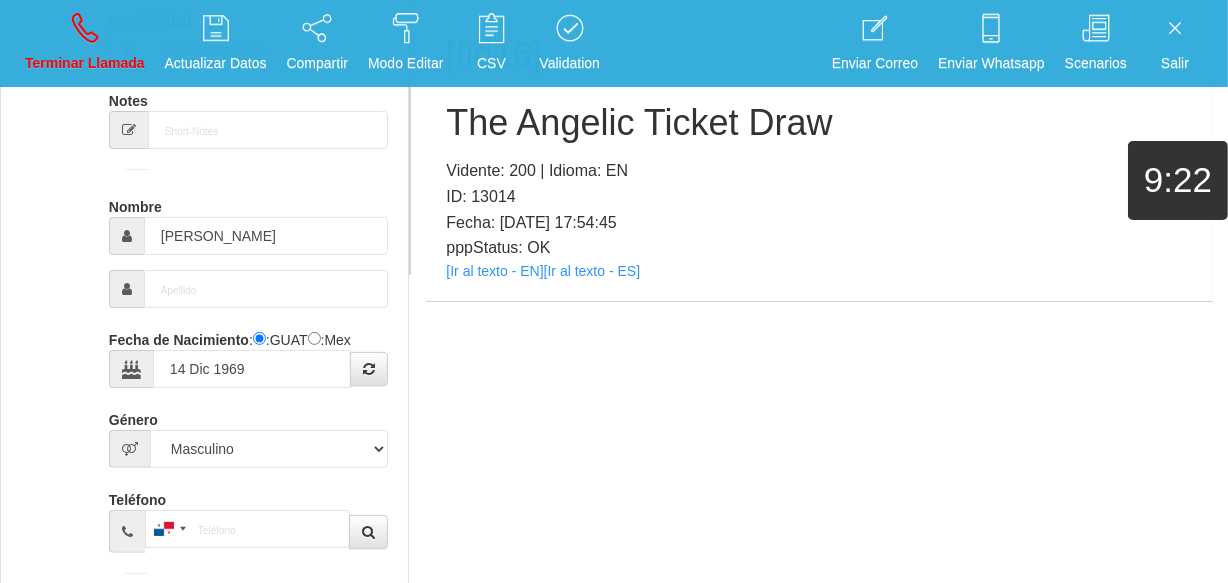 click on "The Angelic Ticket Draw" at bounding box center (819, 123) 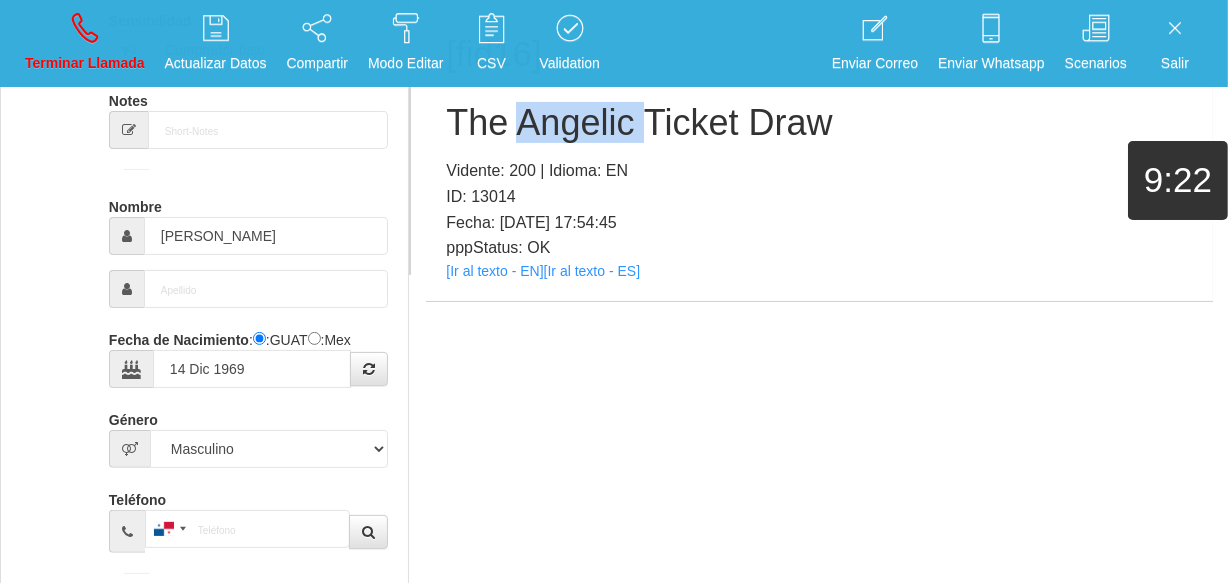 click on "The Angelic Ticket Draw" at bounding box center [819, 123] 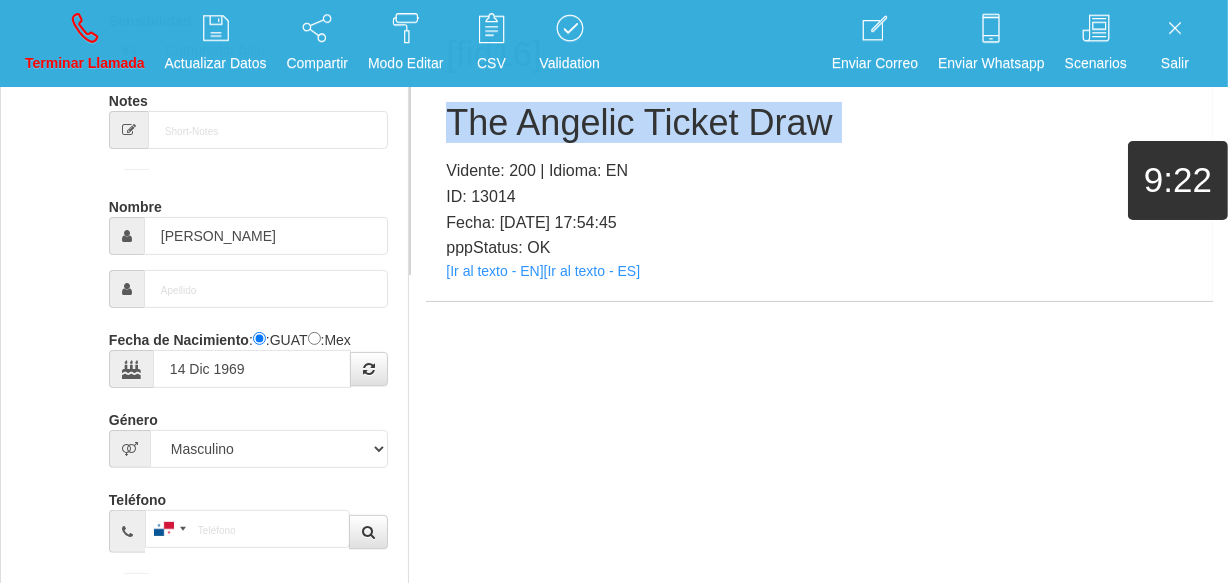 click on "The Angelic Ticket Draw" at bounding box center [819, 123] 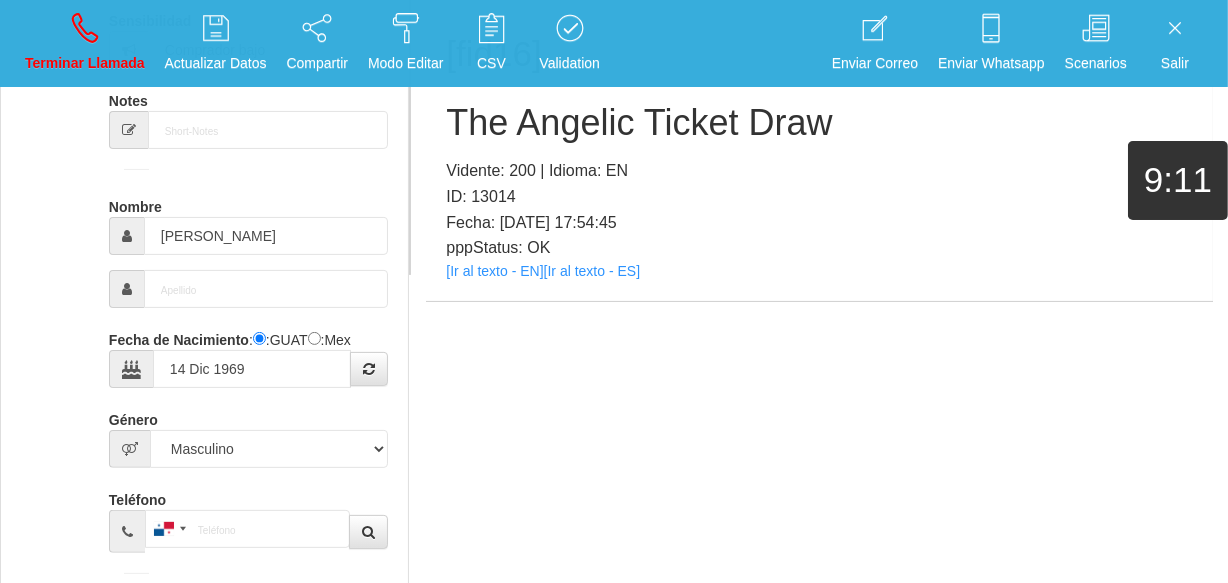 click on "Terminar Llamada" at bounding box center [85, 43] 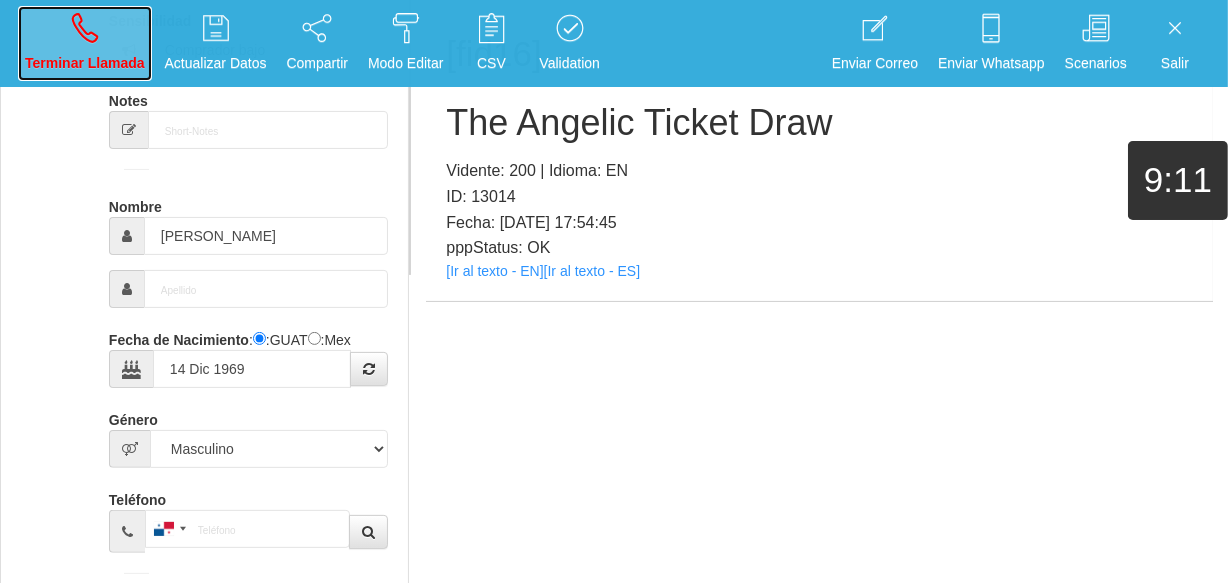 click on "Terminar Llamada" at bounding box center [85, 63] 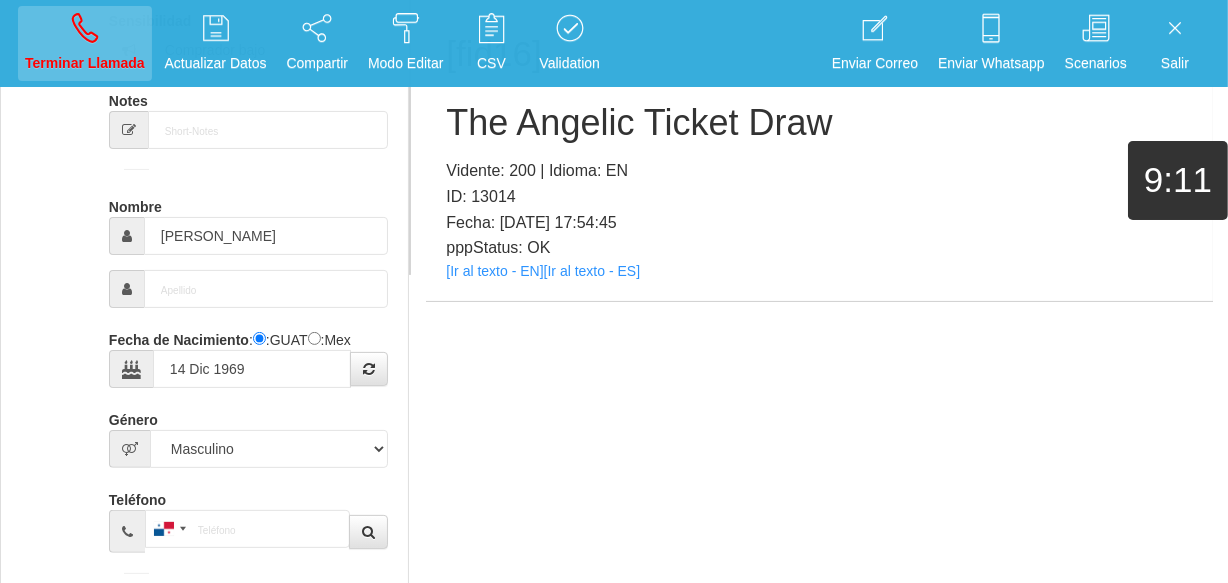 type 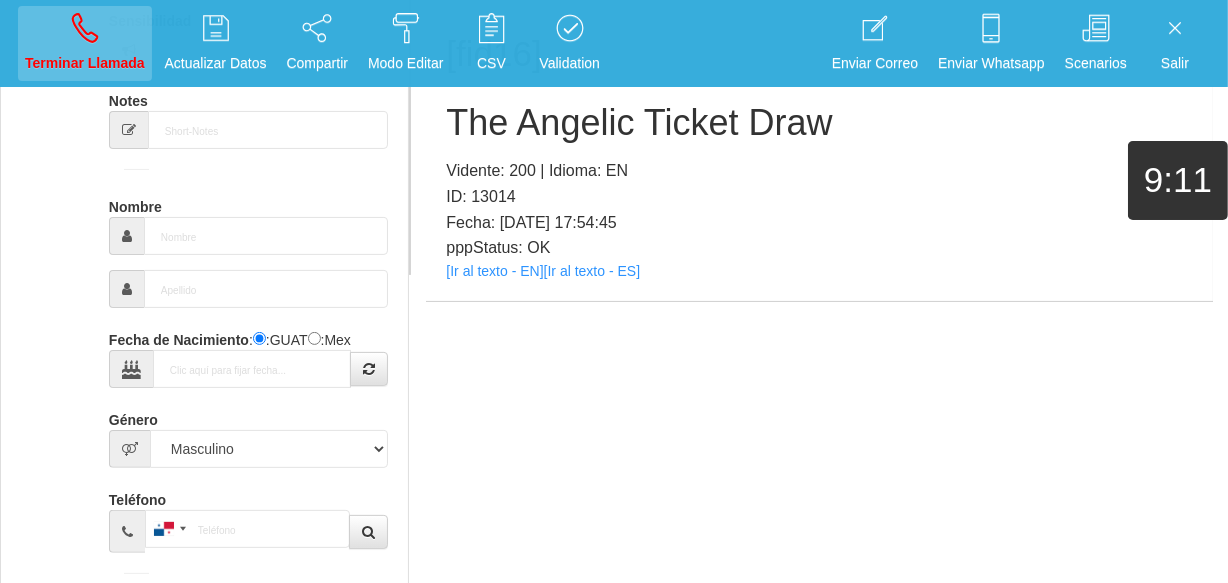 type 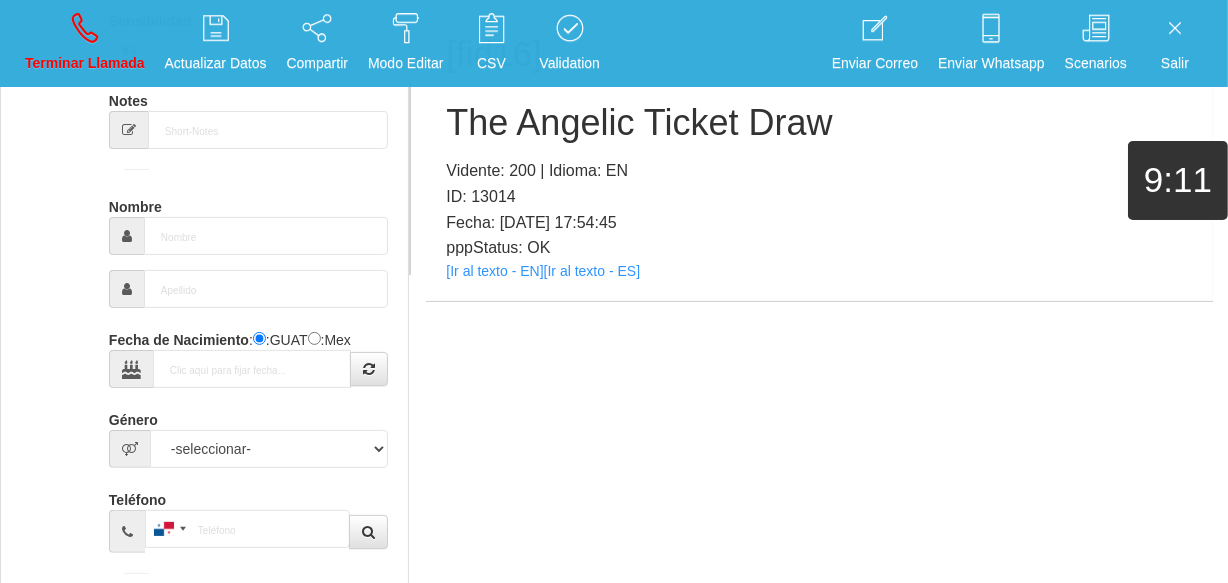 scroll, scrollTop: 0, scrollLeft: 0, axis: both 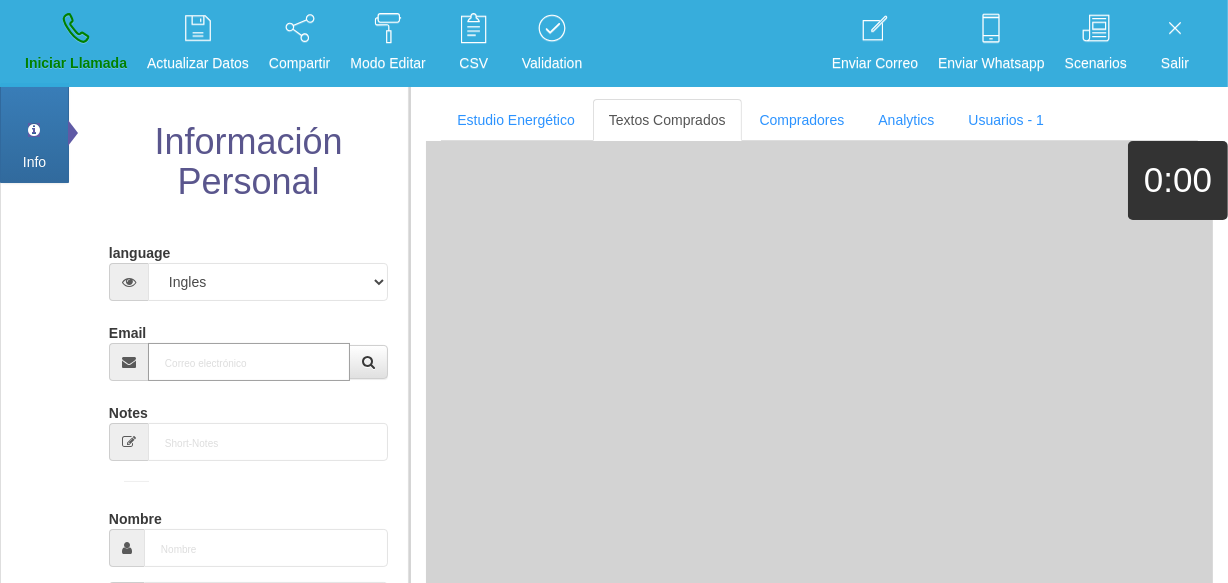 click on "Email" at bounding box center [249, 362] 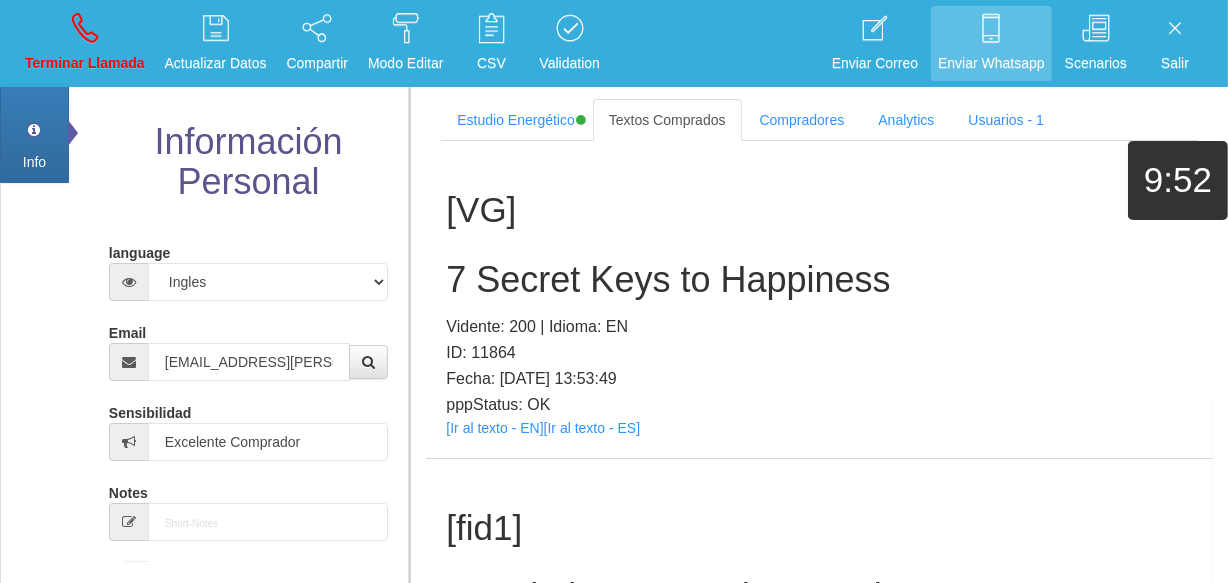 scroll, scrollTop: 4726, scrollLeft: 0, axis: vertical 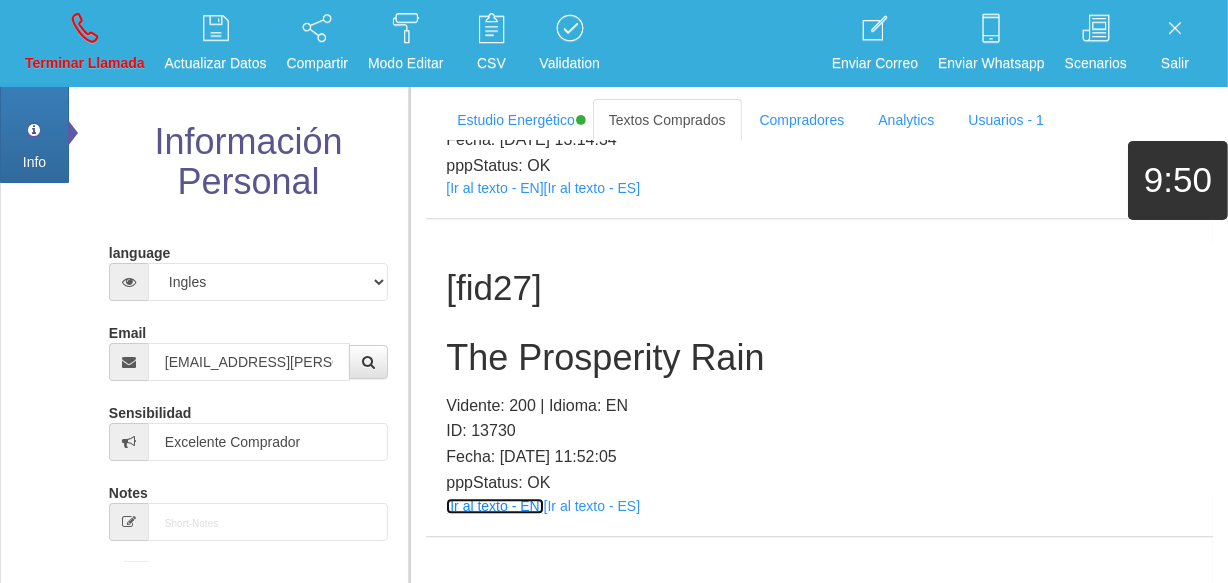 click on "[Ir al texto - EN]" at bounding box center [494, 506] 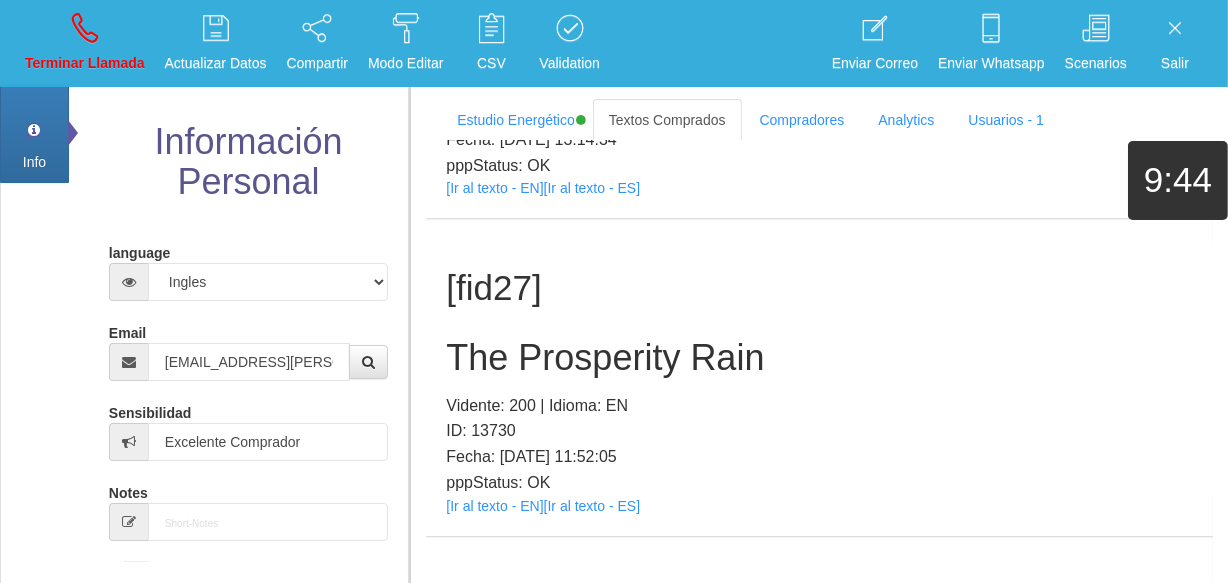 click on "The Prosperity Rain" at bounding box center [819, 358] 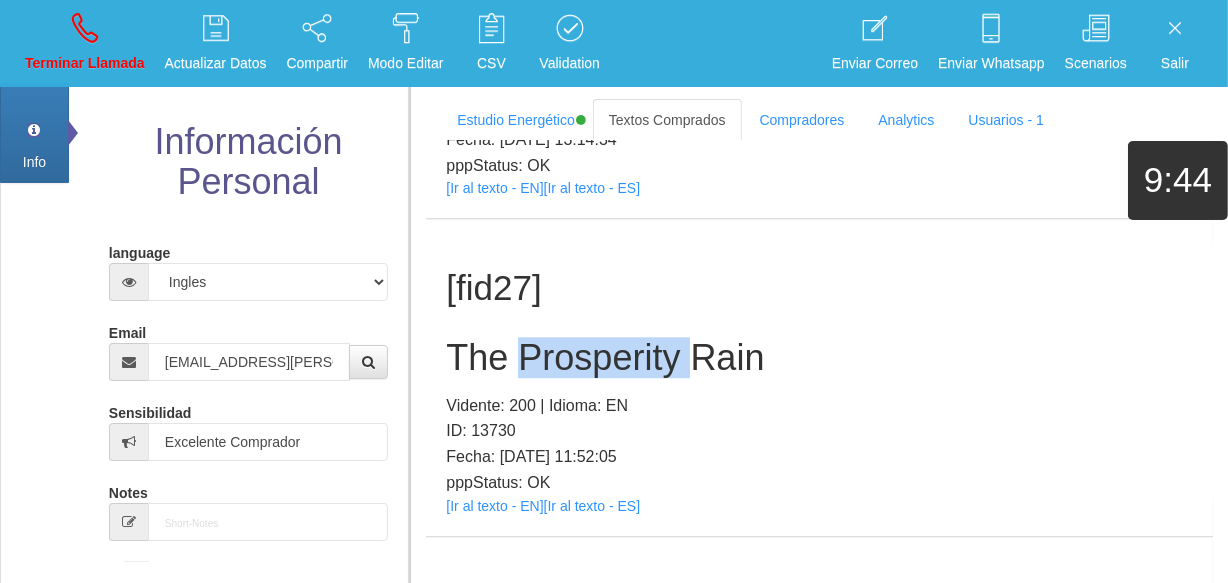 click on "The Prosperity Rain" at bounding box center (819, 358) 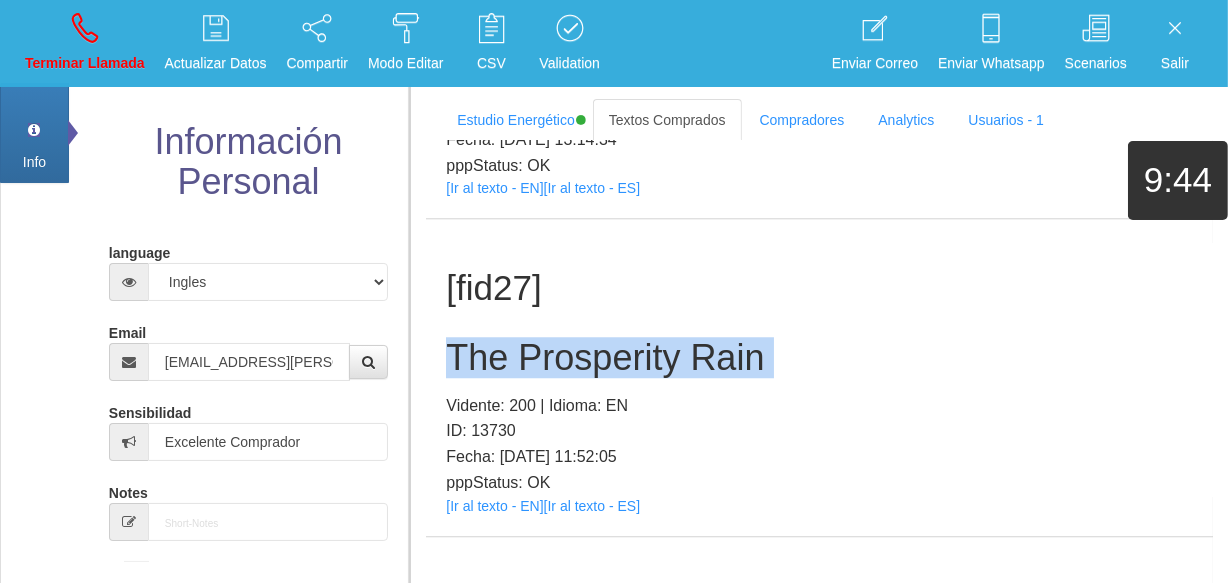 click on "The Prosperity Rain" at bounding box center [819, 358] 